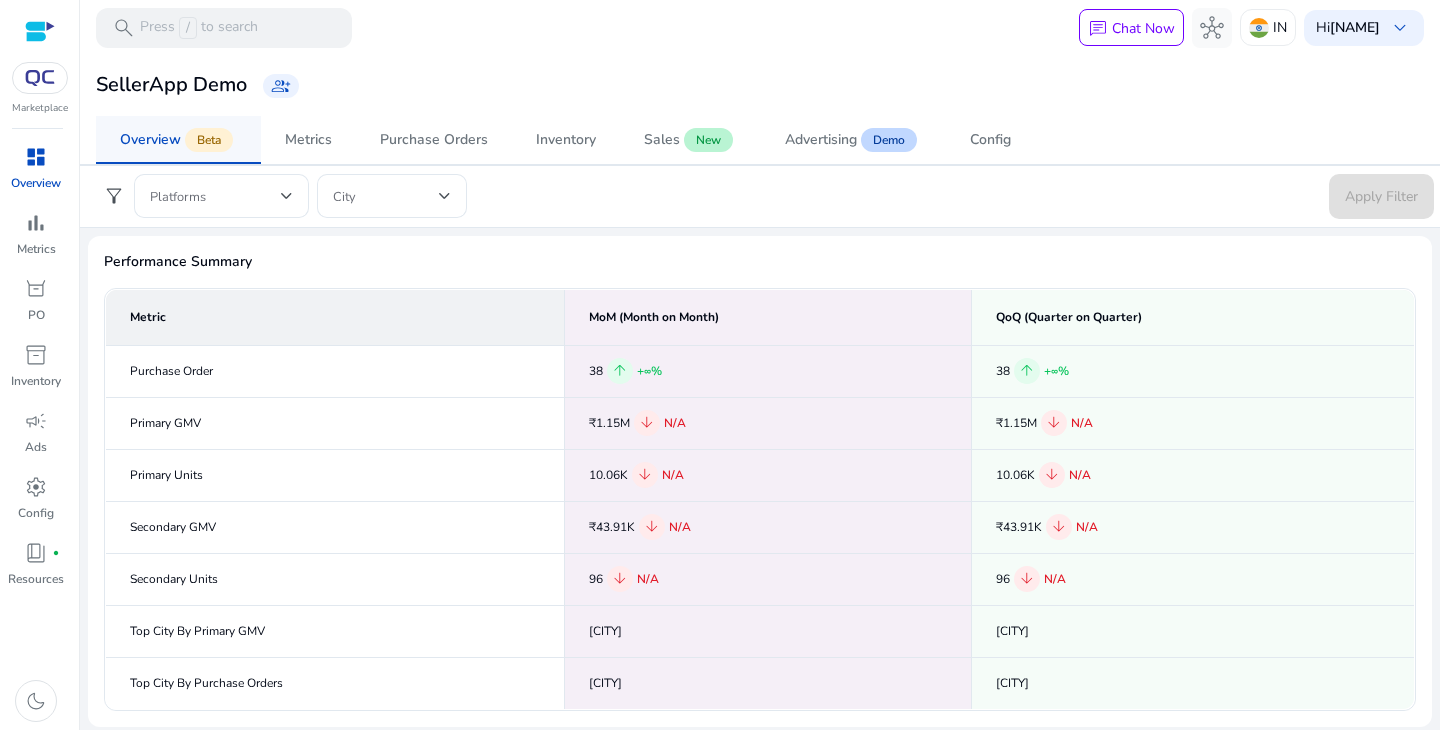 scroll, scrollTop: 0, scrollLeft: 0, axis: both 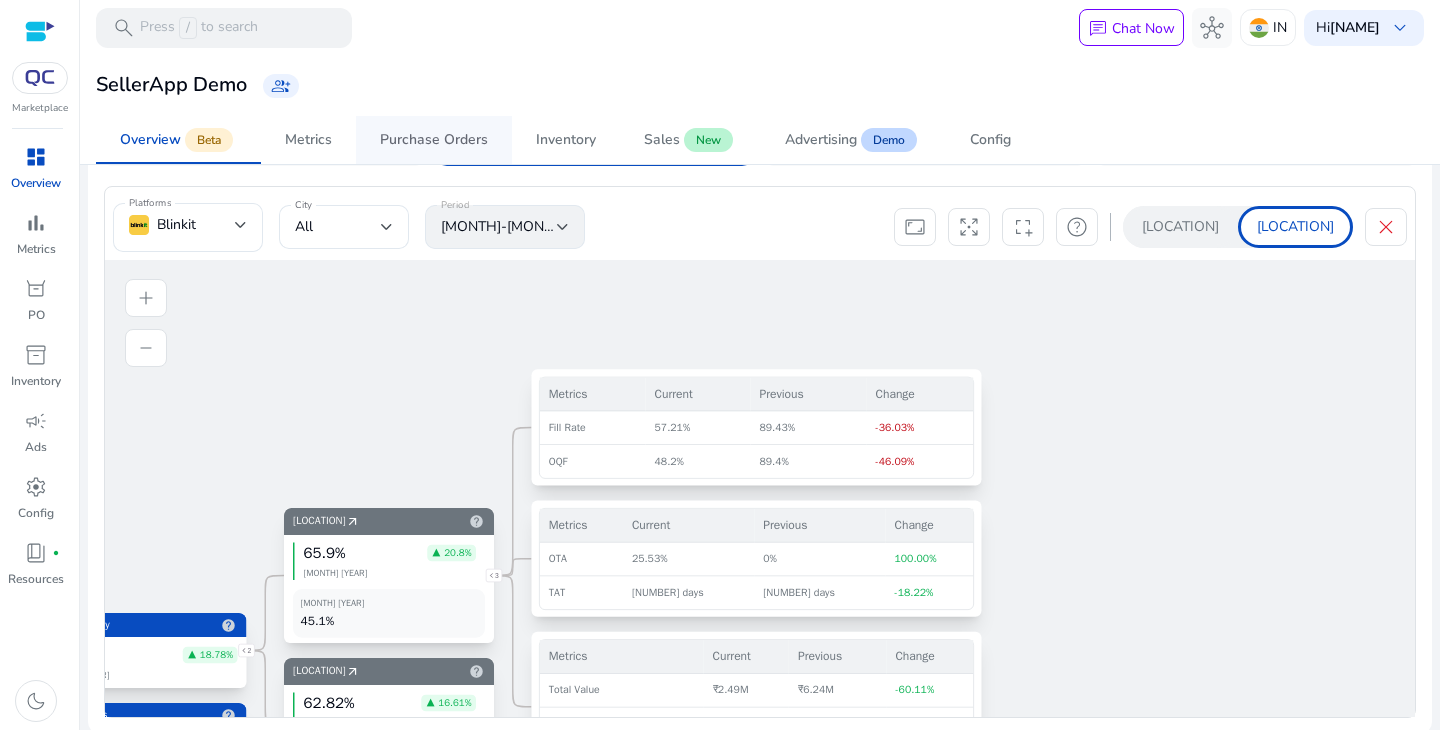 click on "Purchase Orders" at bounding box center (434, 140) 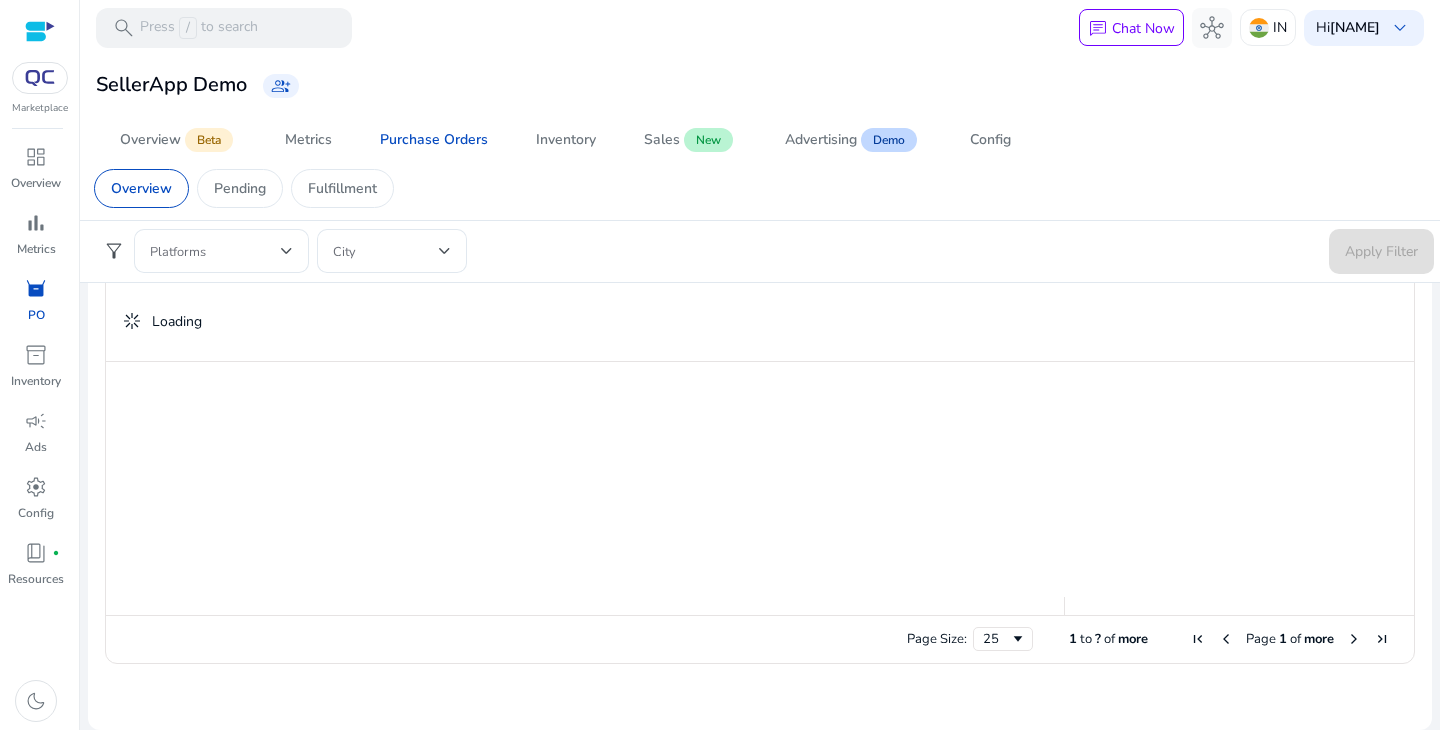 scroll, scrollTop: 0, scrollLeft: 0, axis: both 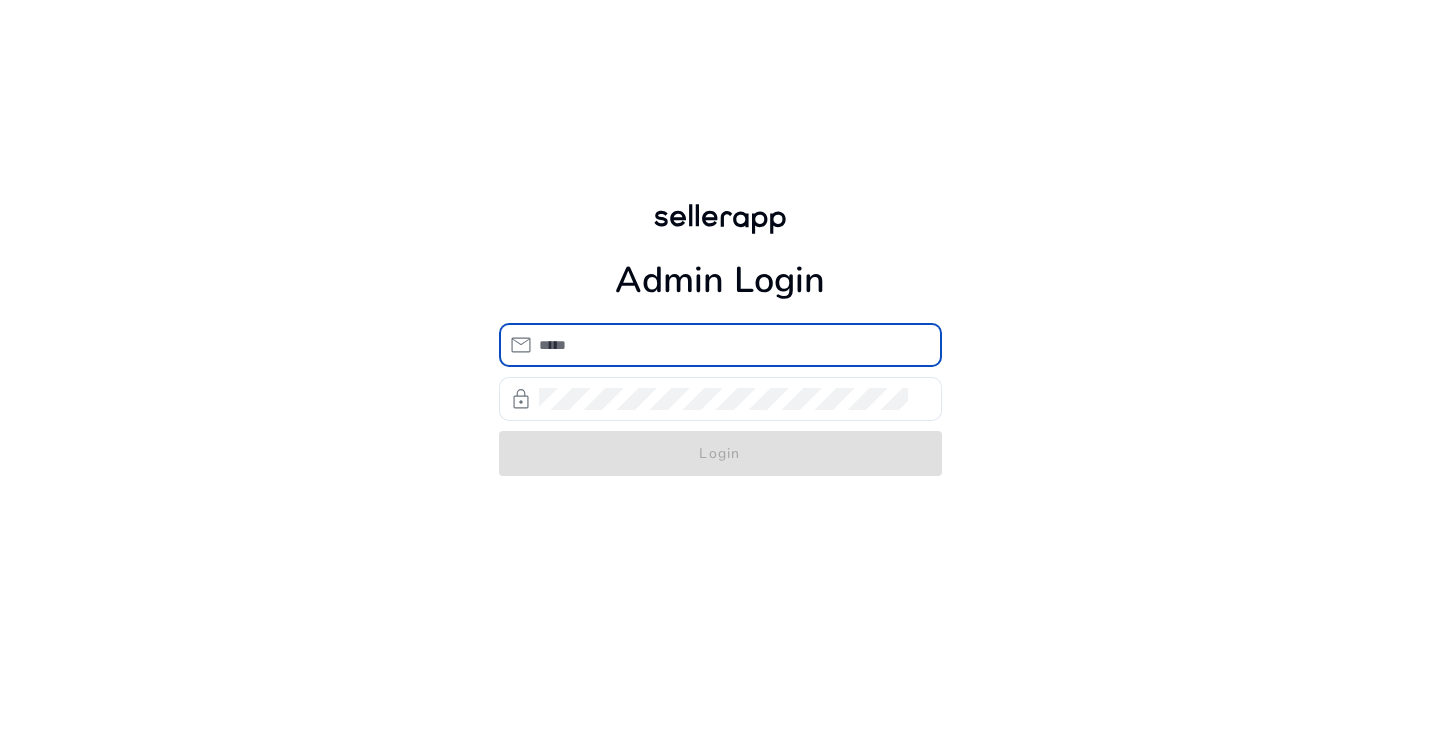 type on "**********" 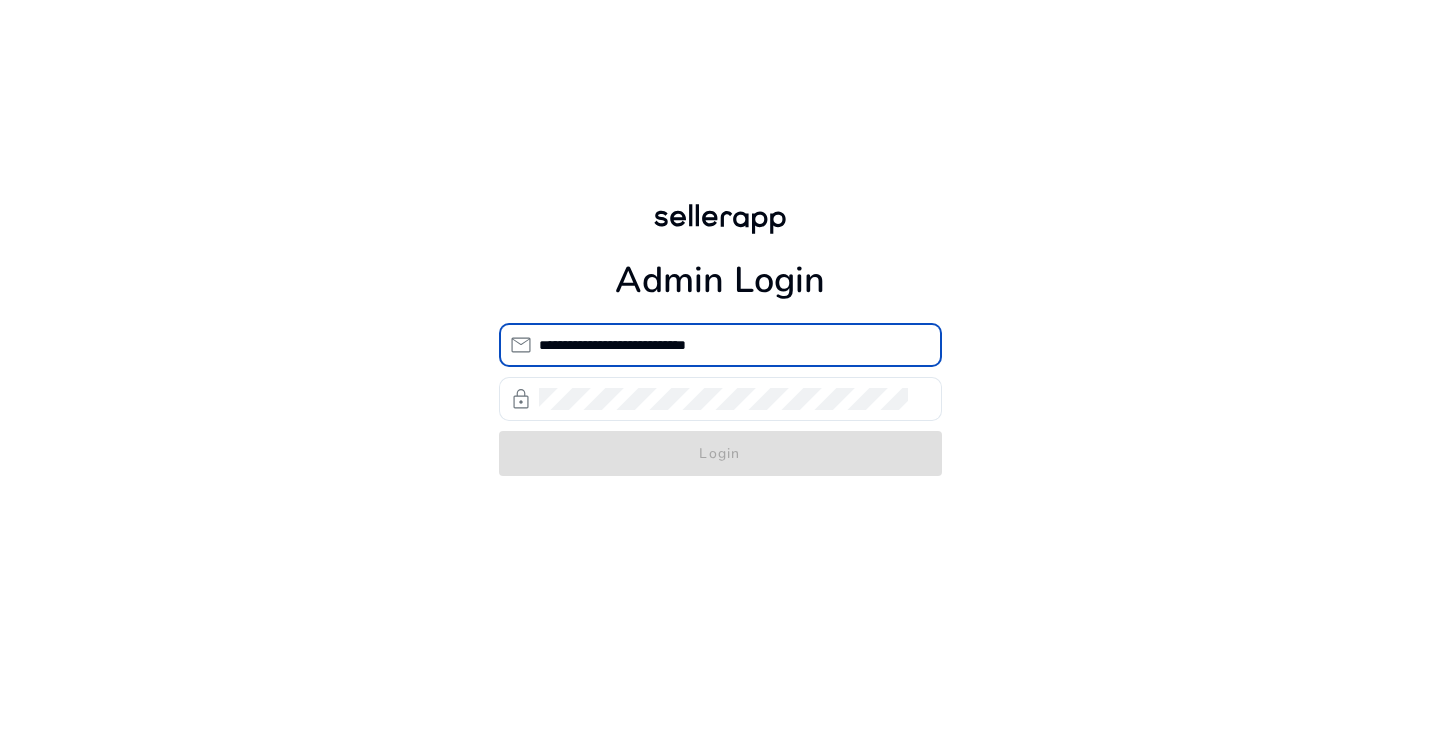 click on "**********" 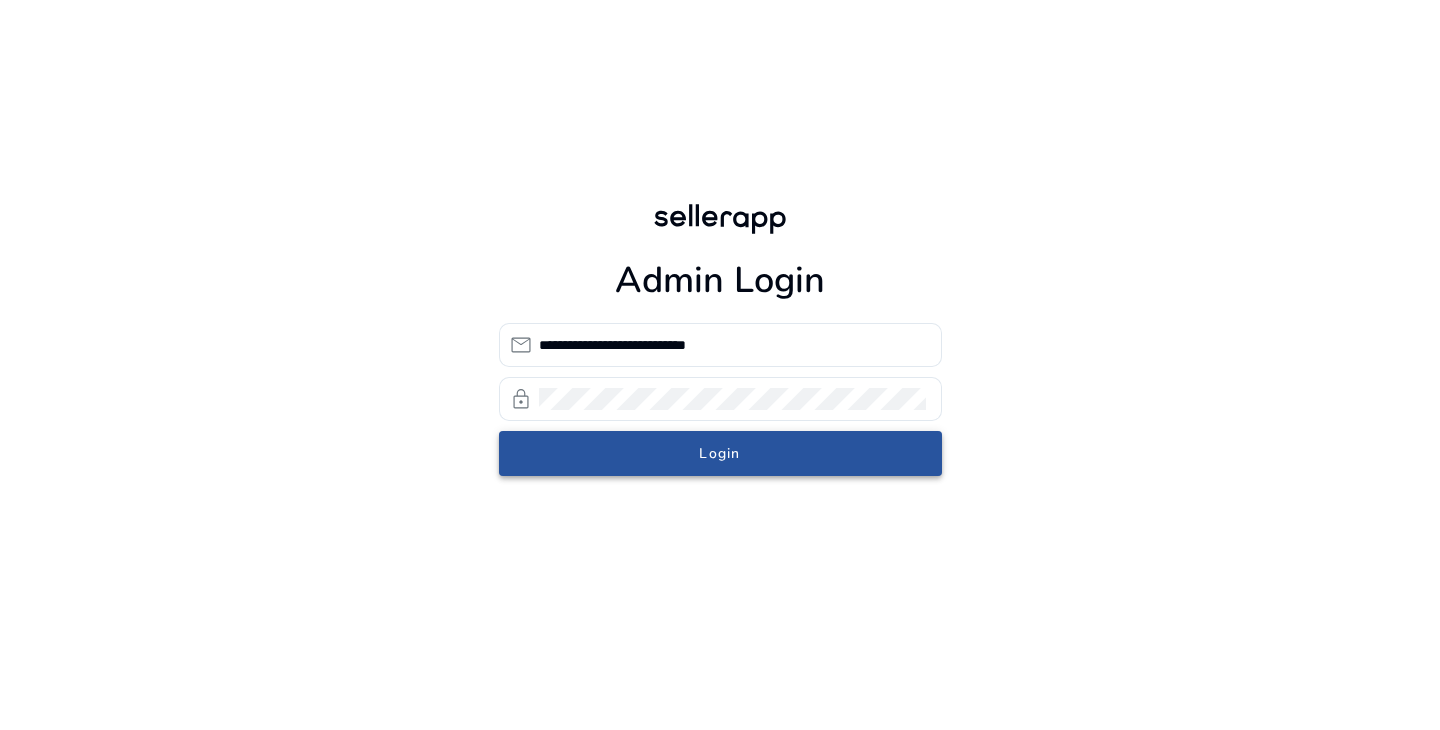 click 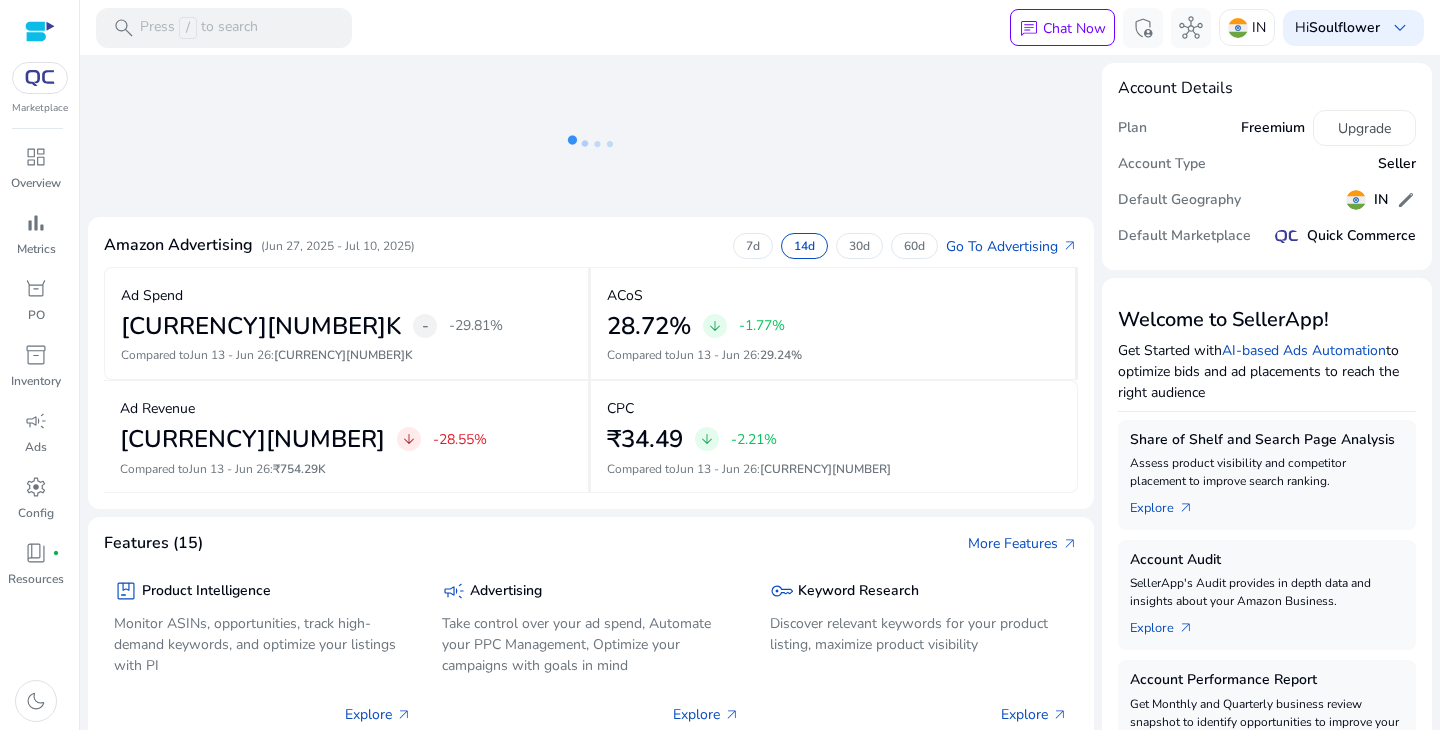 scroll, scrollTop: 0, scrollLeft: 0, axis: both 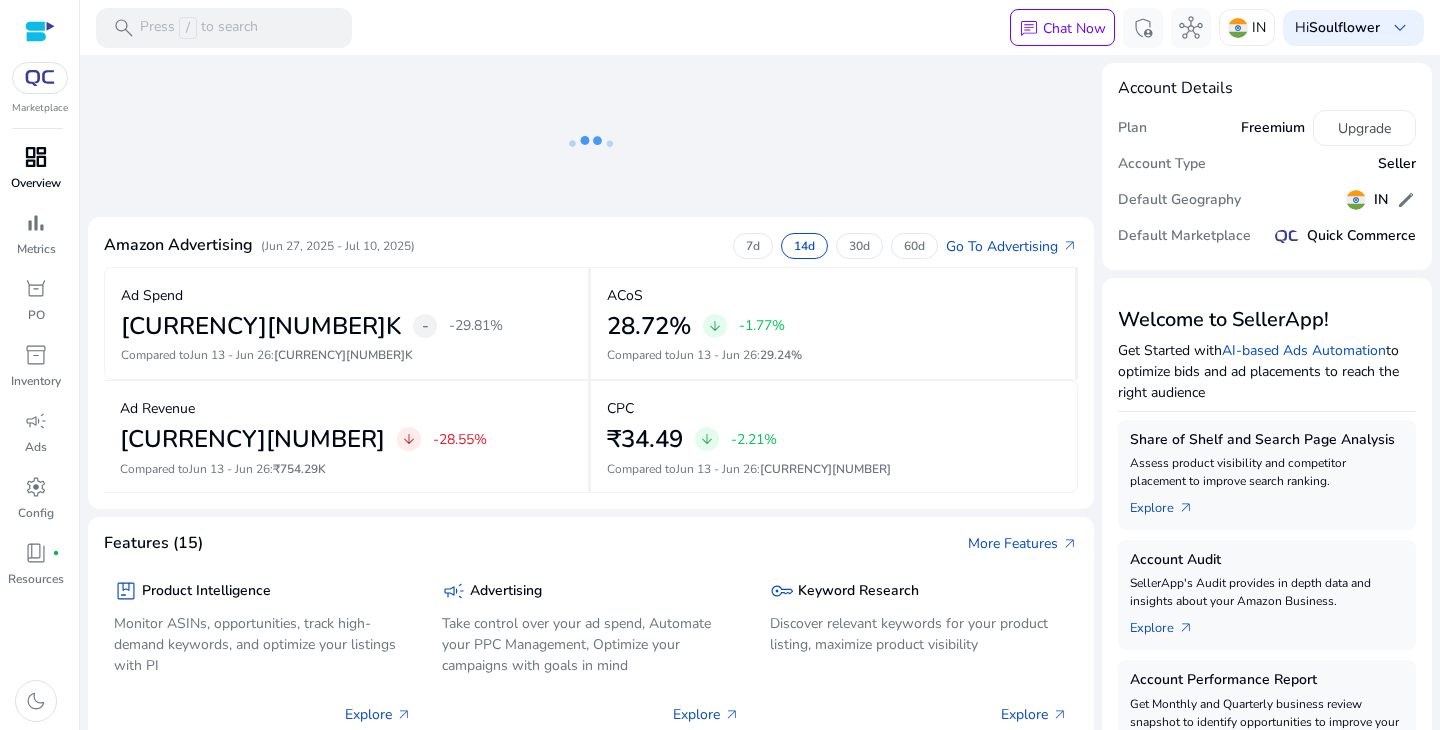click on "dashboard" at bounding box center [36, 157] 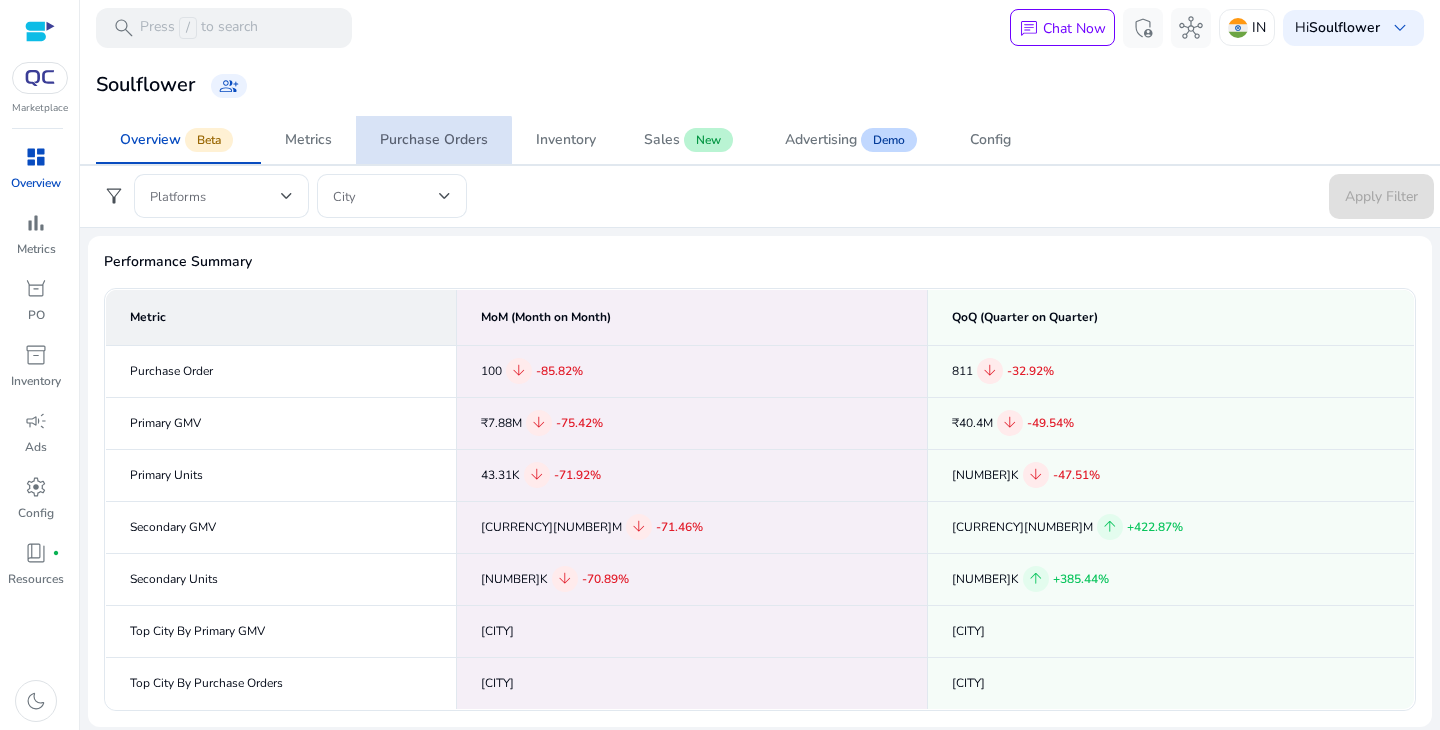 click on "Purchase Orders" at bounding box center [434, 140] 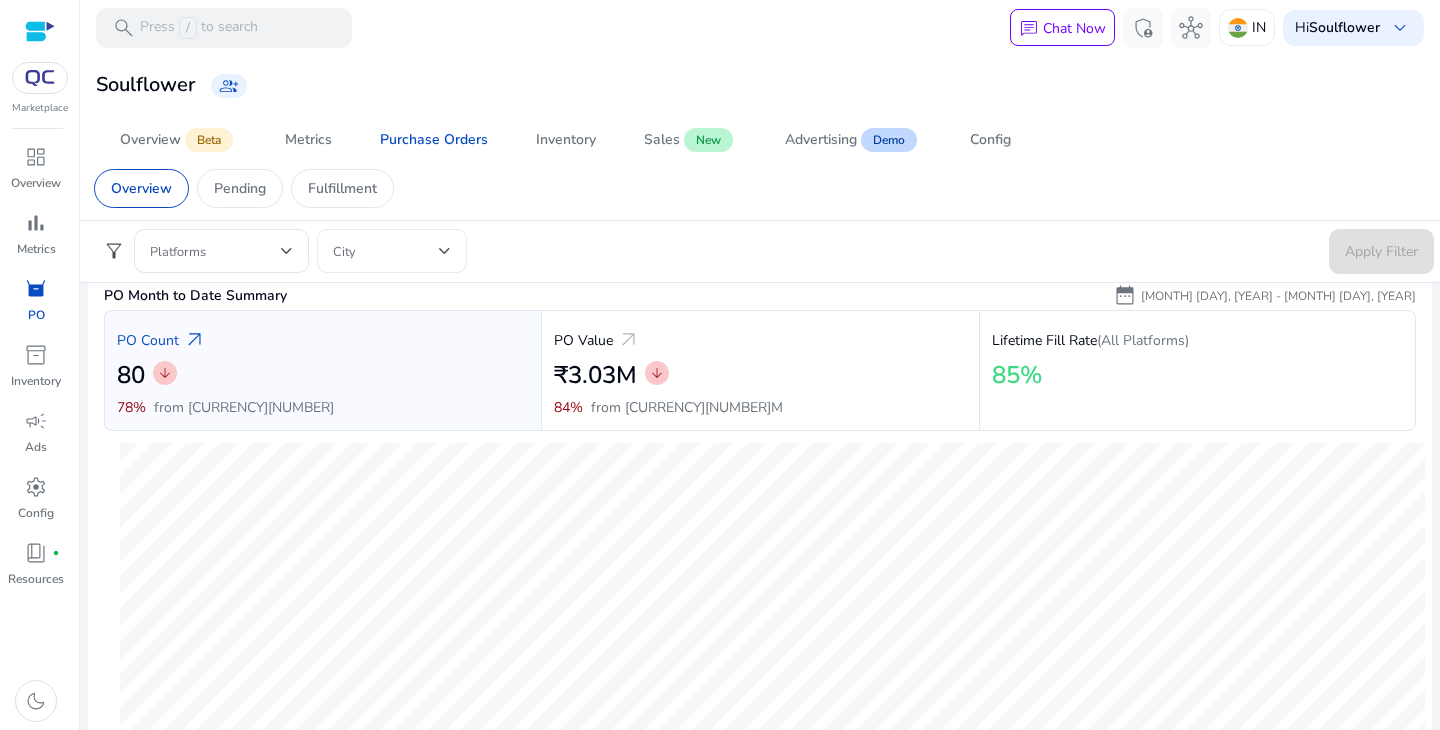 scroll, scrollTop: 189, scrollLeft: 0, axis: vertical 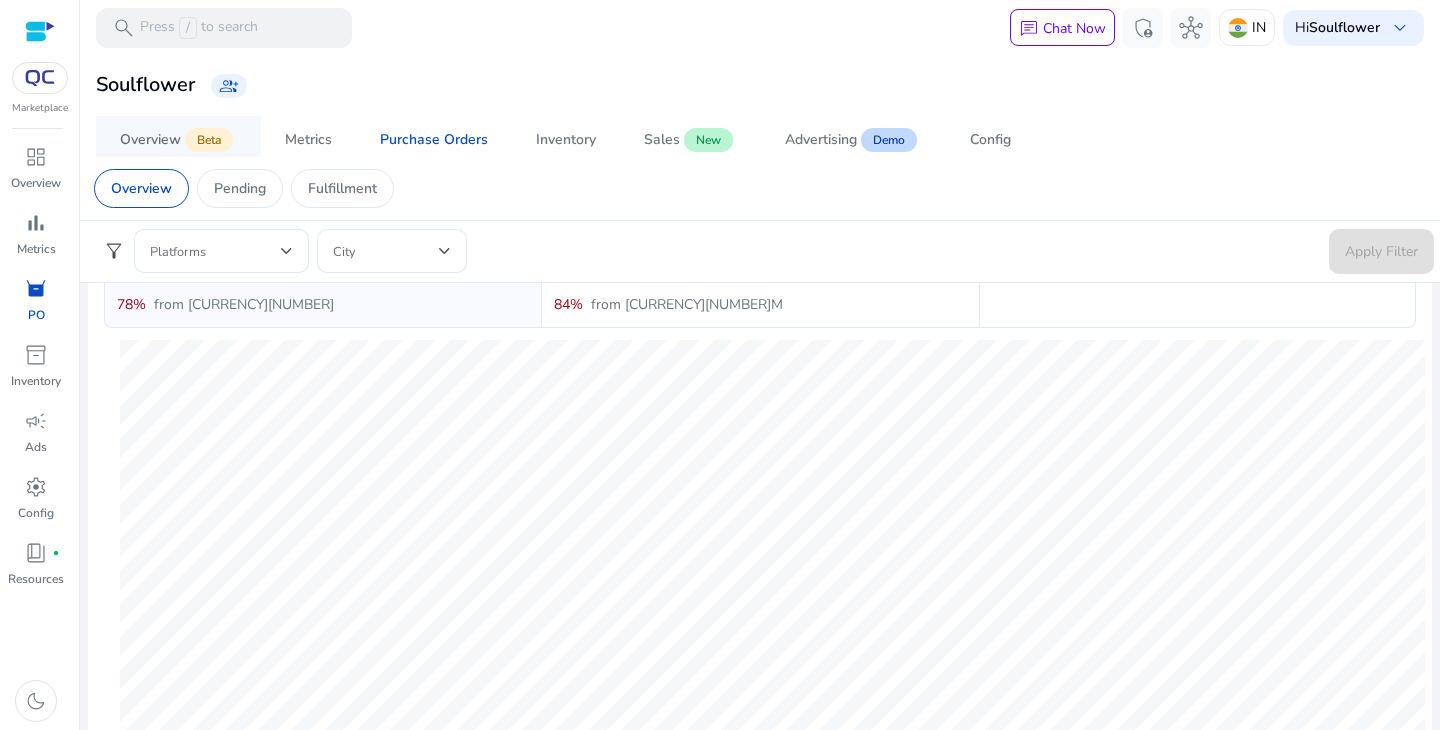 click on "Overview" at bounding box center [150, 140] 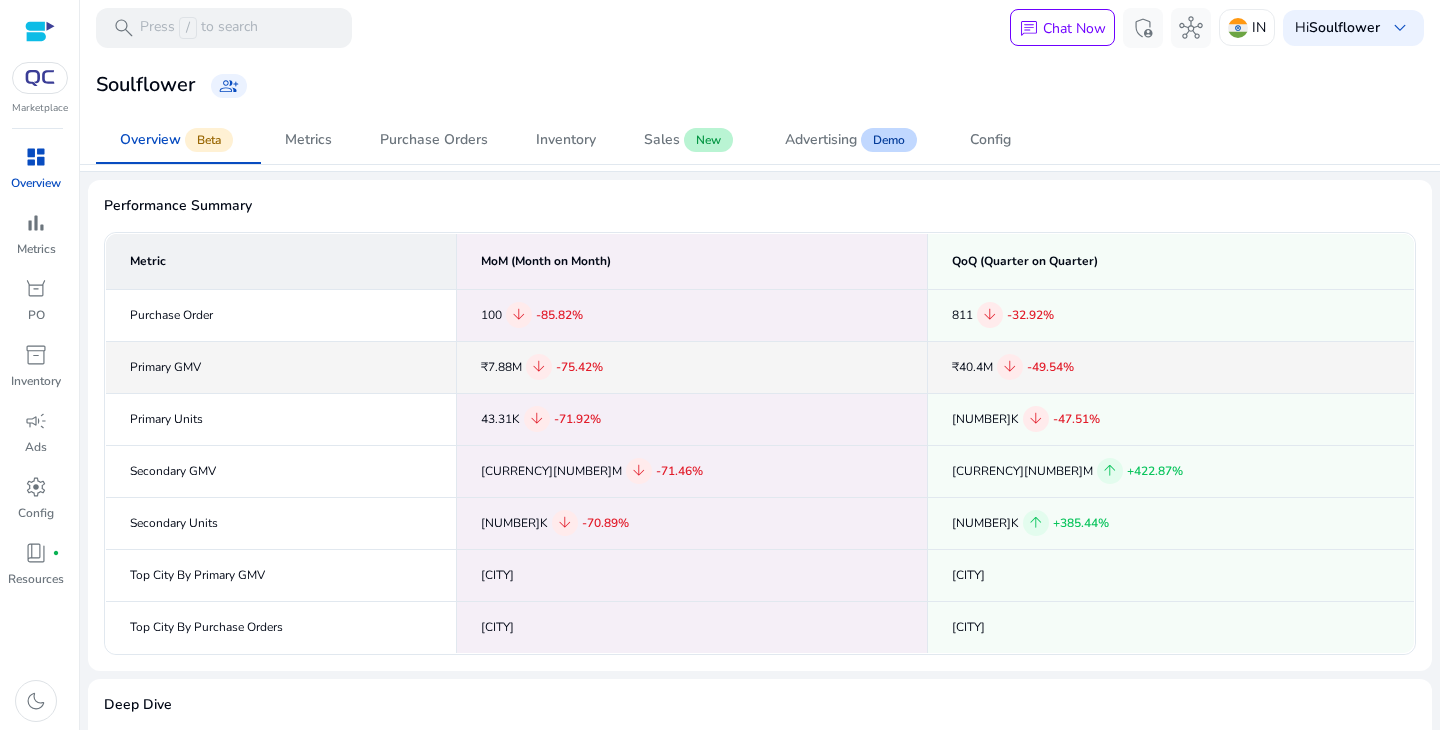 scroll, scrollTop: 77, scrollLeft: 0, axis: vertical 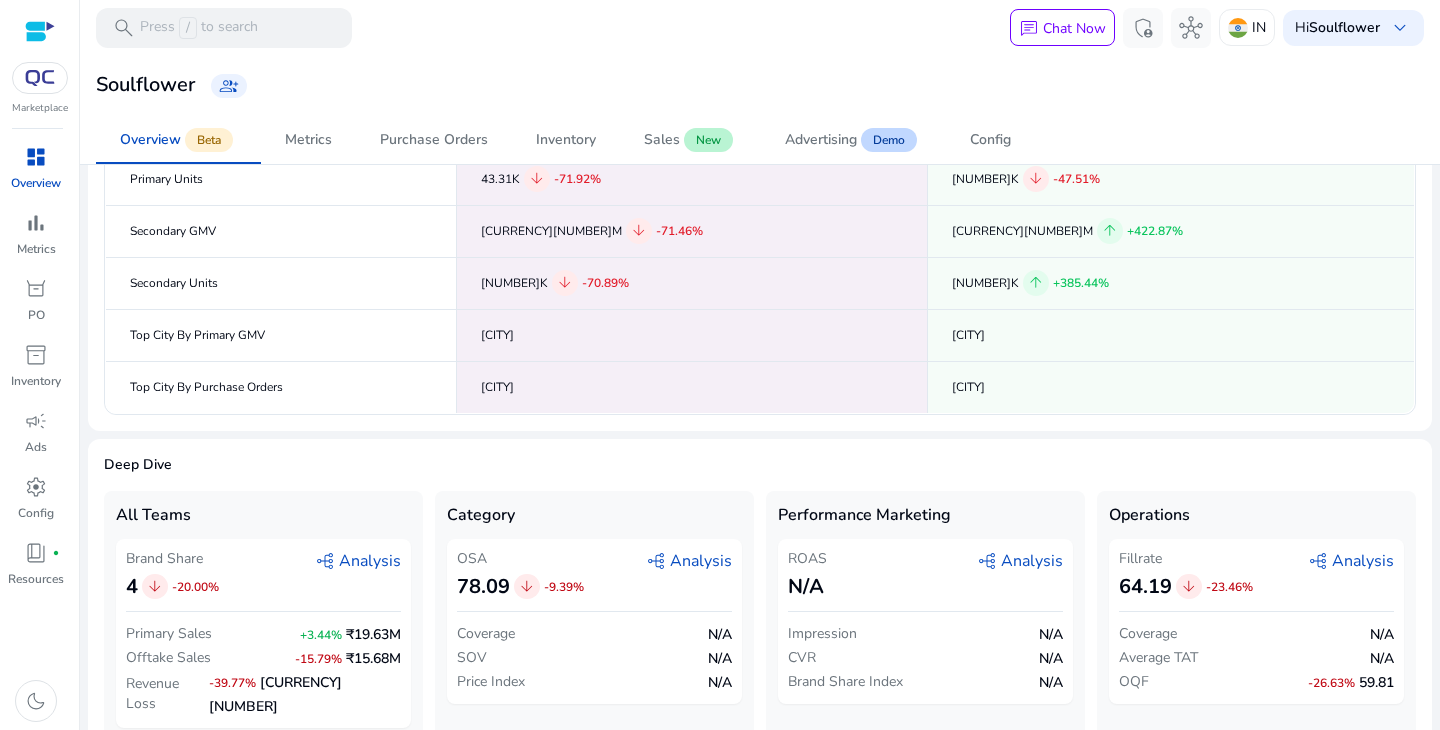 click on "graph_2   Analysis" 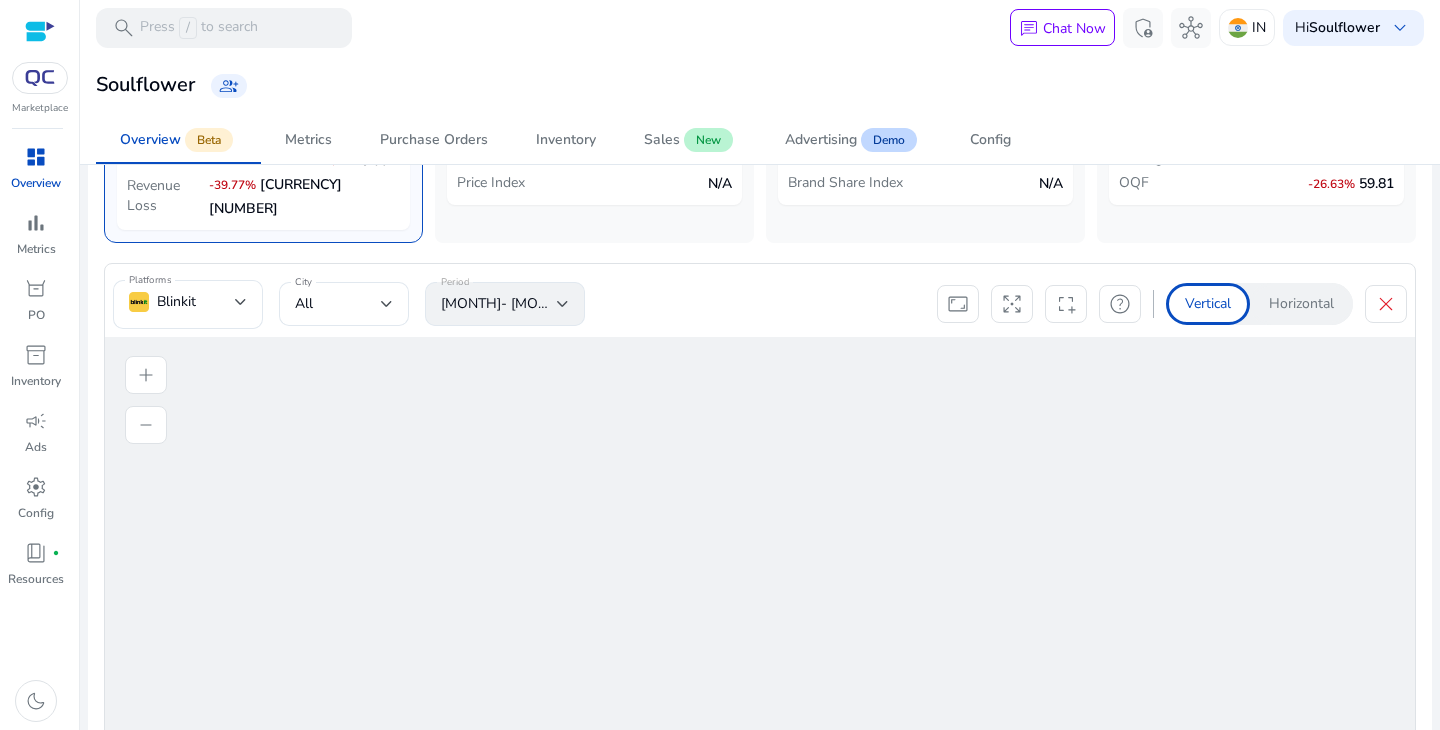 scroll, scrollTop: 848, scrollLeft: 0, axis: vertical 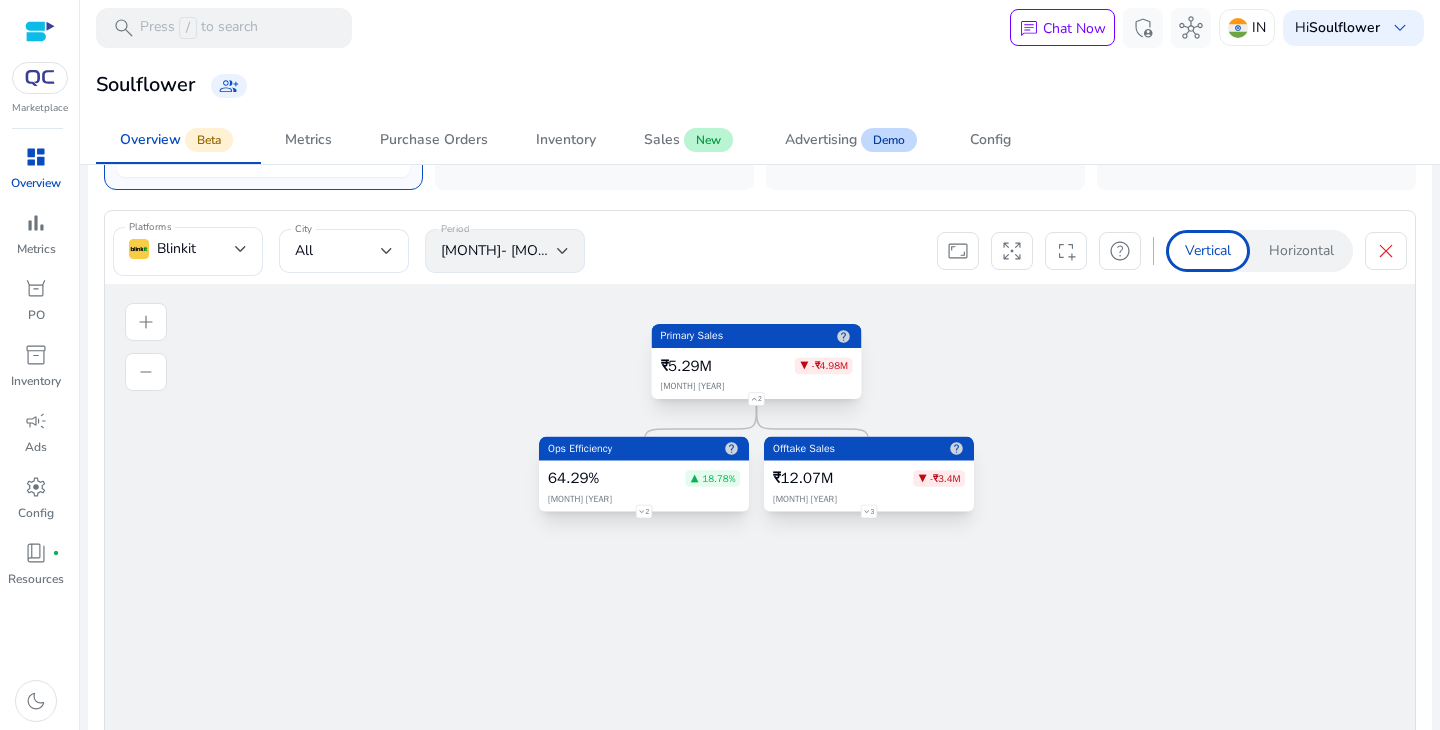 click on "Horizontal" 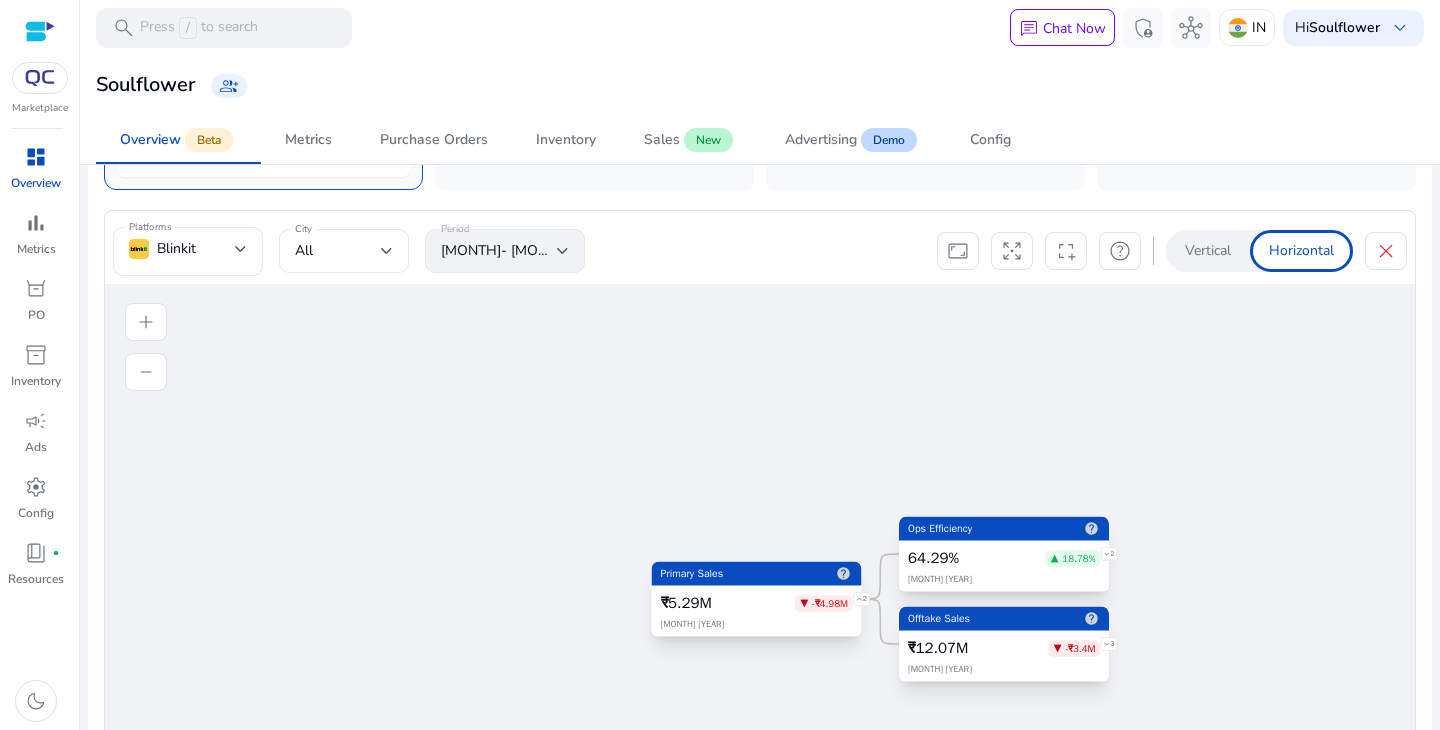 click on "2" 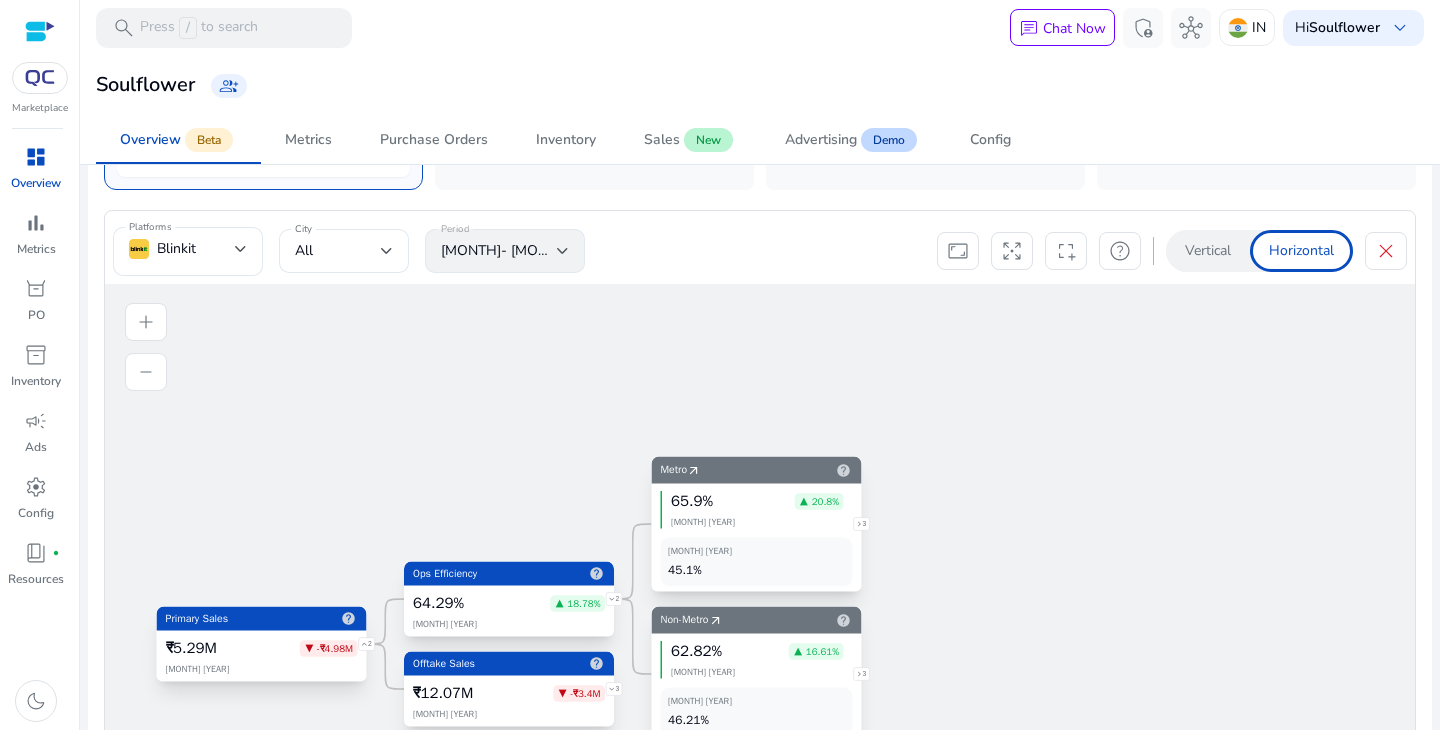 click on "3" 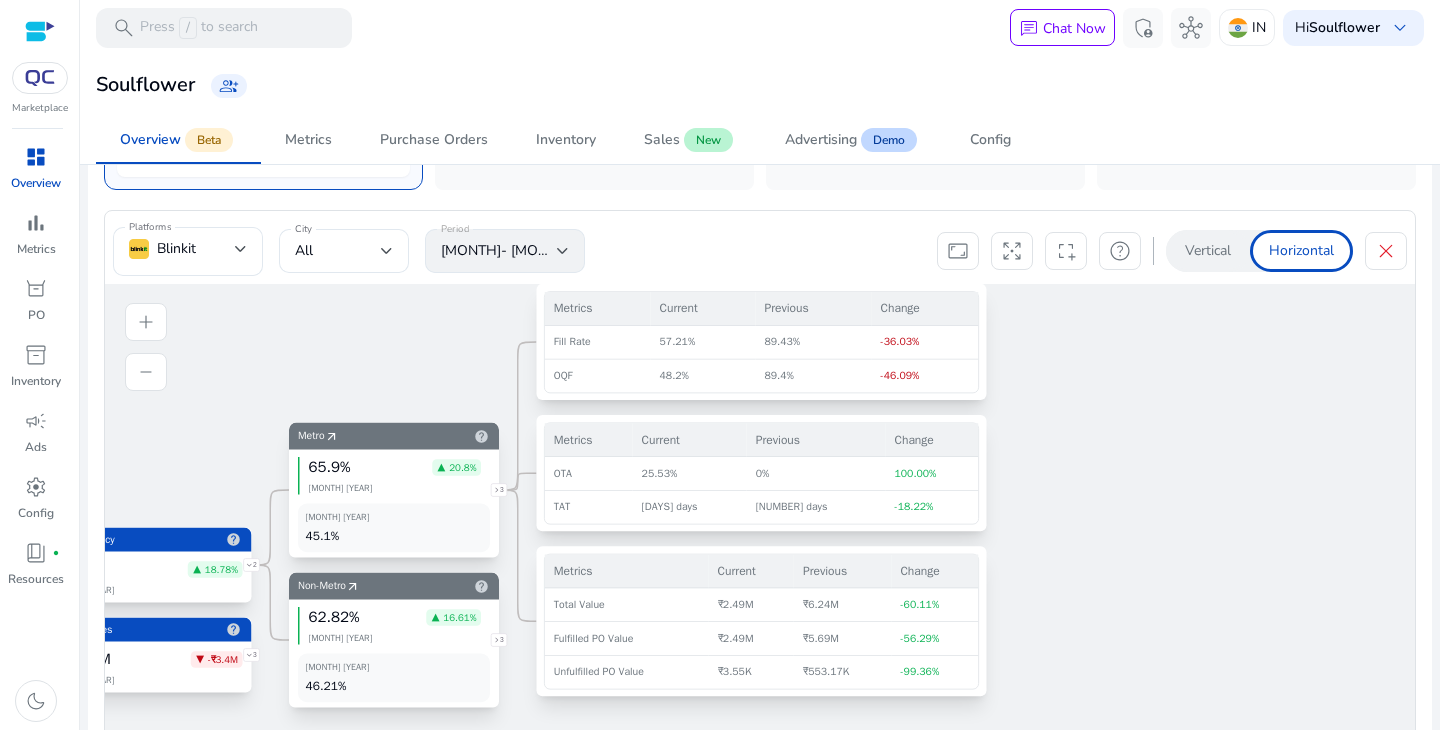 drag, startPoint x: 1015, startPoint y: 501, endPoint x: 1024, endPoint y: 405, distance: 96.42095 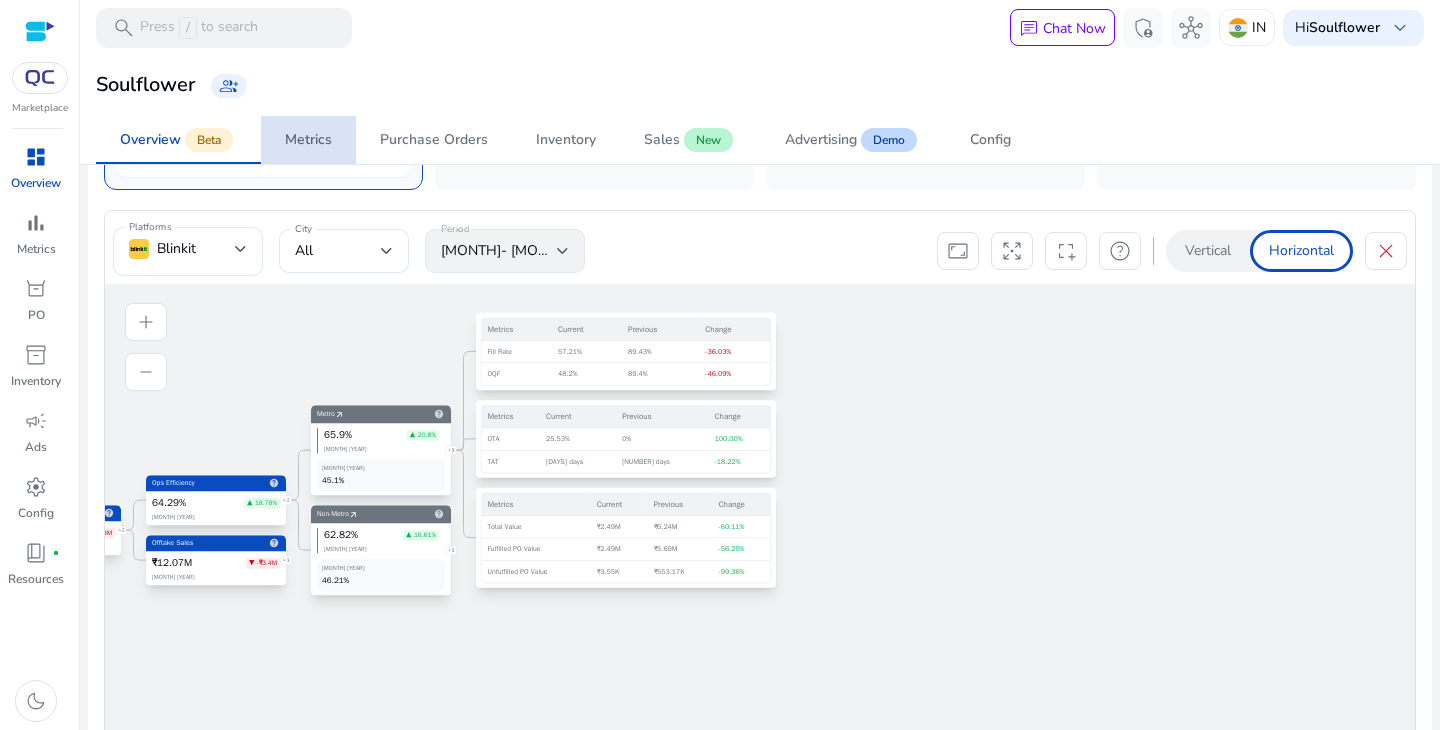 click on "Metrics" at bounding box center (308, 140) 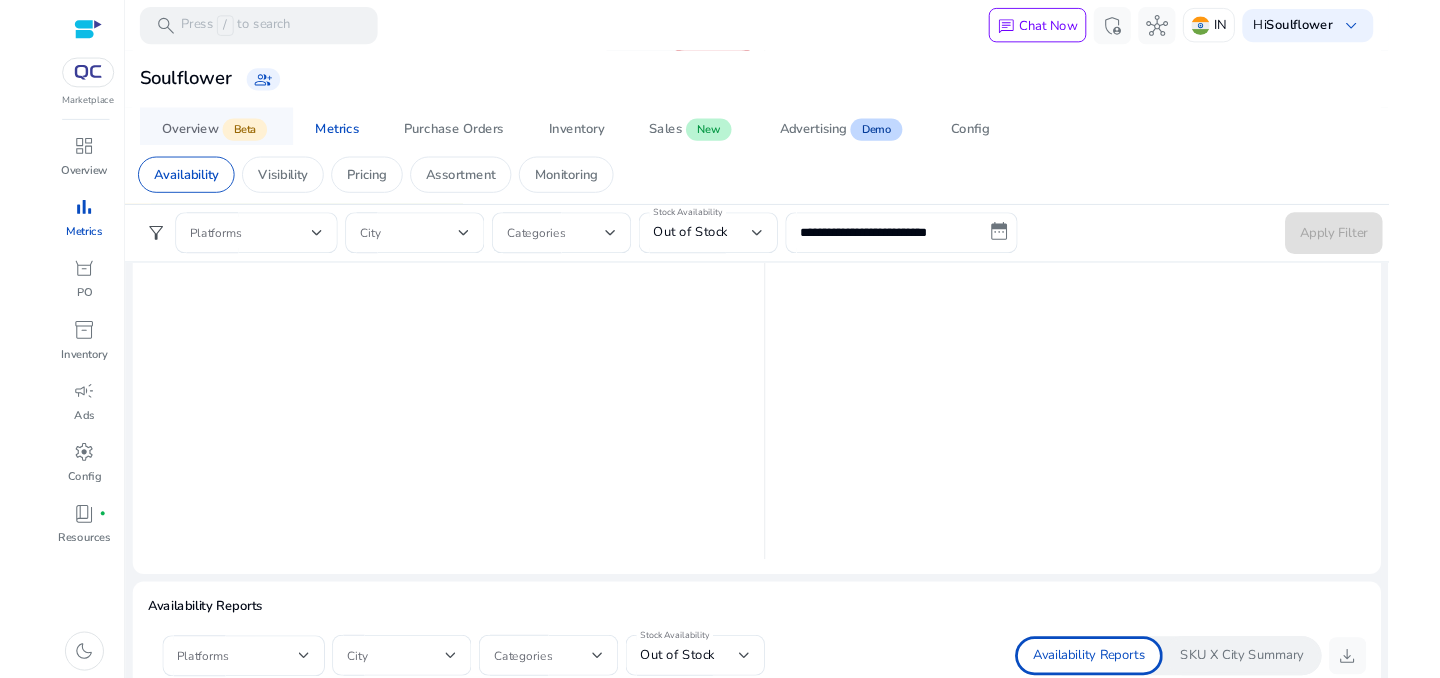 scroll, scrollTop: 0, scrollLeft: 0, axis: both 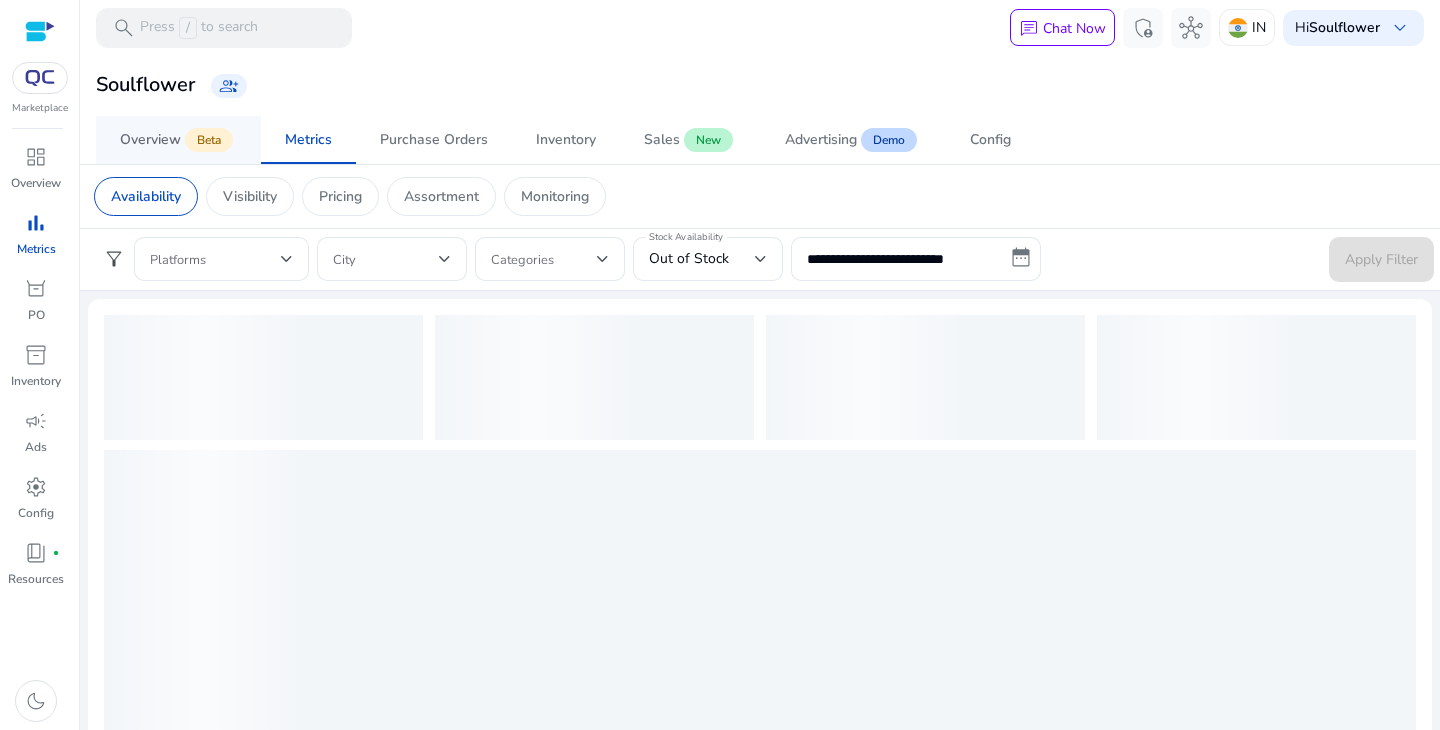 click on "Overview" at bounding box center [150, 140] 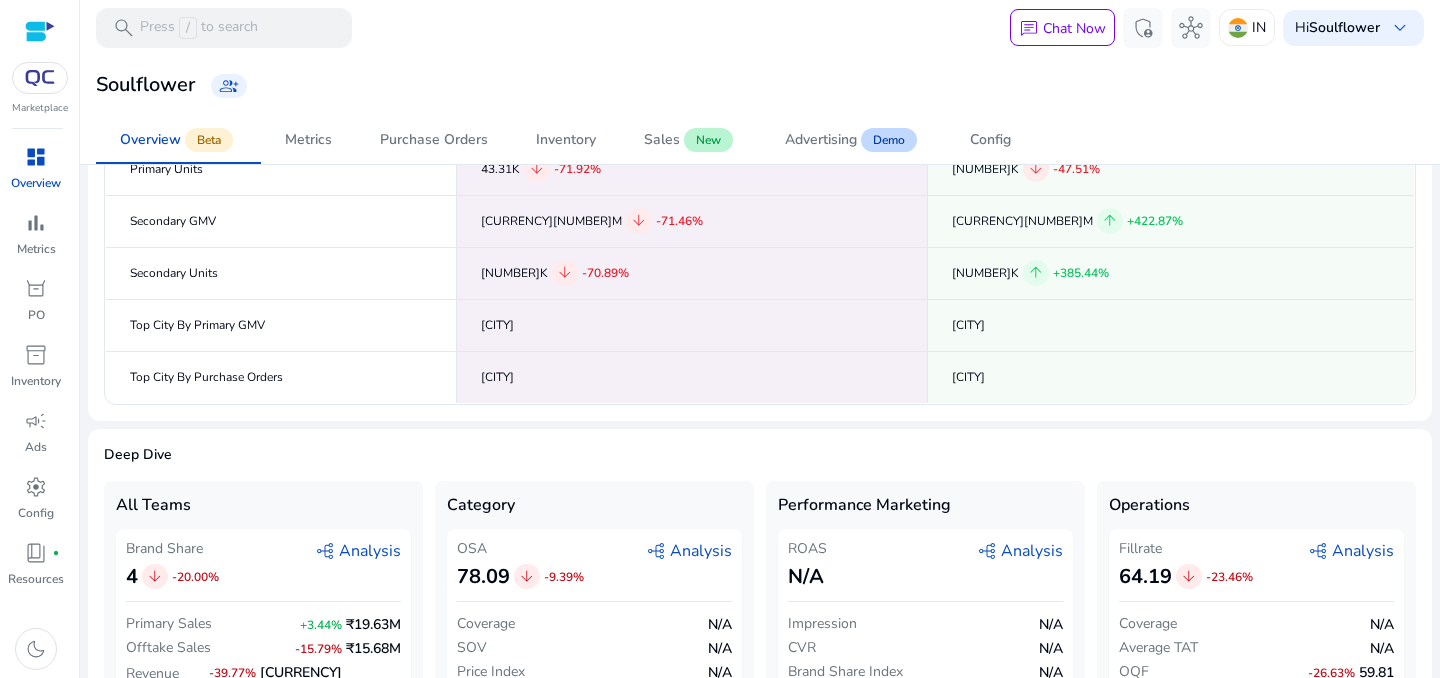scroll, scrollTop: 348, scrollLeft: 0, axis: vertical 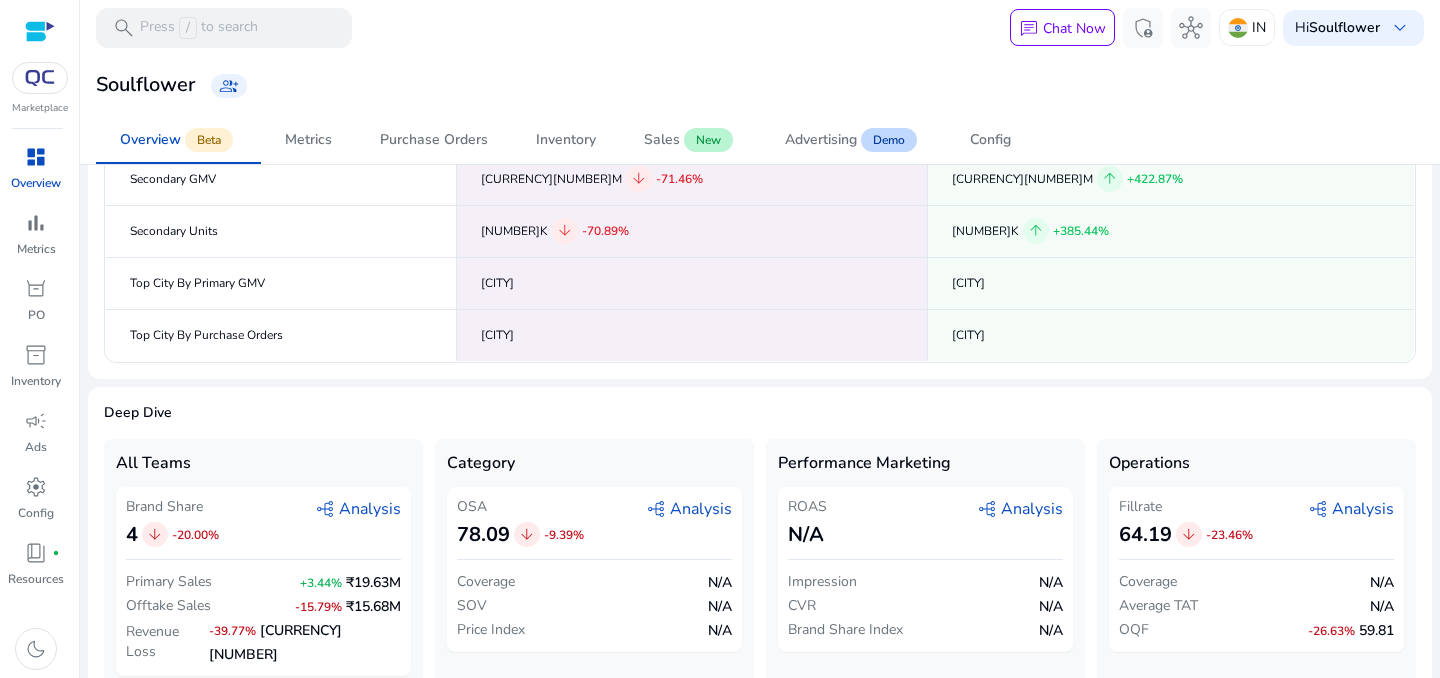 click on "graph_2   Analysis" 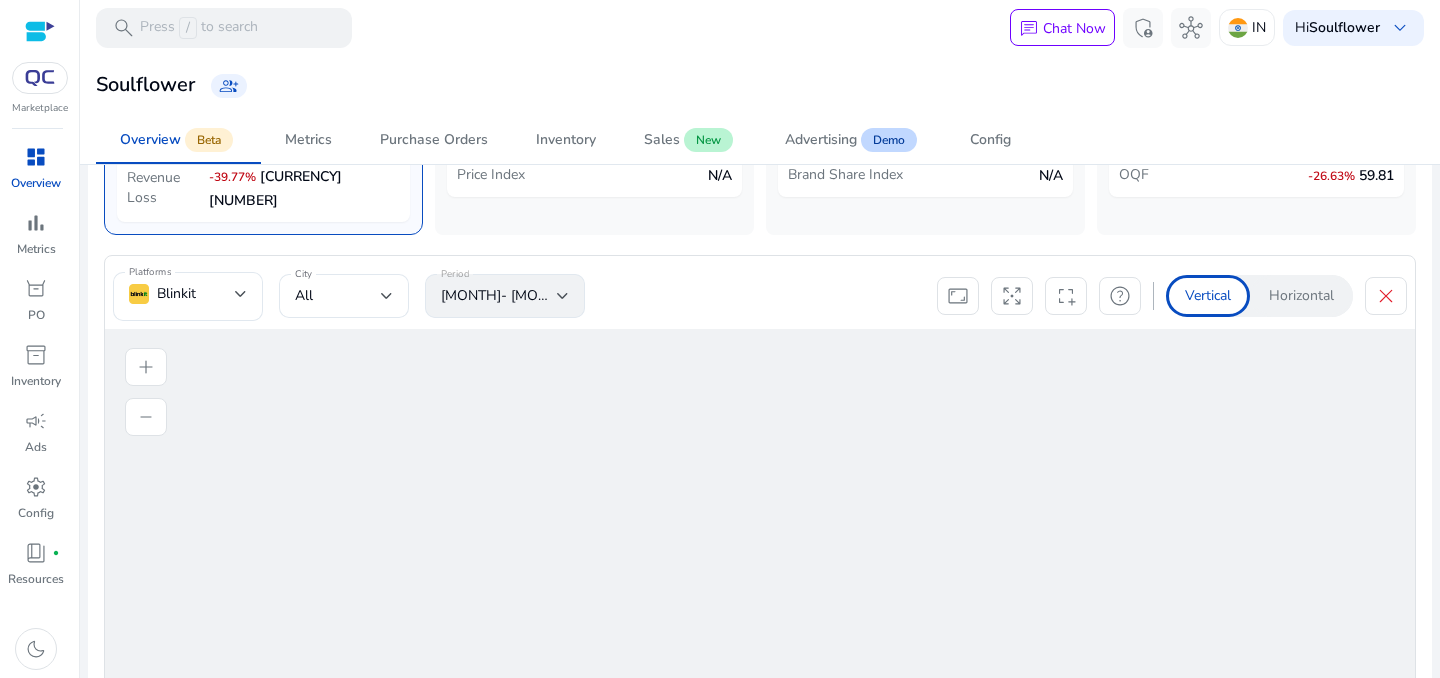 scroll, scrollTop: 848, scrollLeft: 0, axis: vertical 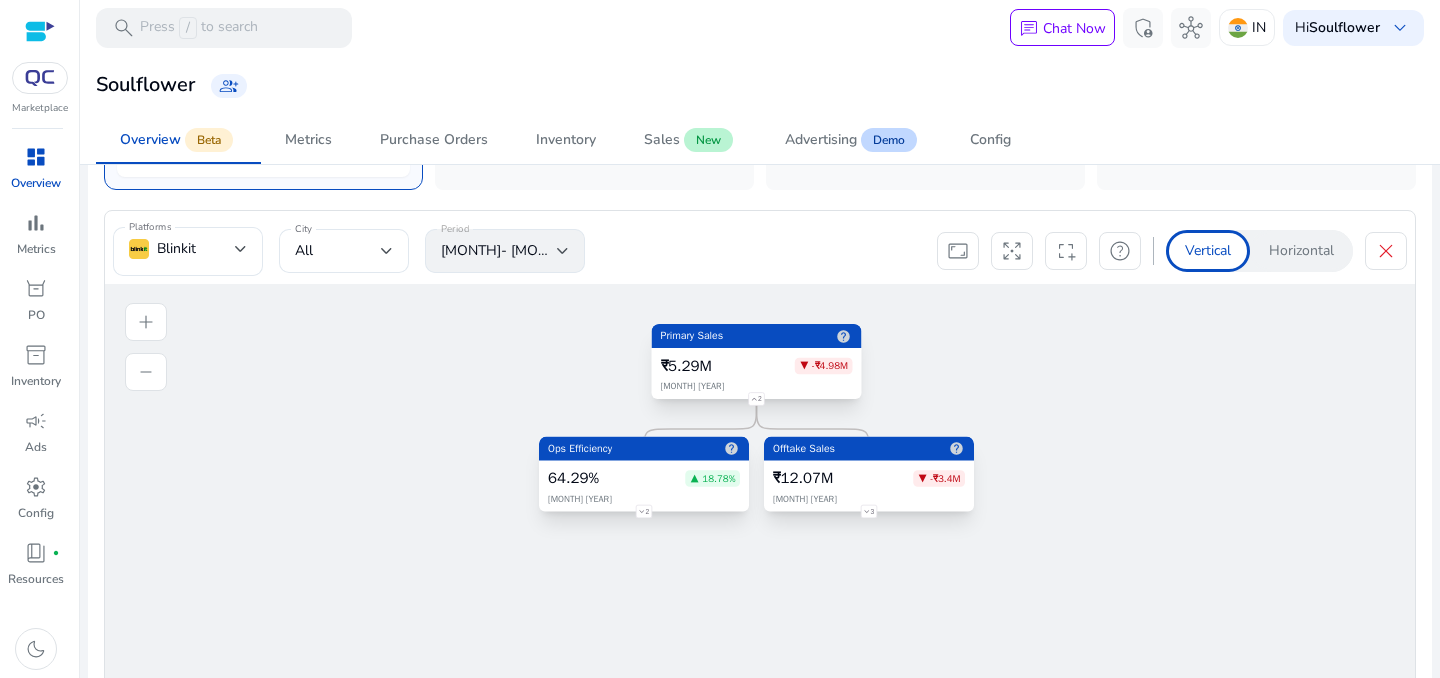 click on "Horizontal" 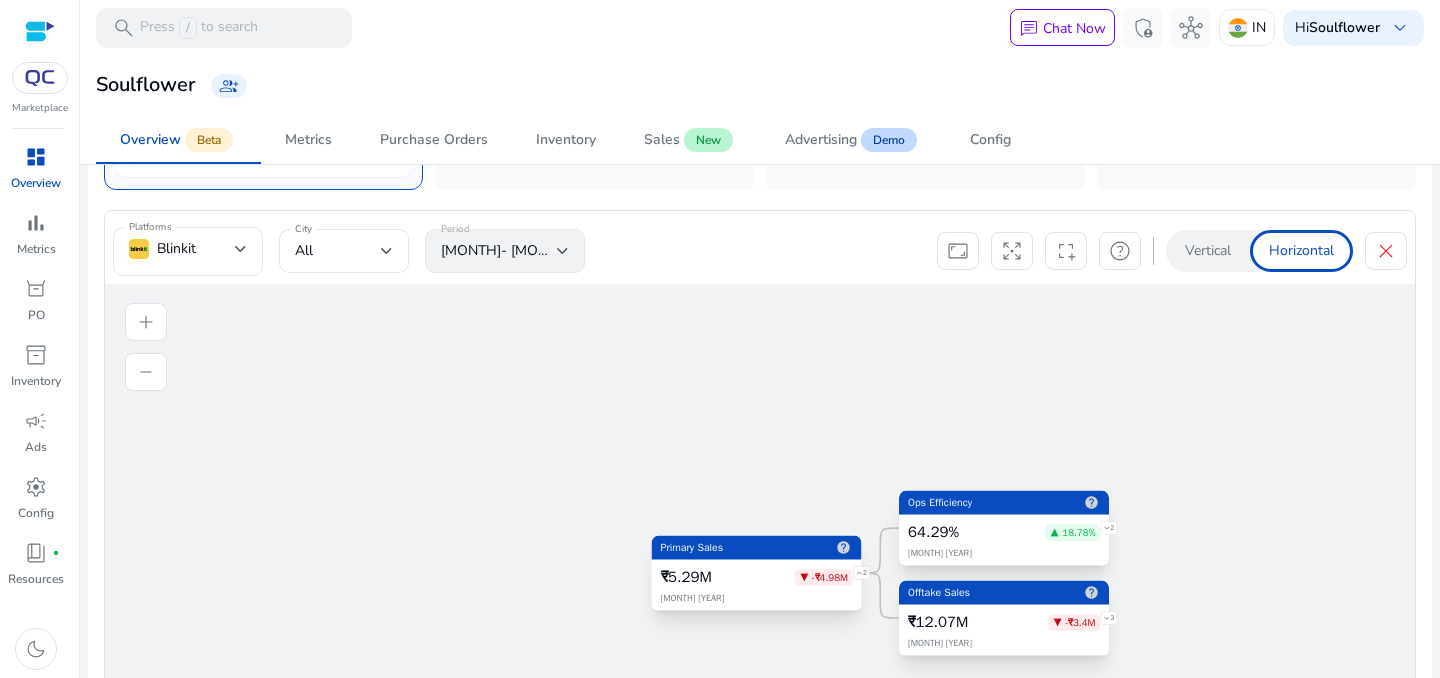 click on "2" 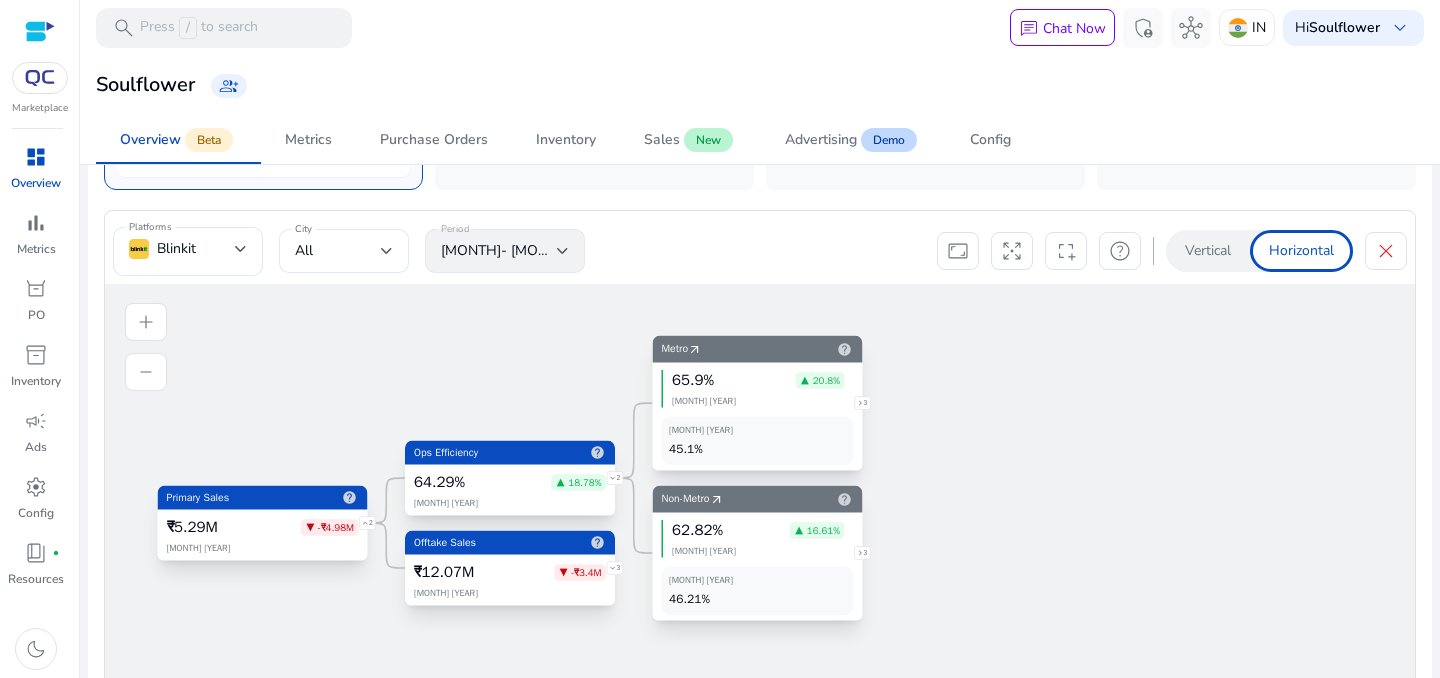 drag, startPoint x: 700, startPoint y: 373, endPoint x: 701, endPoint y: 278, distance: 95.005264 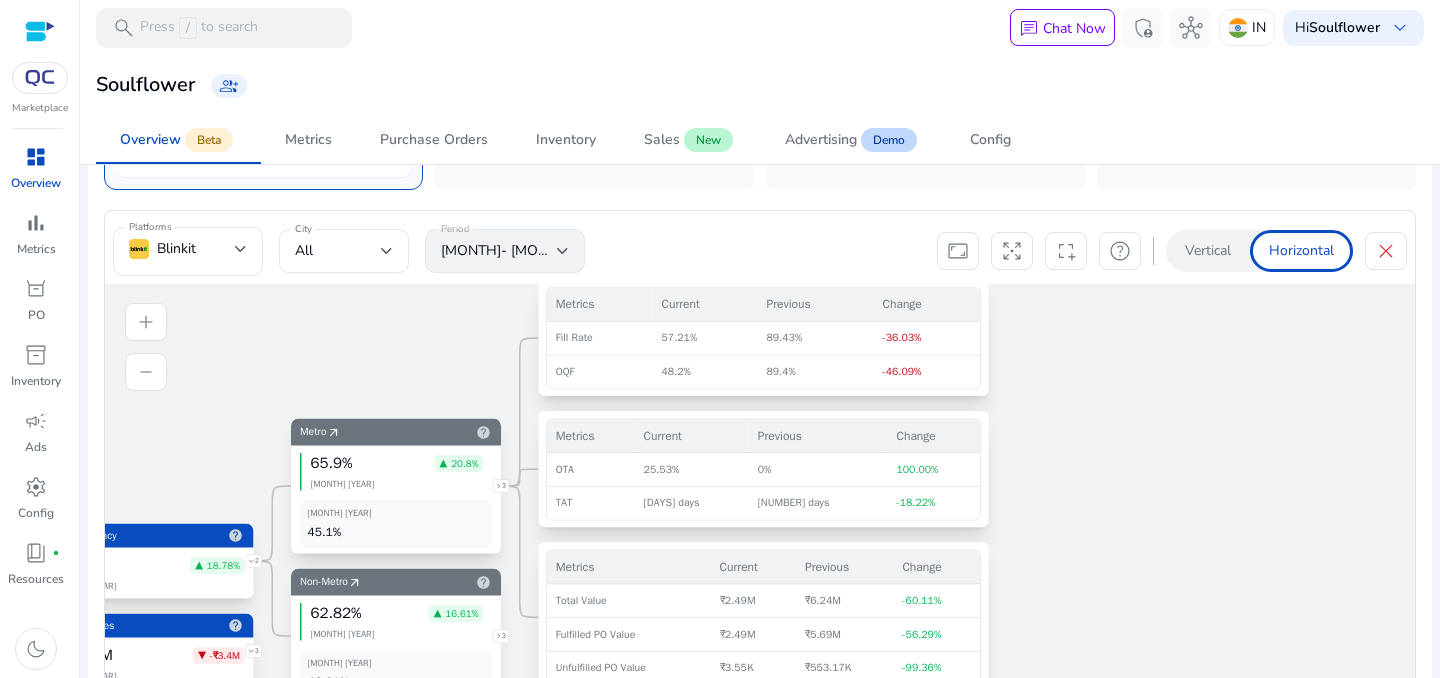 drag, startPoint x: 1125, startPoint y: 396, endPoint x: 1132, endPoint y: 306, distance: 90.27181 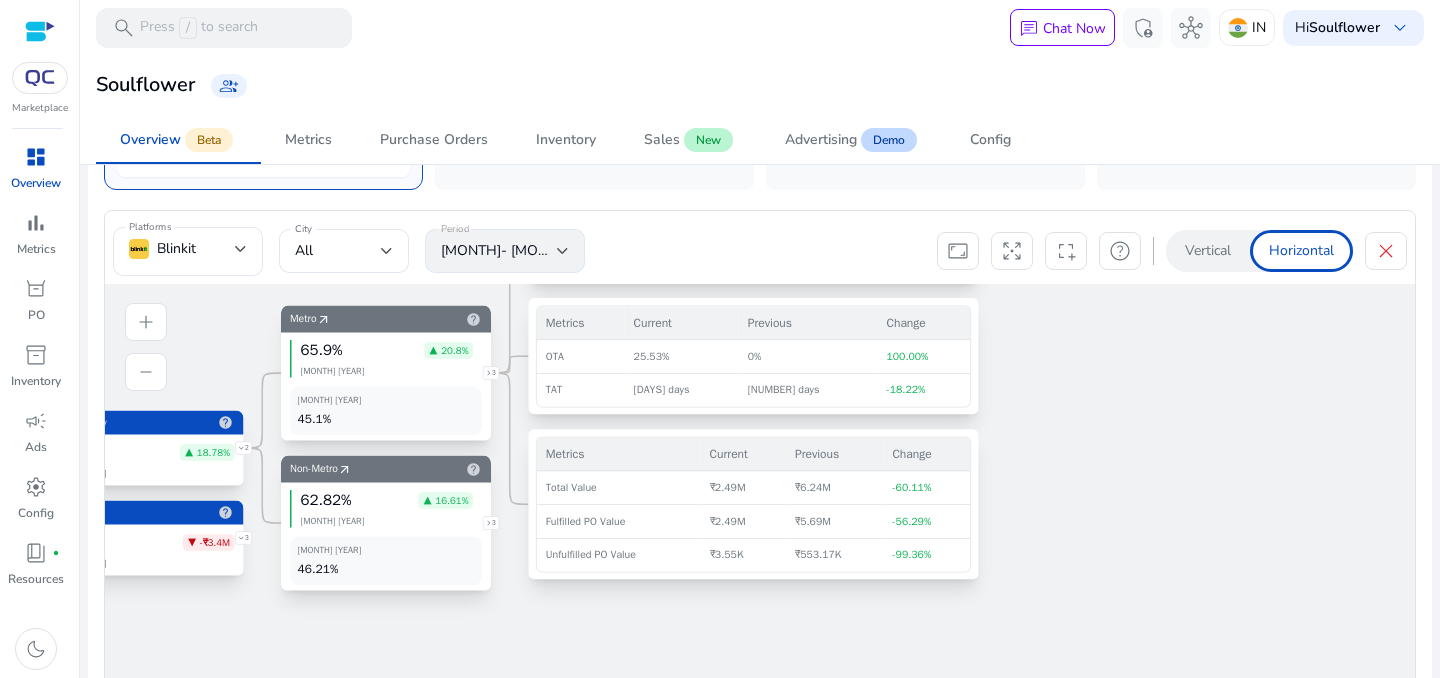 drag, startPoint x: 1145, startPoint y: 382, endPoint x: 1135, endPoint y: 272, distance: 110.45361 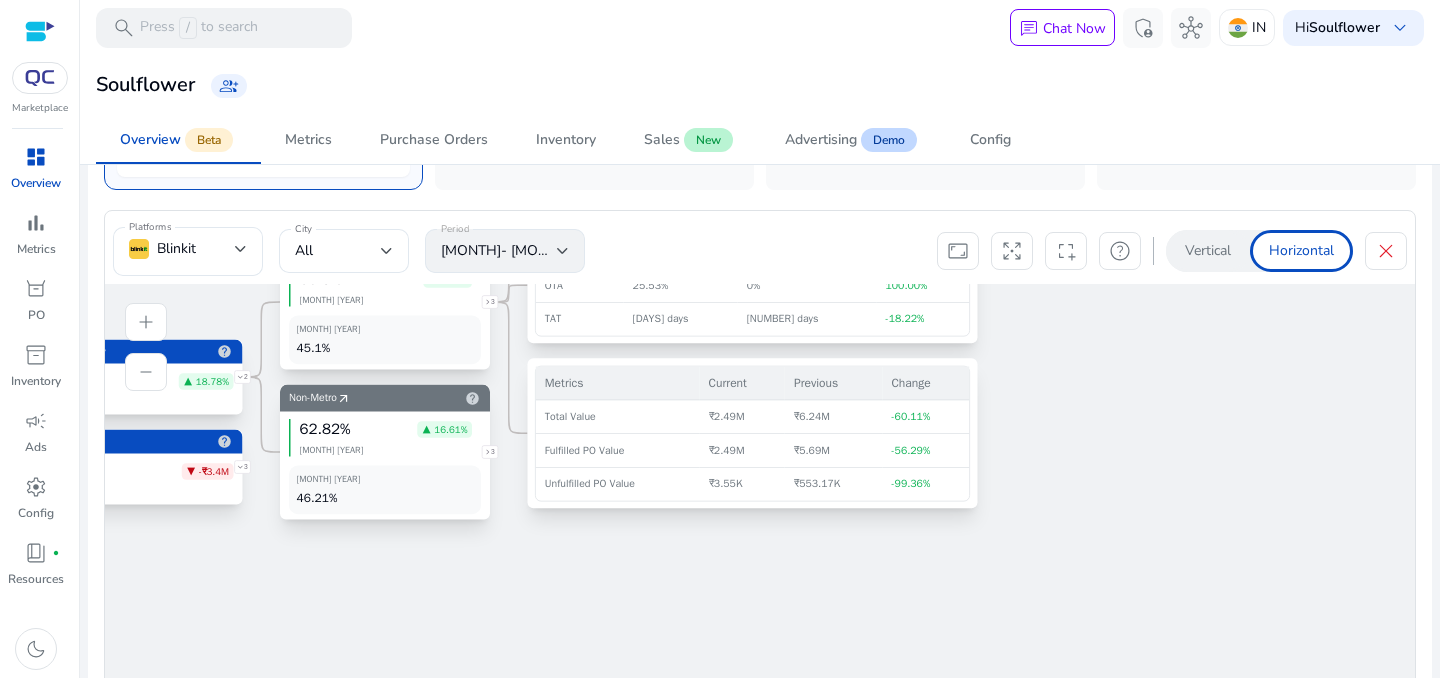drag, startPoint x: 1185, startPoint y: 435, endPoint x: 1184, endPoint y: 364, distance: 71.00704 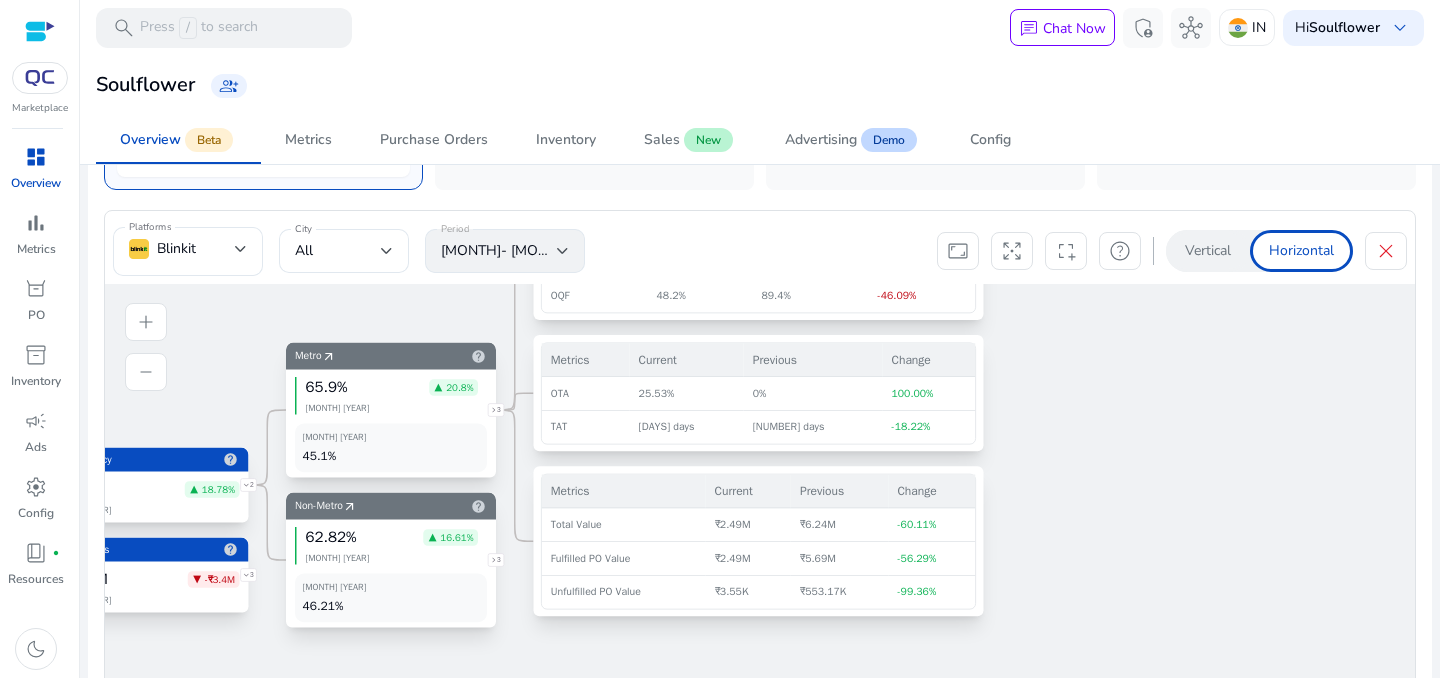 drag, startPoint x: 1041, startPoint y: 338, endPoint x: 1048, endPoint y: 443, distance: 105.23308 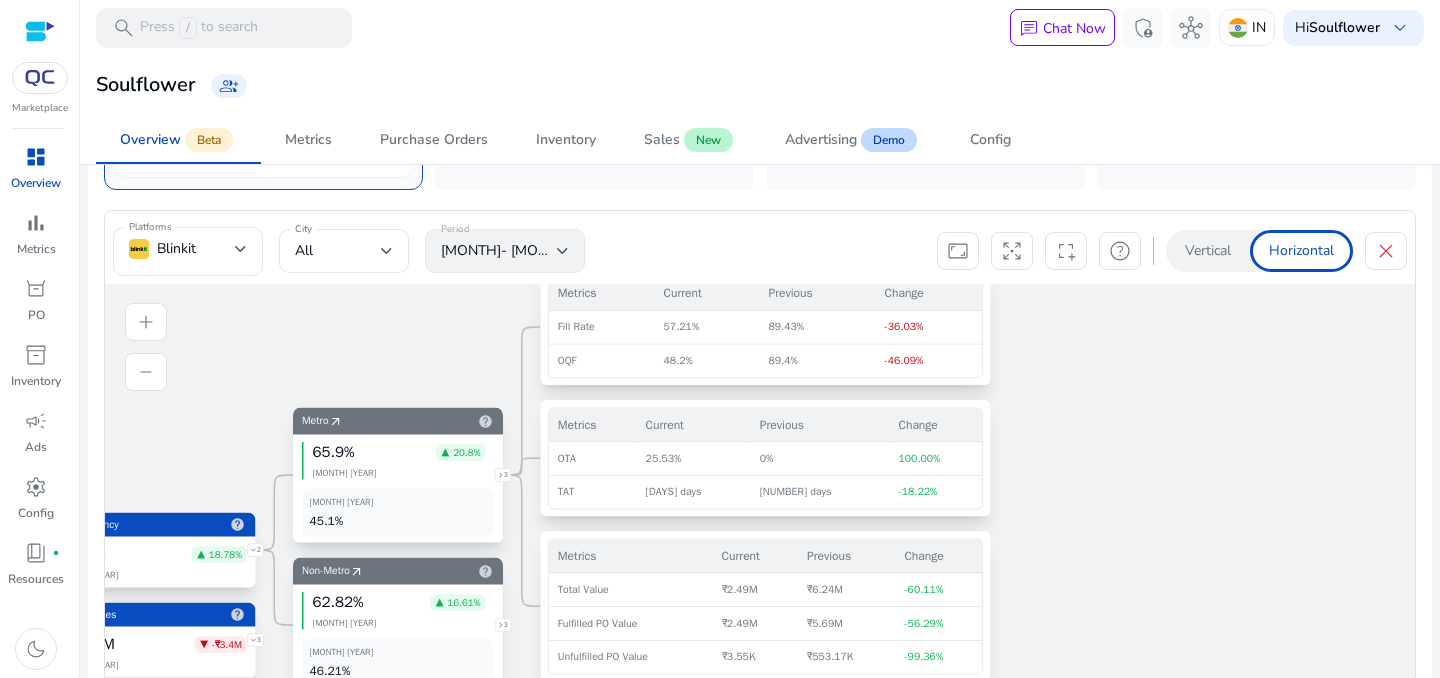 drag, startPoint x: 1065, startPoint y: 415, endPoint x: 1071, endPoint y: 482, distance: 67.26812 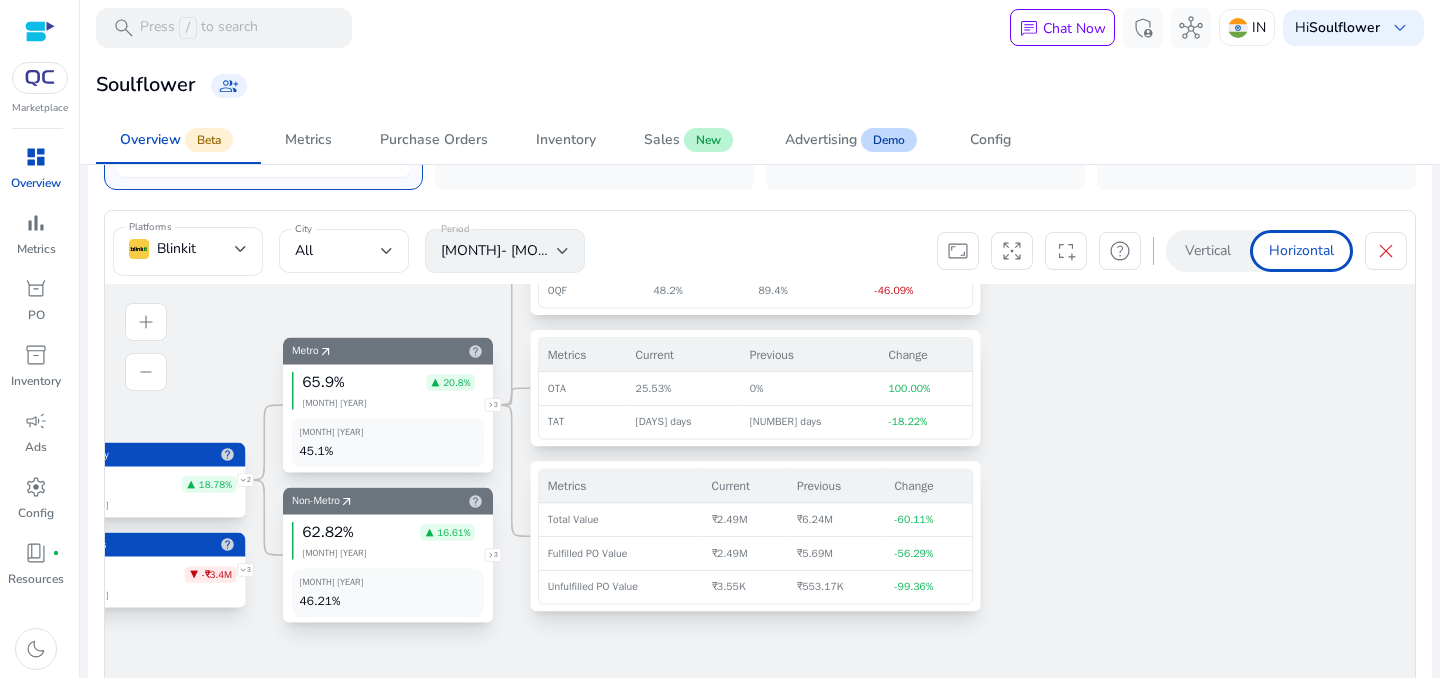 drag, startPoint x: 1072, startPoint y: 403, endPoint x: 1062, endPoint y: 337, distance: 66.75328 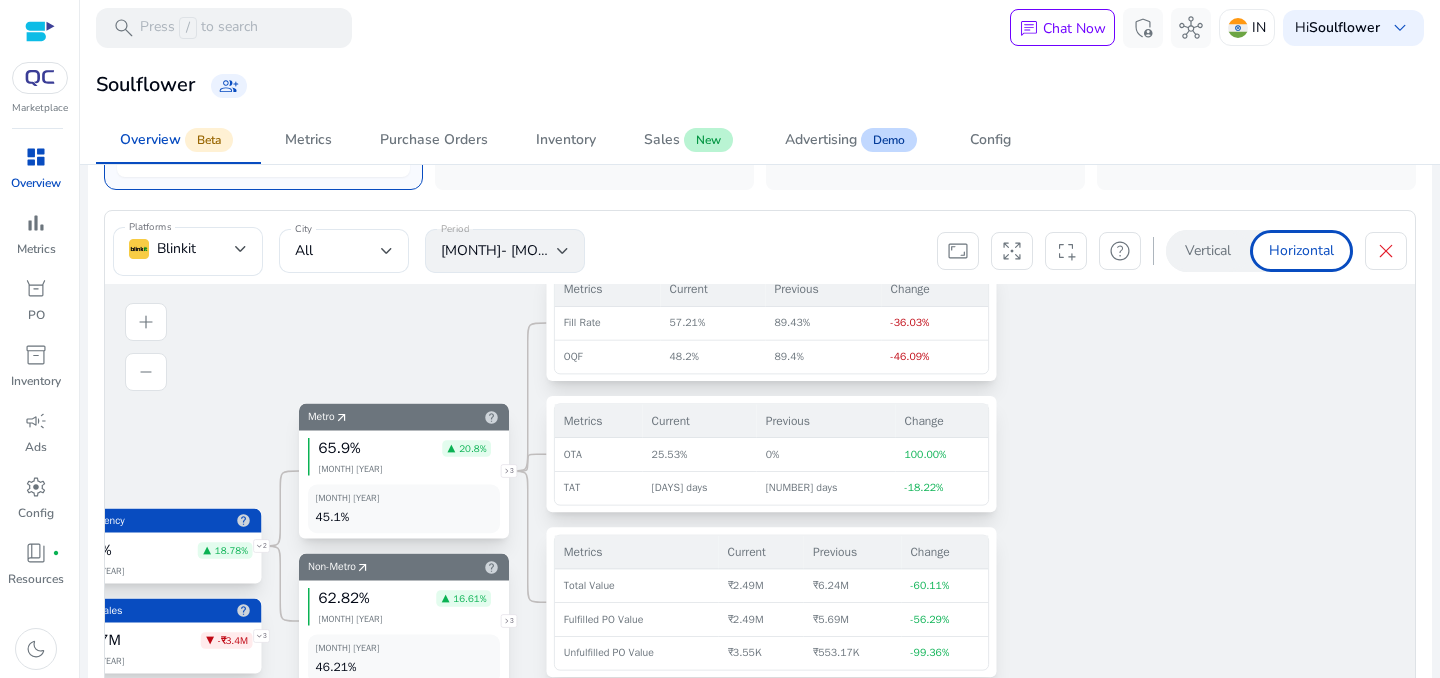 drag, startPoint x: 1065, startPoint y: 377, endPoint x: 1081, endPoint y: 440, distance: 65 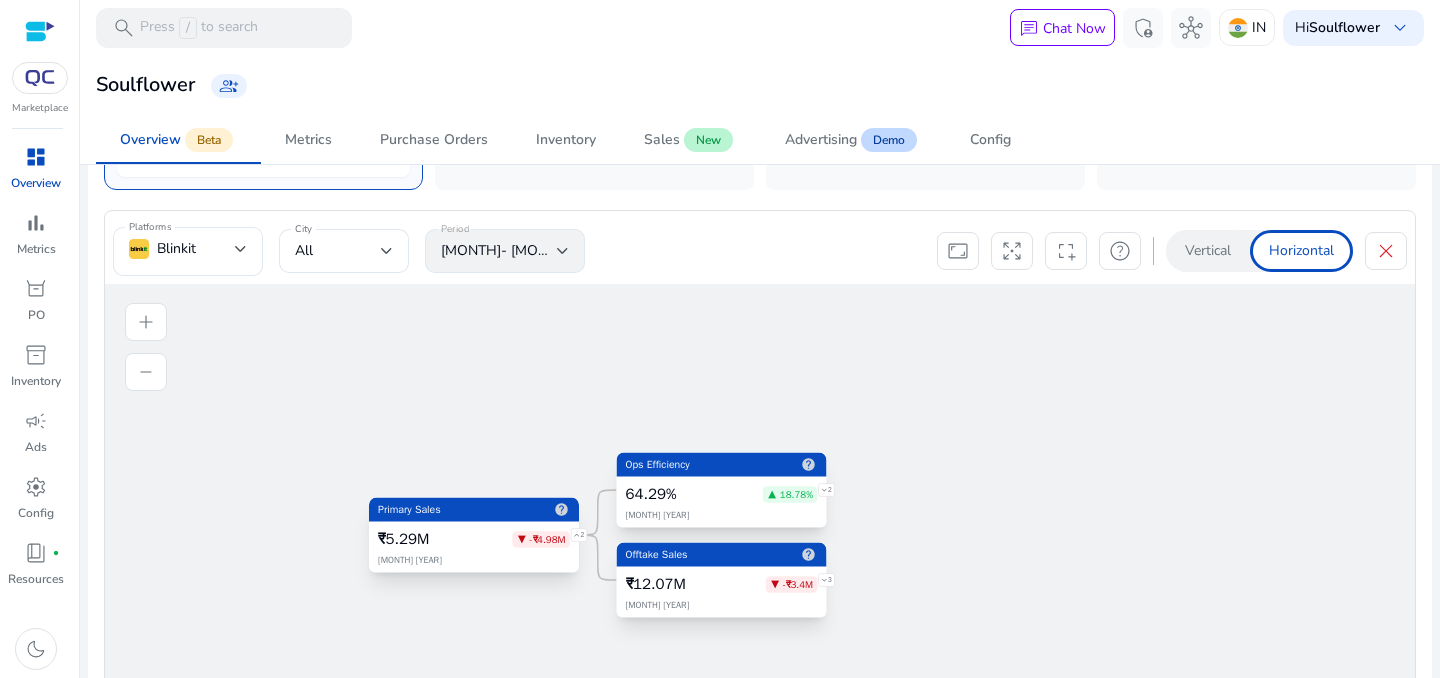 drag, startPoint x: 617, startPoint y: 449, endPoint x: 582, endPoint y: 366, distance: 90.07774 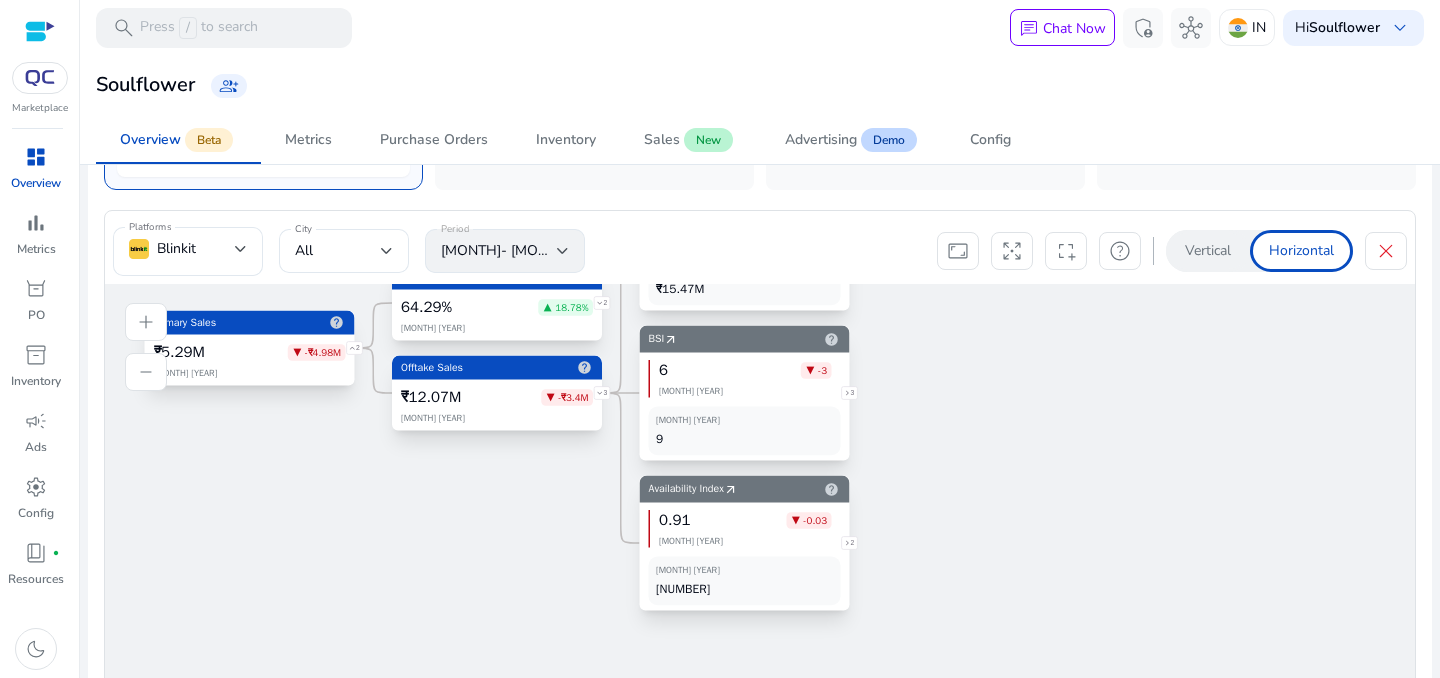 drag, startPoint x: 1018, startPoint y: 556, endPoint x: 1007, endPoint y: 373, distance: 183.3303 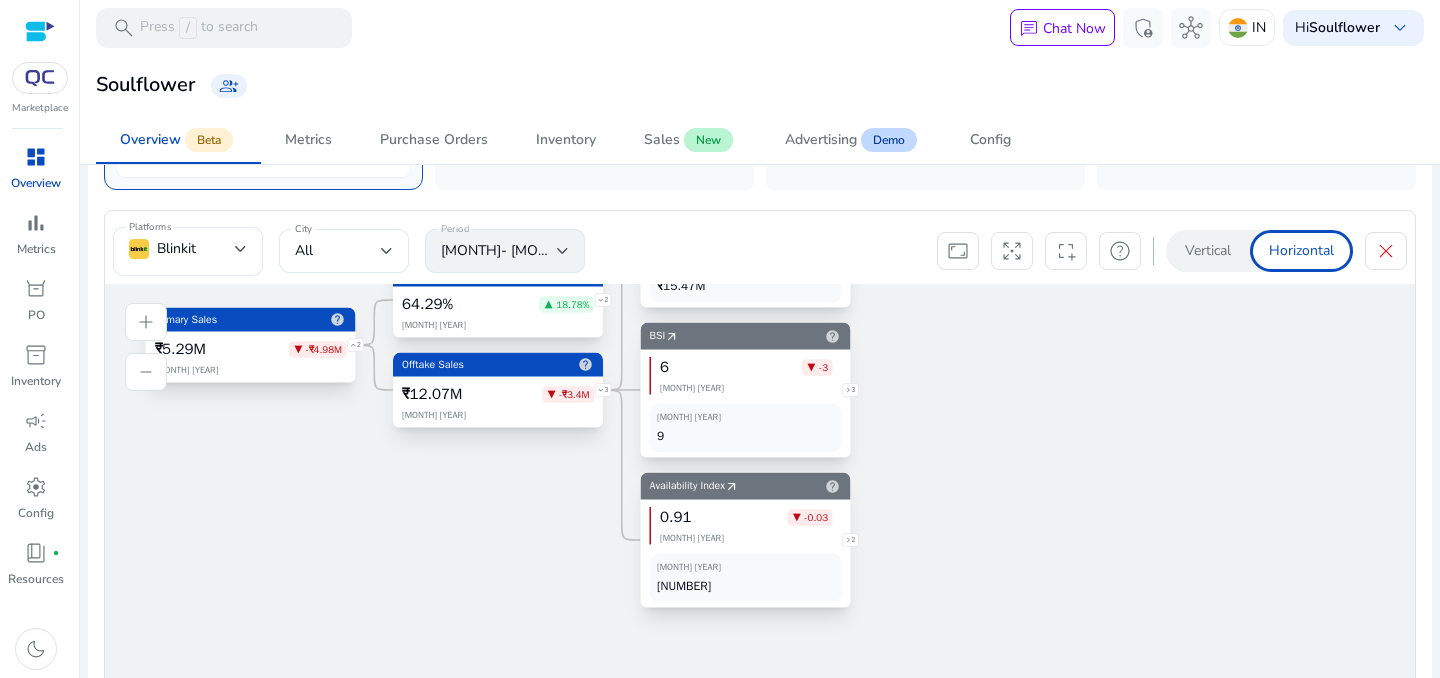 click on "2" 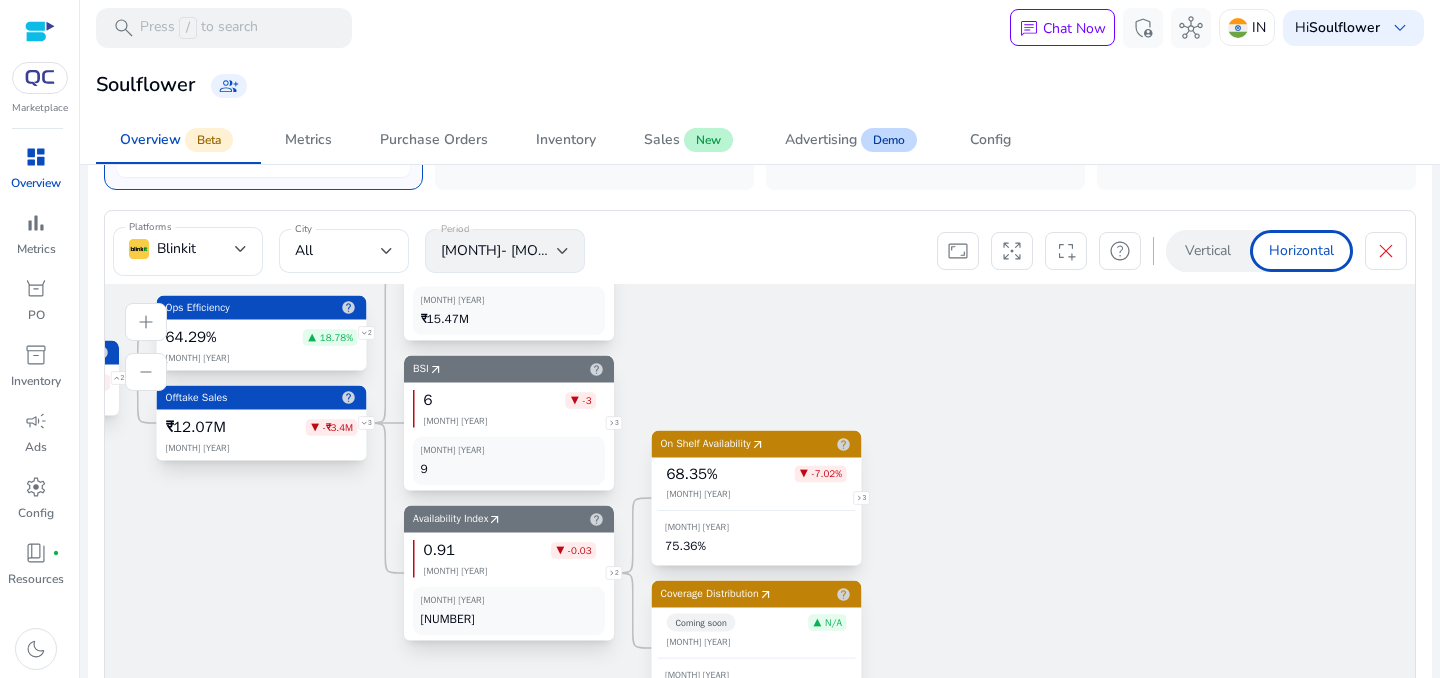 click on "3" 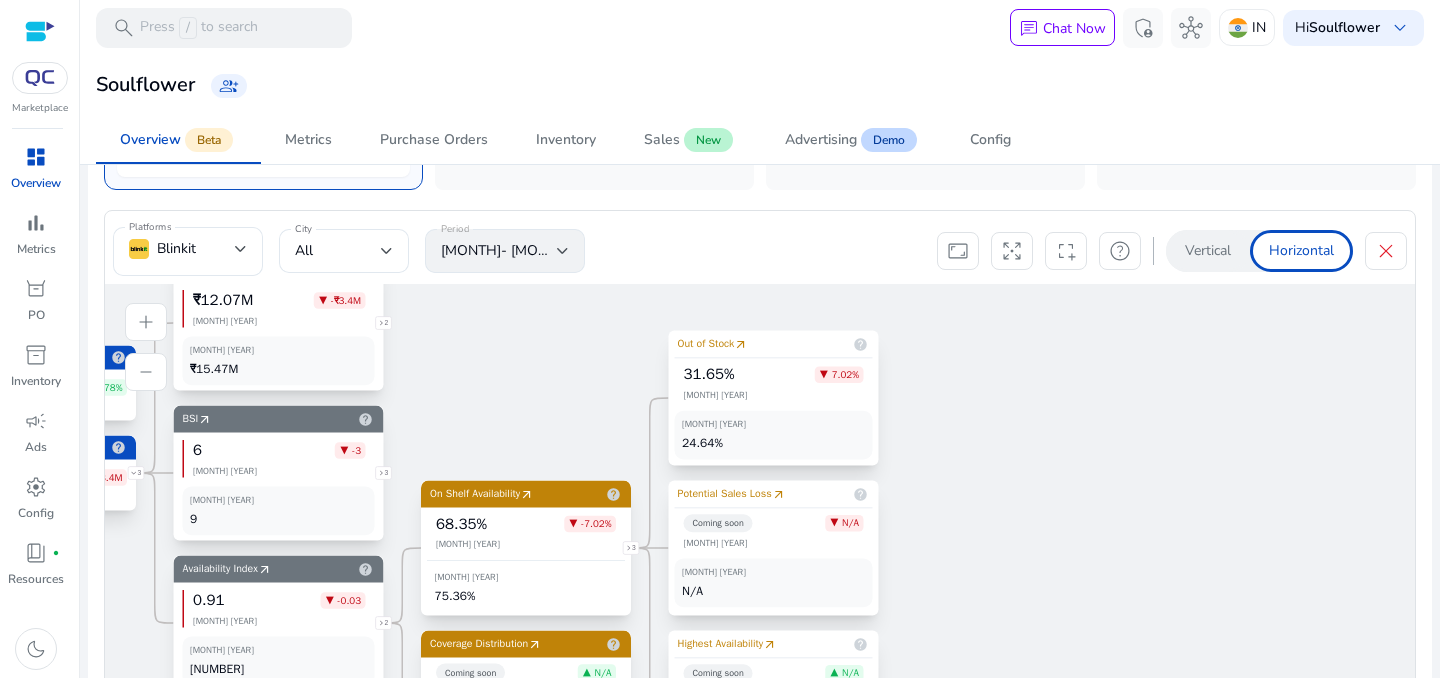 drag, startPoint x: 443, startPoint y: 437, endPoint x: 460, endPoint y: 412, distance: 30.232433 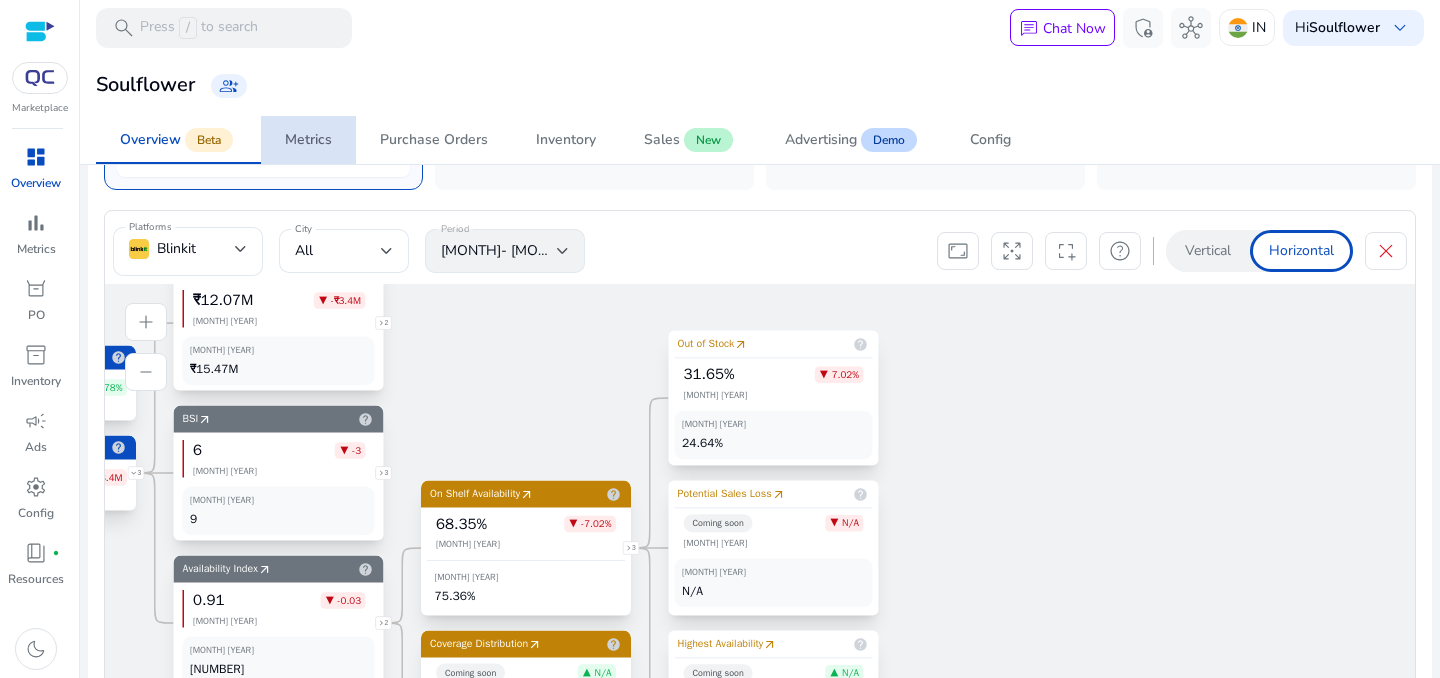 click on "Metrics" at bounding box center [308, 140] 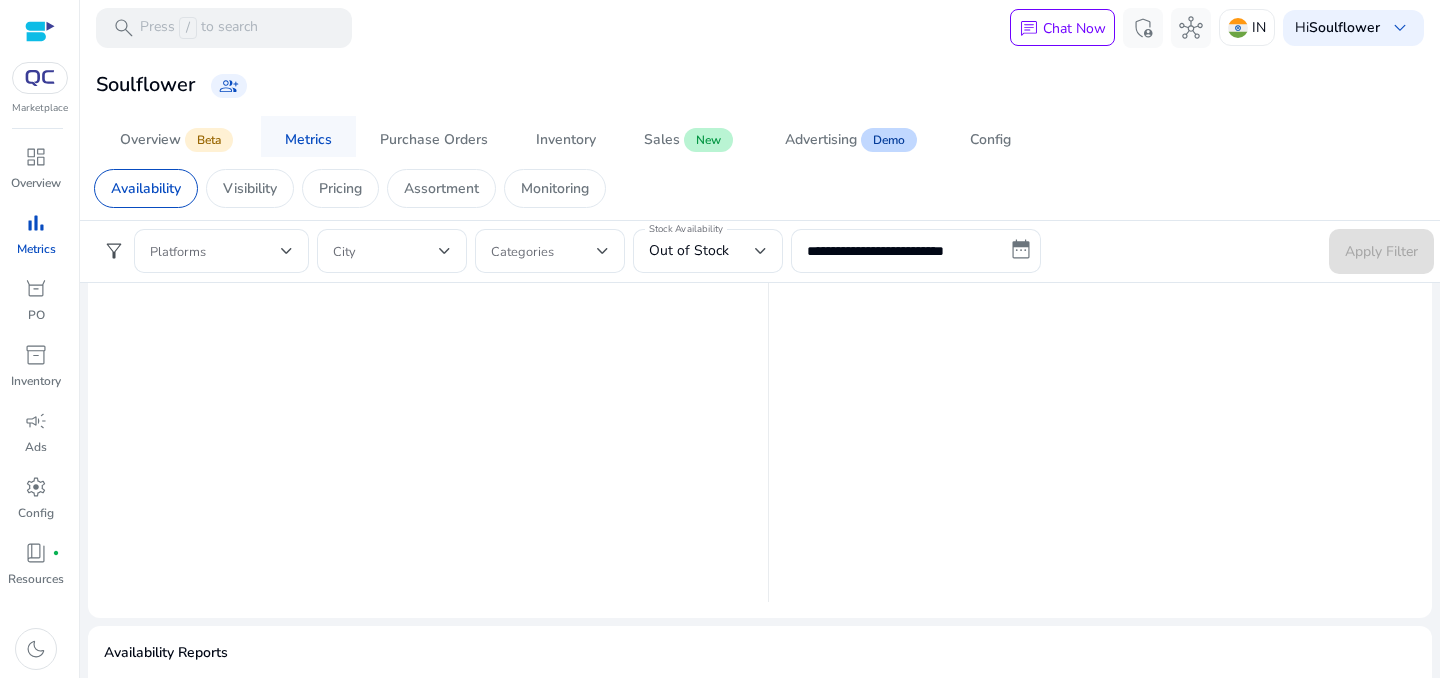 scroll, scrollTop: 0, scrollLeft: 0, axis: both 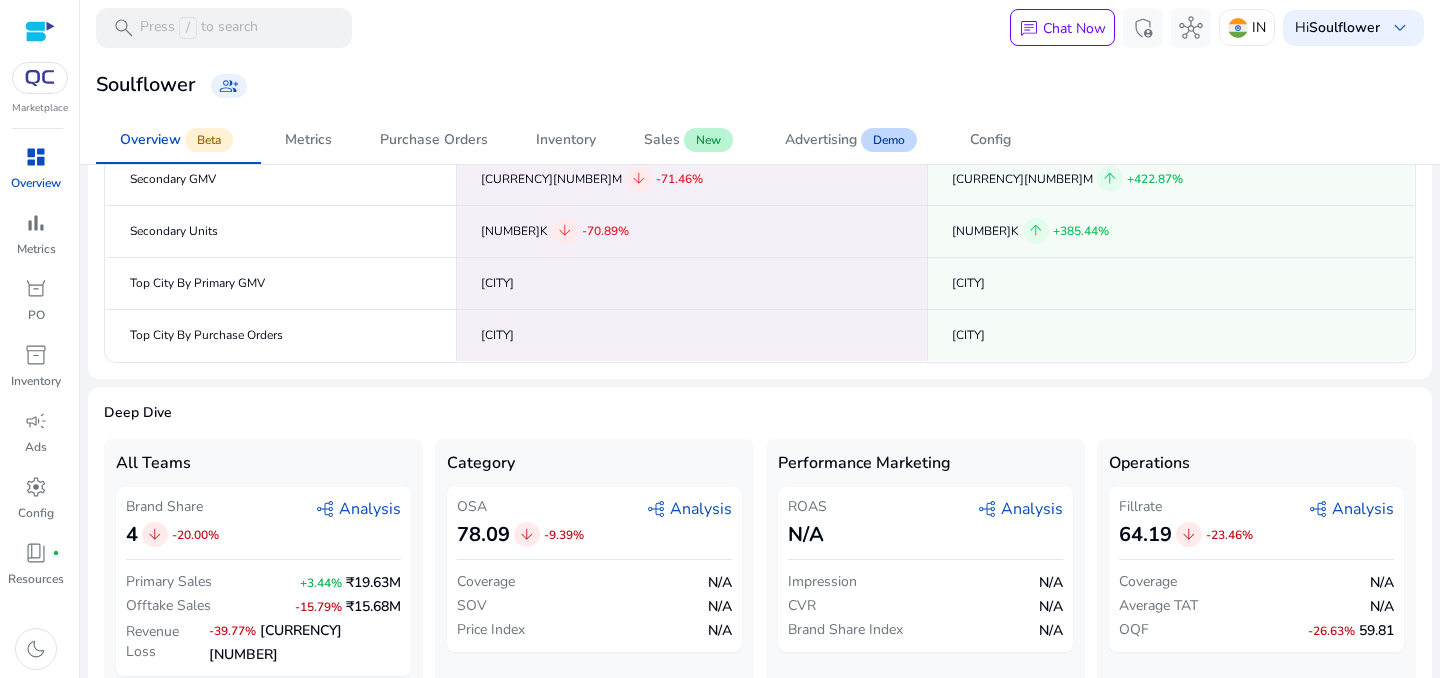 click on "graph_2   Analysis" 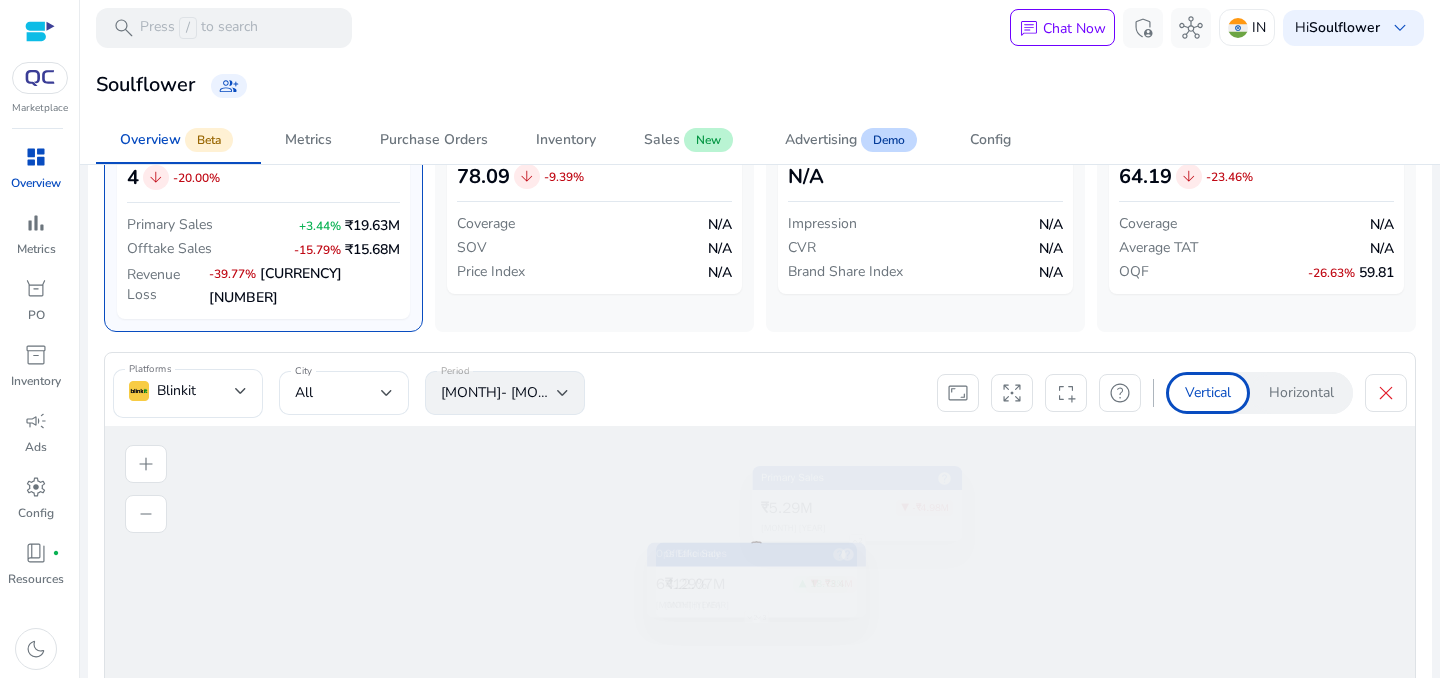 scroll, scrollTop: 848, scrollLeft: 0, axis: vertical 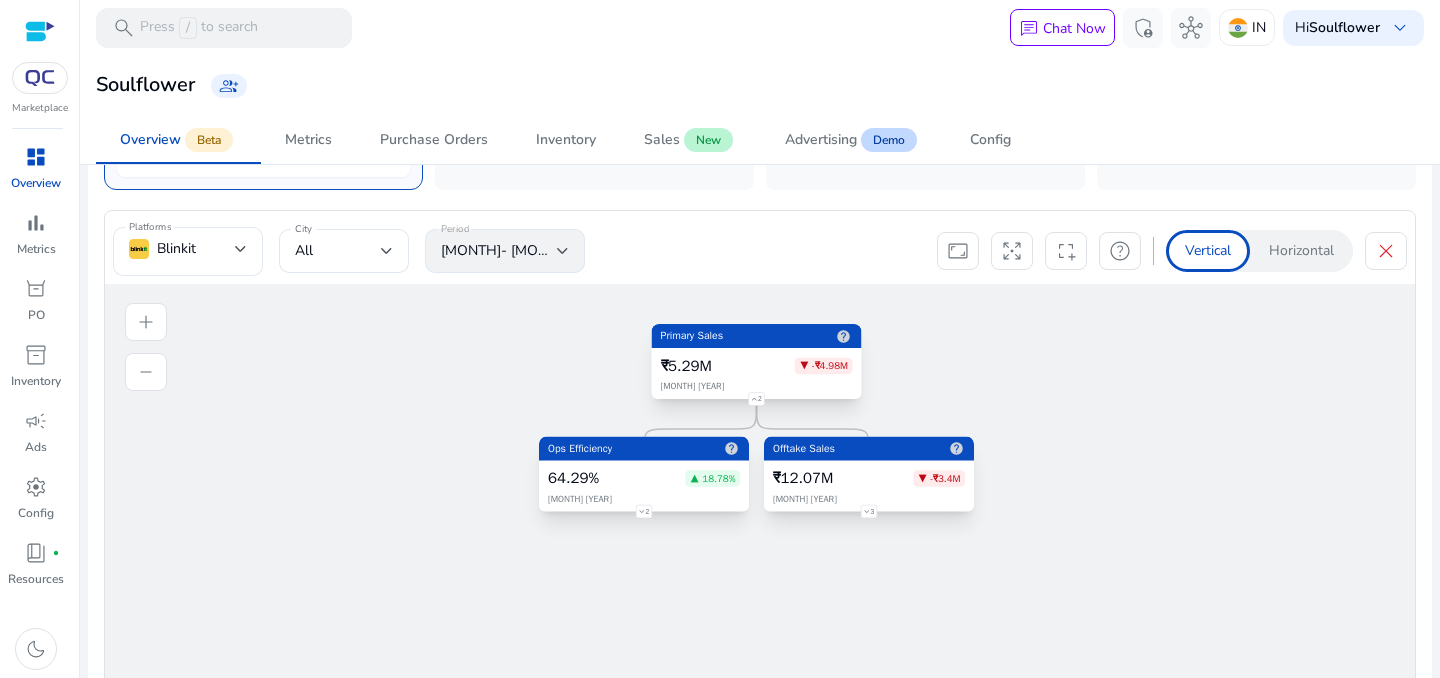 click on "3" 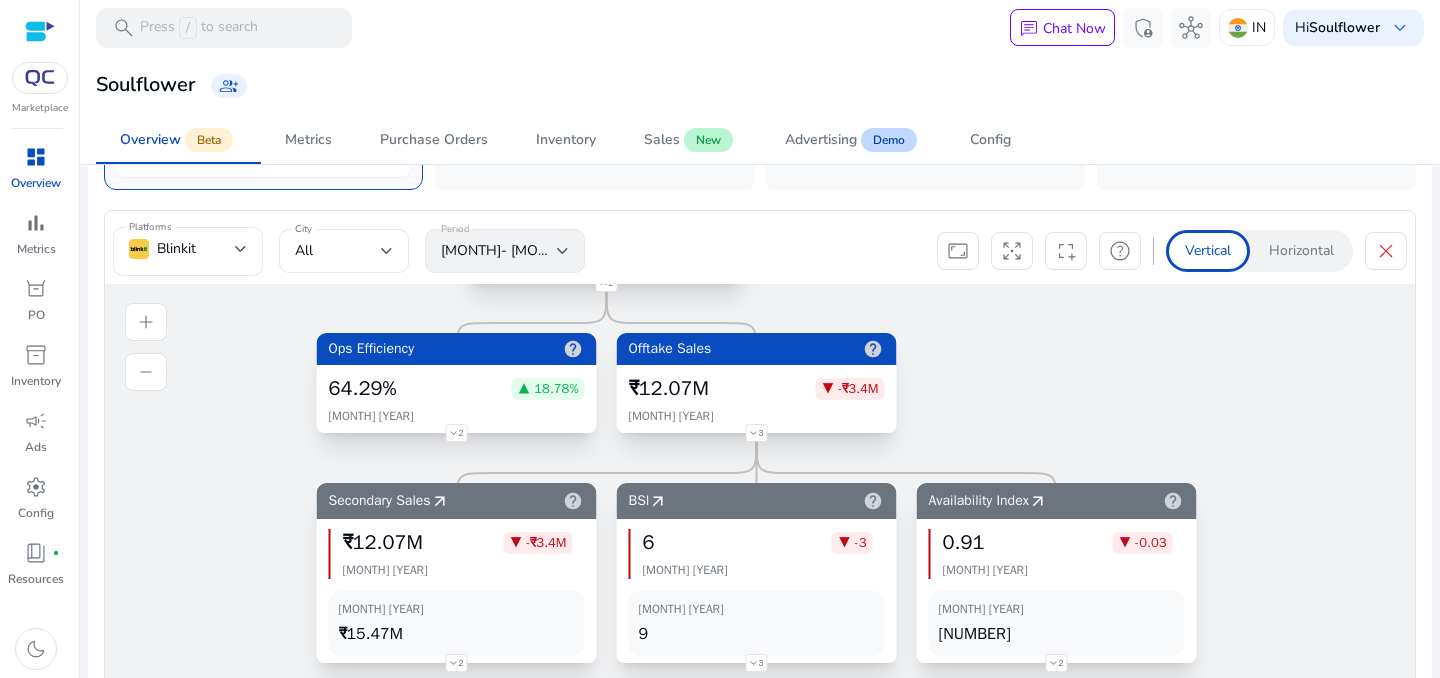 click on "Horizontal" 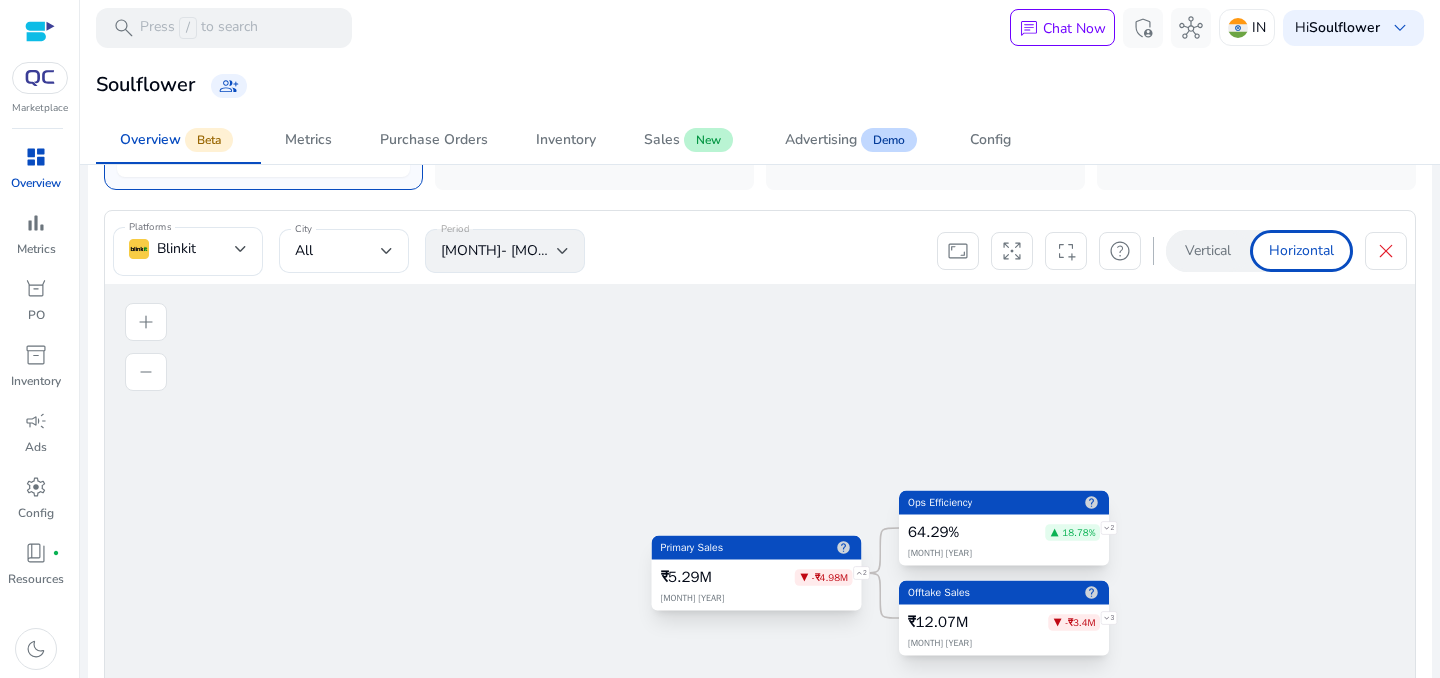 click on "3" 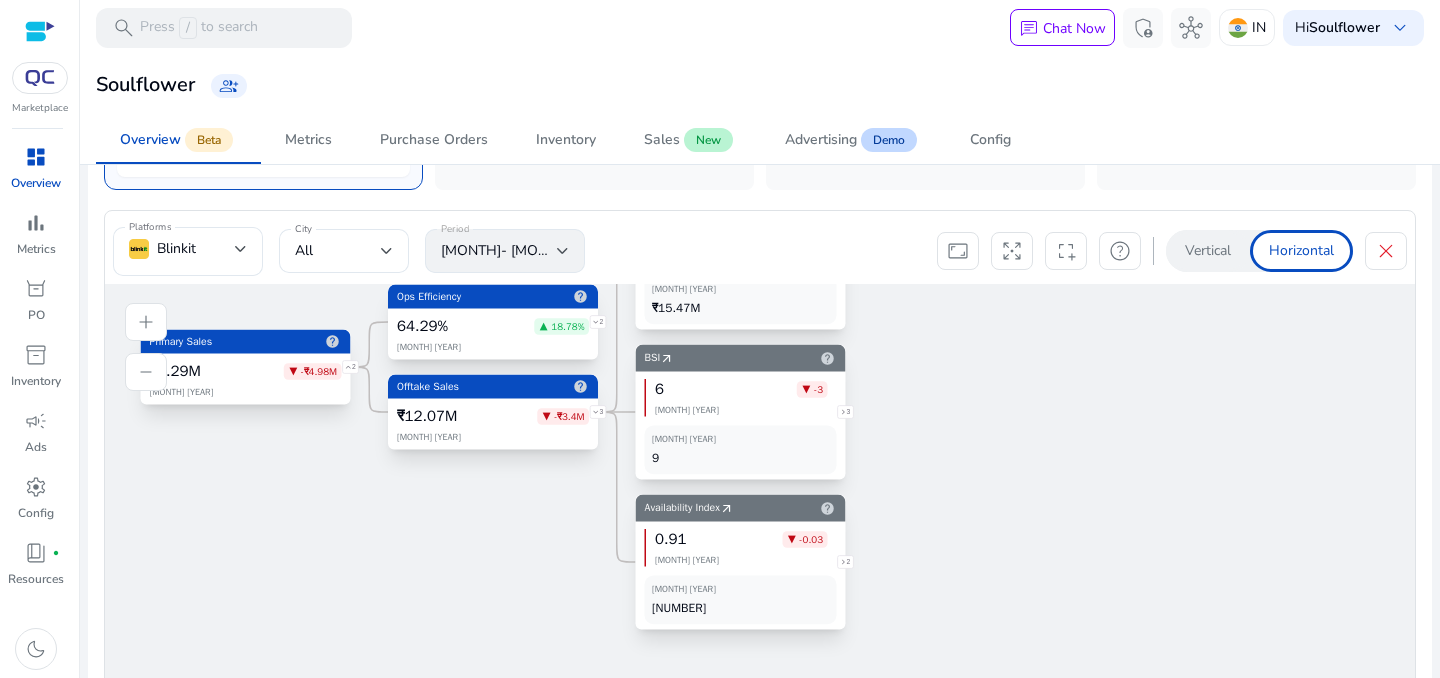 drag, startPoint x: 1053, startPoint y: 505, endPoint x: 1036, endPoint y: 340, distance: 165.87344 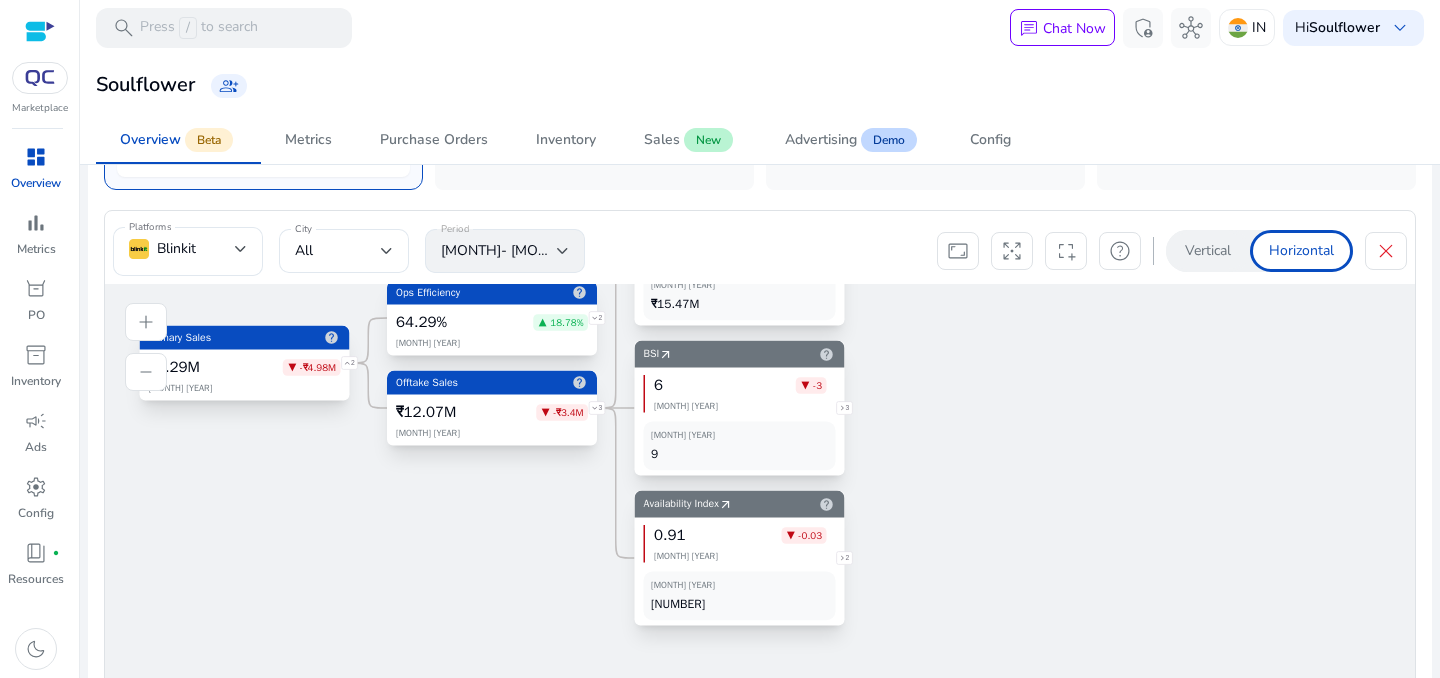 click on "2" 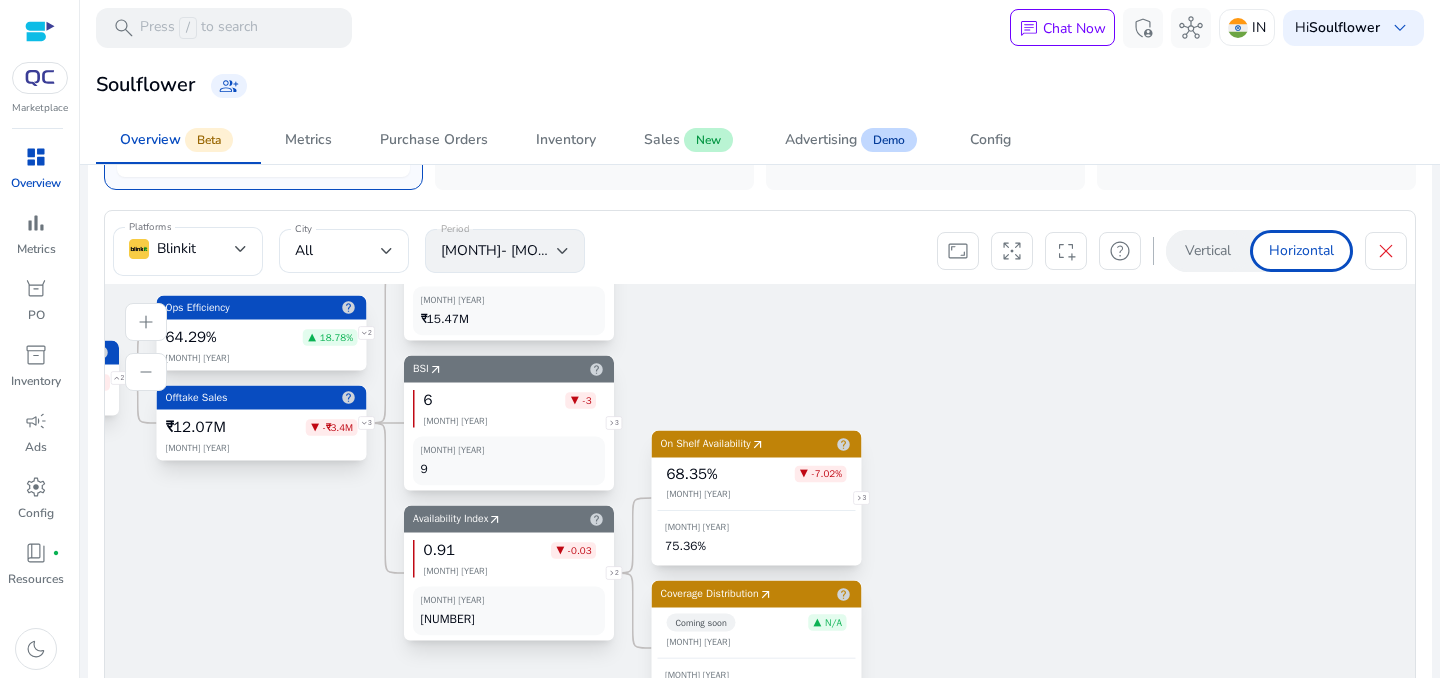 click on "3" 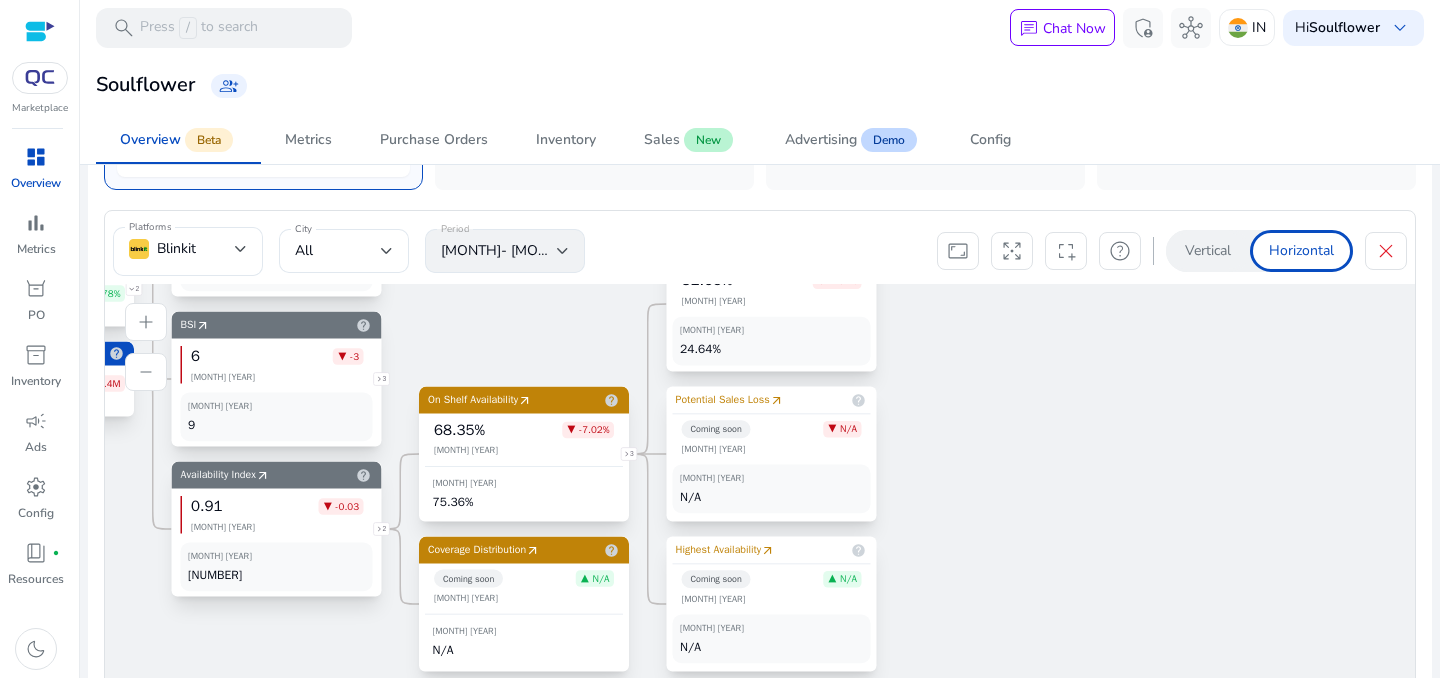 drag, startPoint x: 943, startPoint y: 398, endPoint x: 957, endPoint y: 276, distance: 122.80065 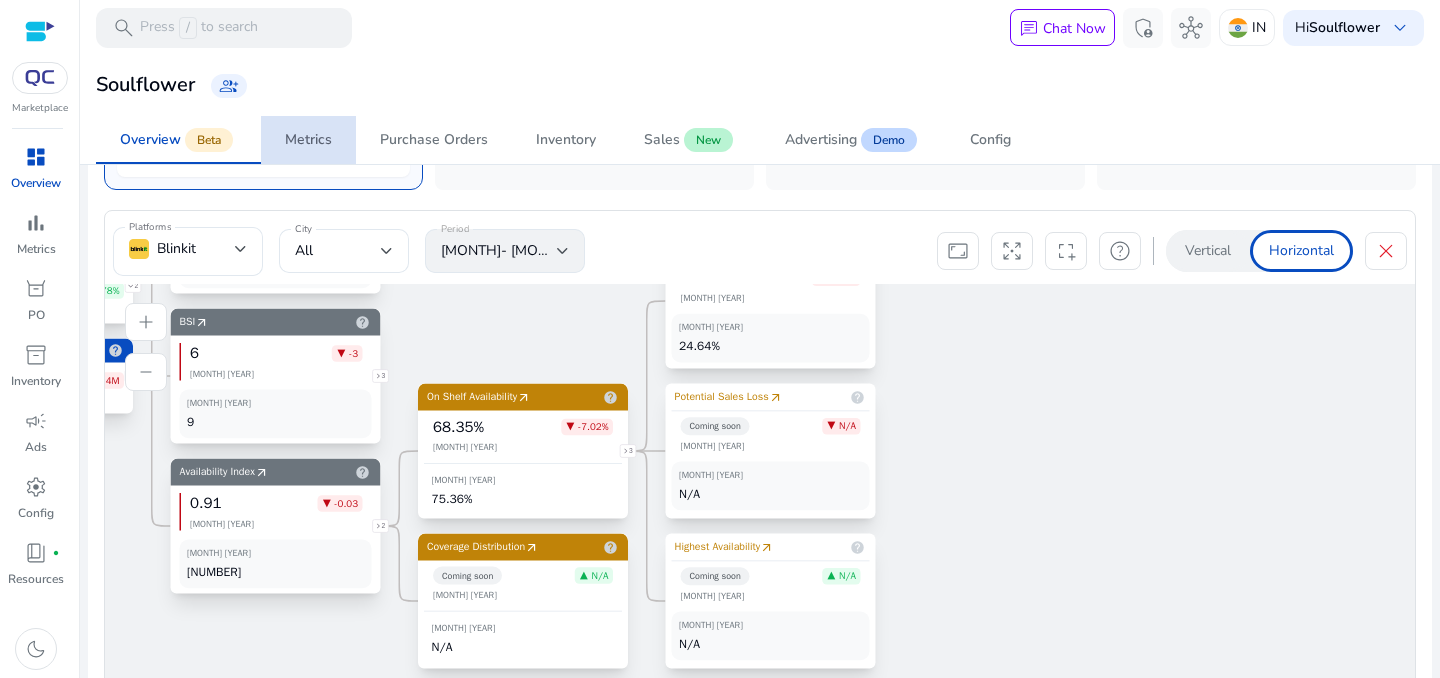 click on "Metrics" at bounding box center [308, 140] 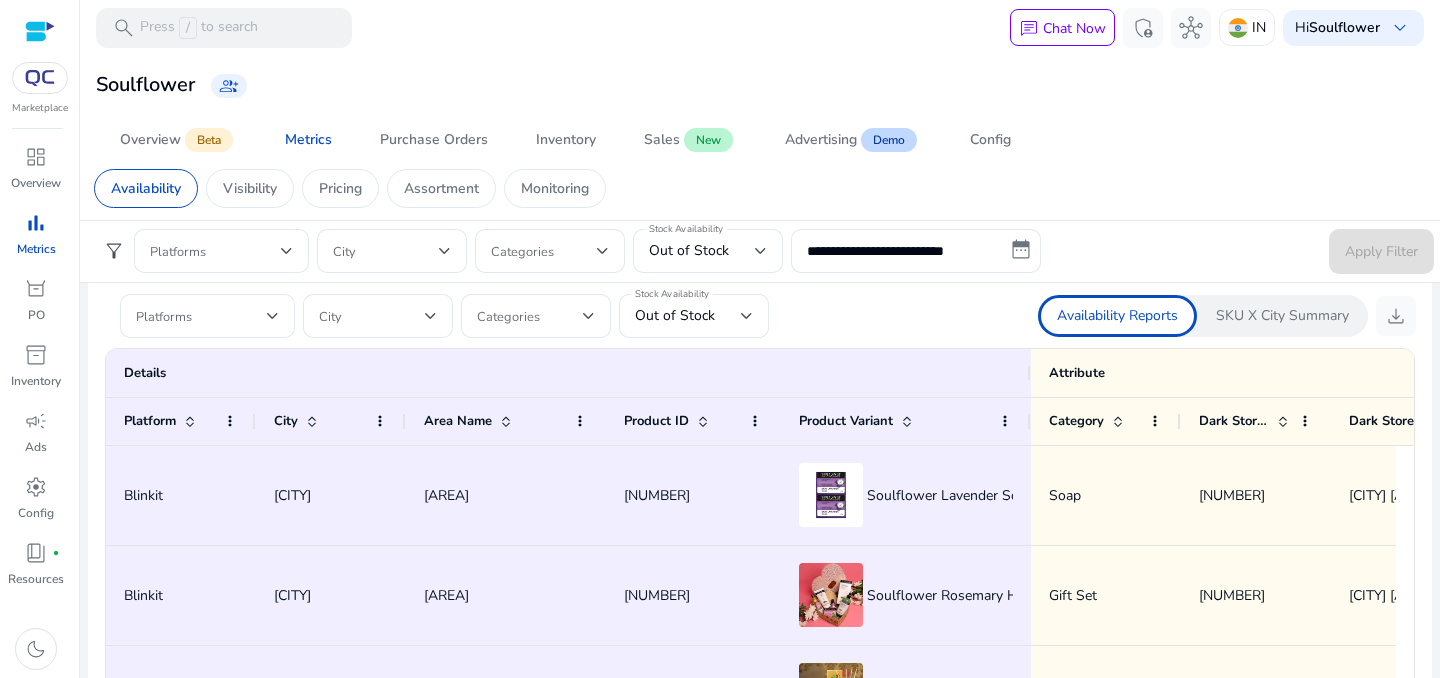 scroll, scrollTop: 1219, scrollLeft: 0, axis: vertical 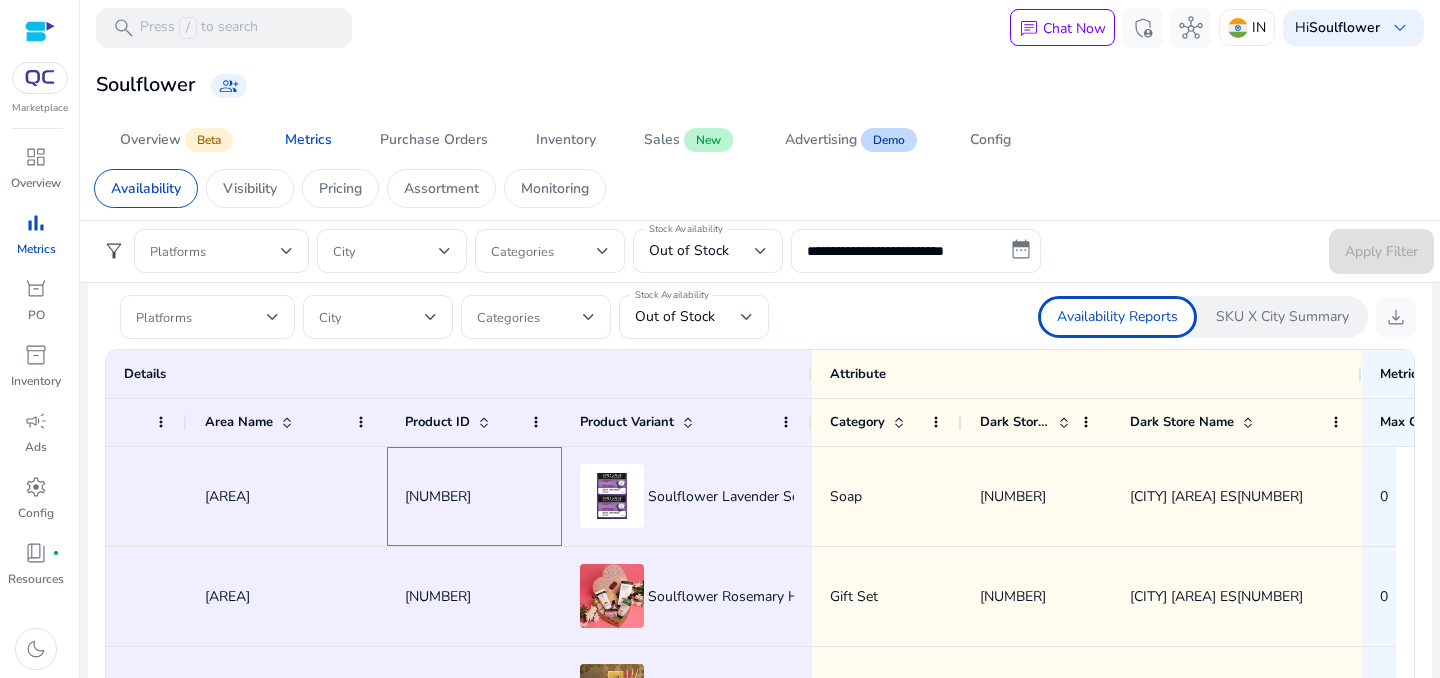 click on "[POSTAL_CODE]" 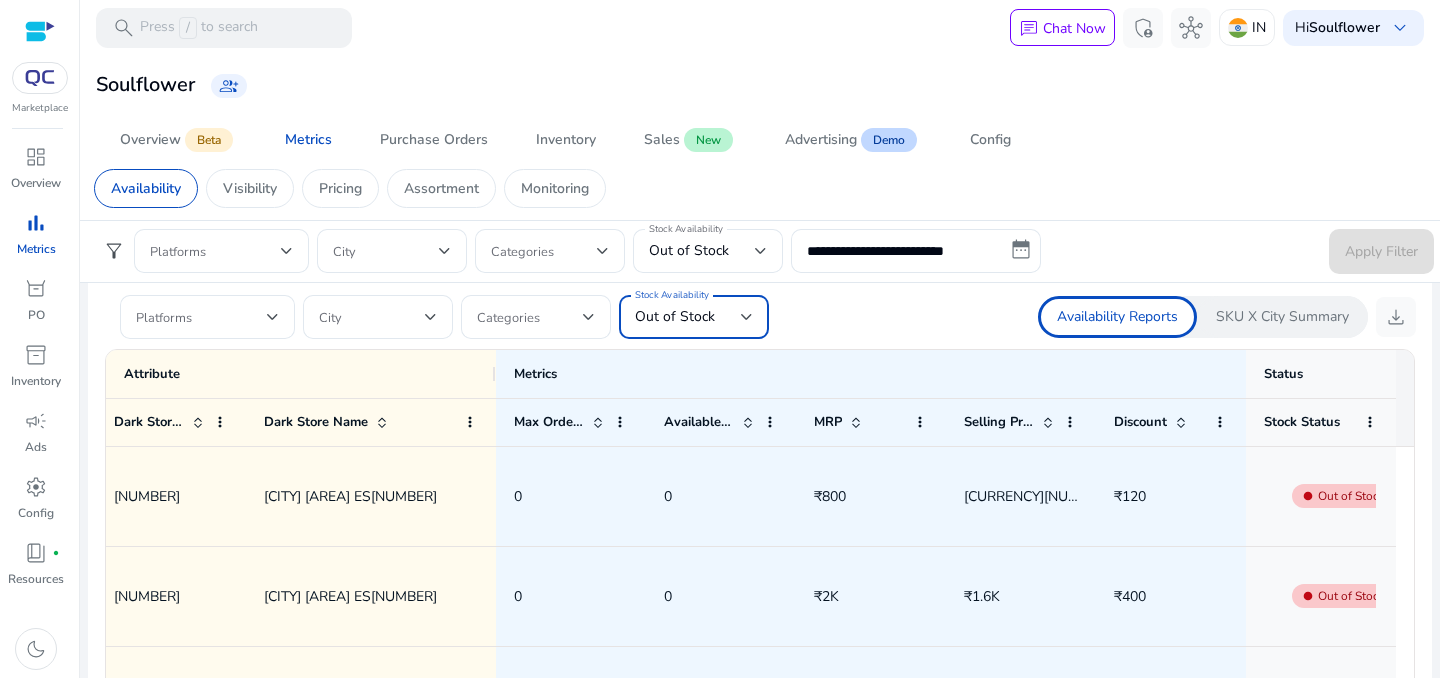 click on "Out of Stock" at bounding box center [675, 316] 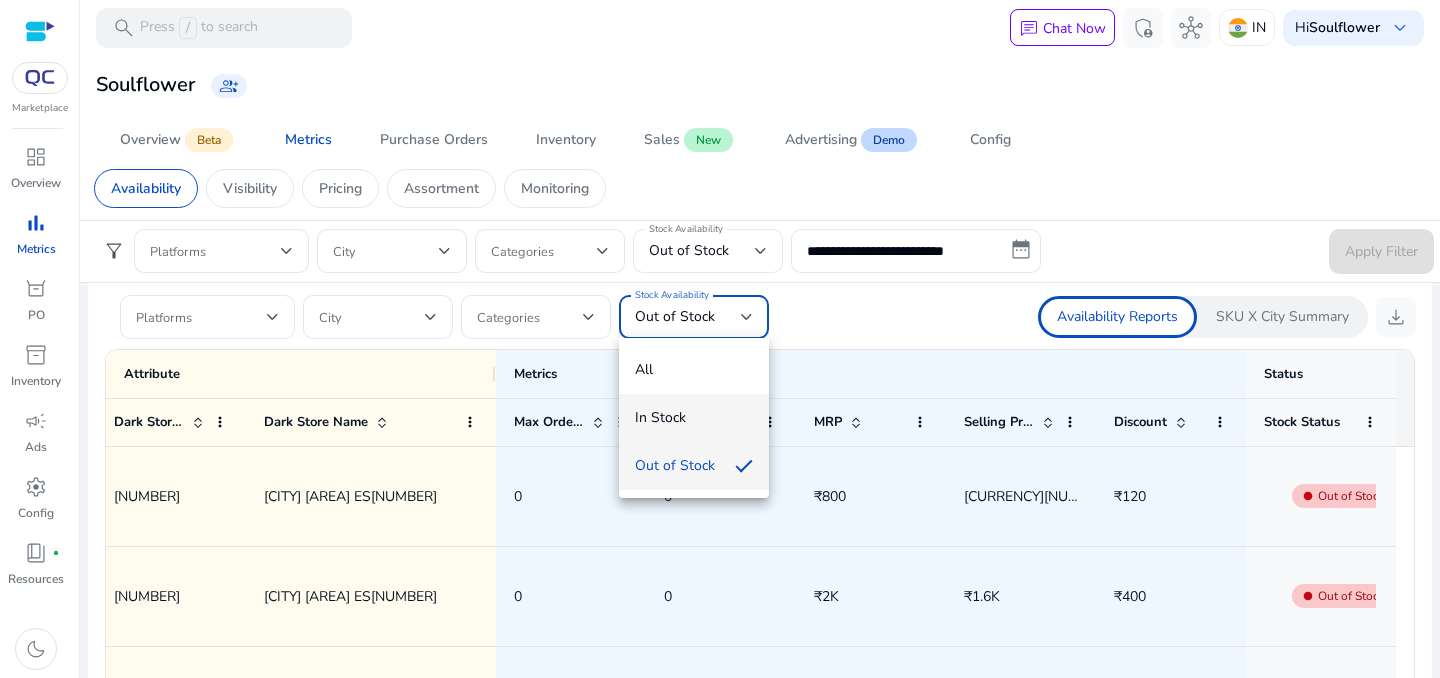 click on "In Stock" at bounding box center [694, 418] 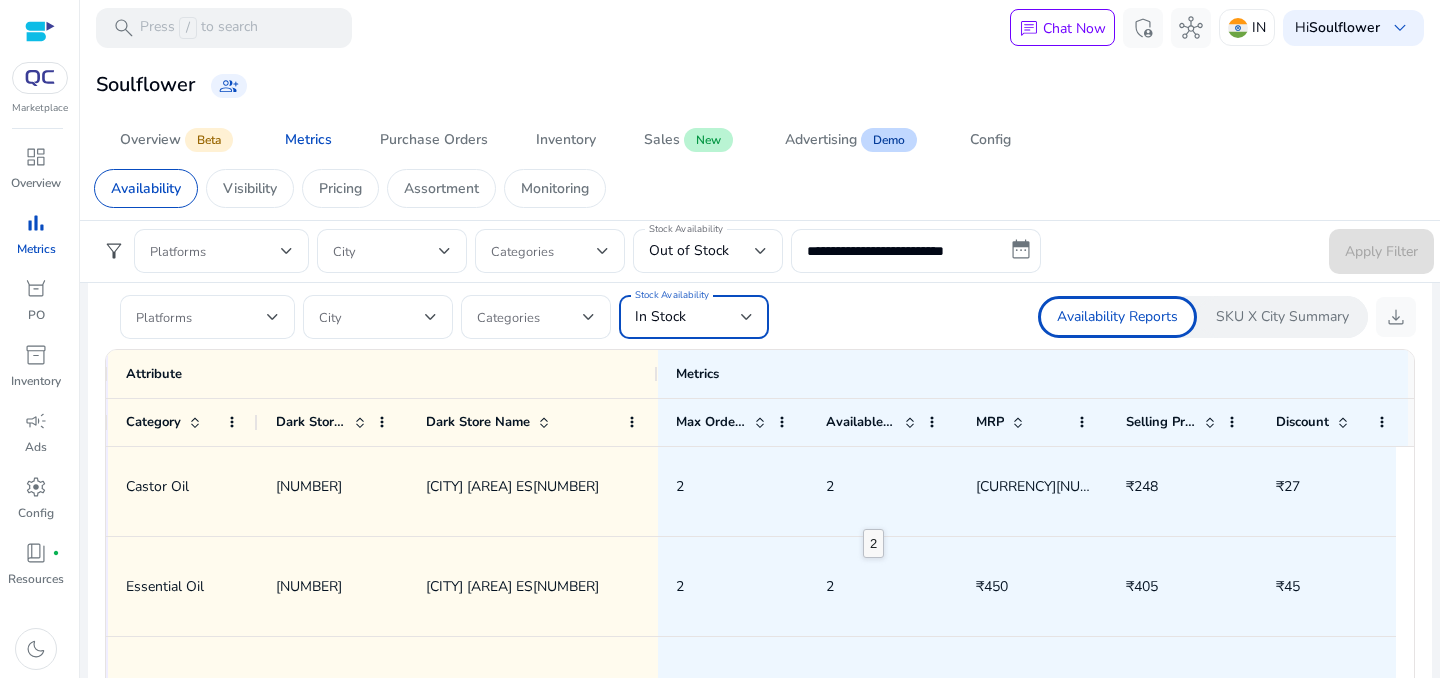 scroll, scrollTop: 571, scrollLeft: 0, axis: vertical 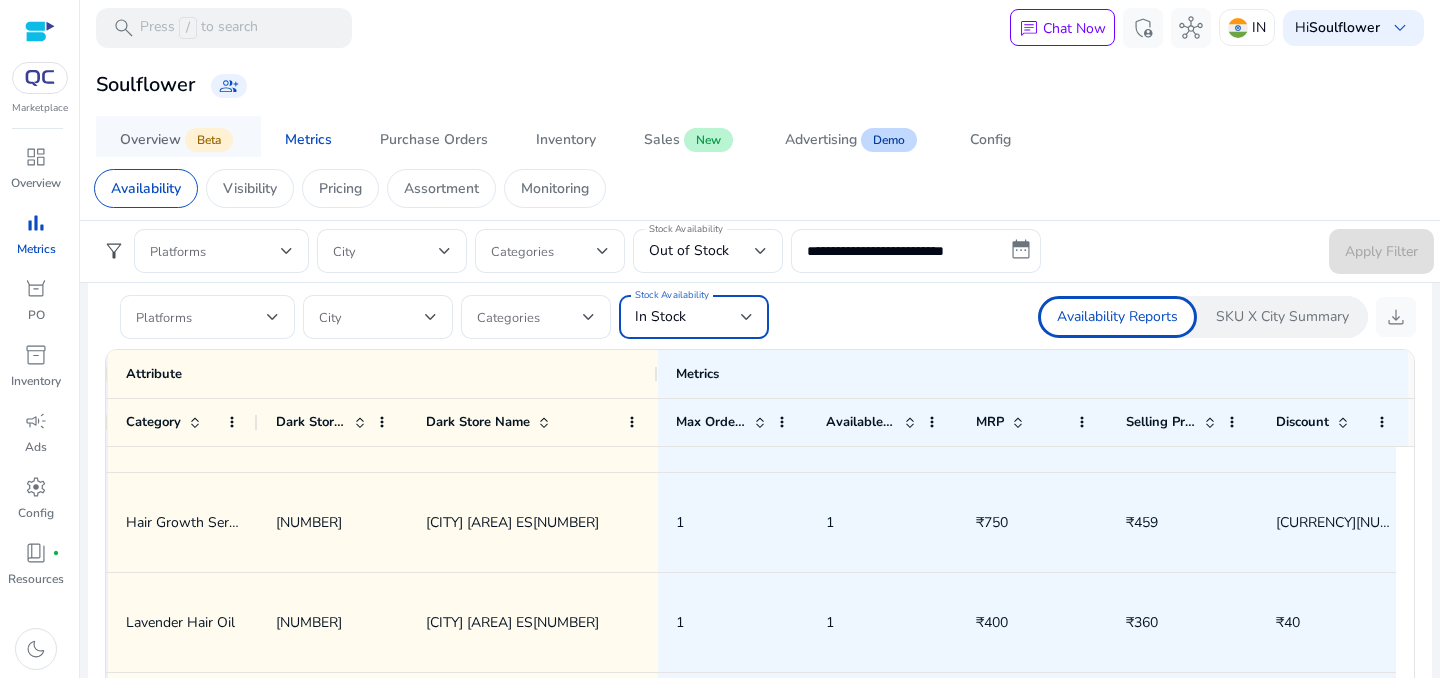 click on "Overview  Beta" at bounding box center (178, 140) 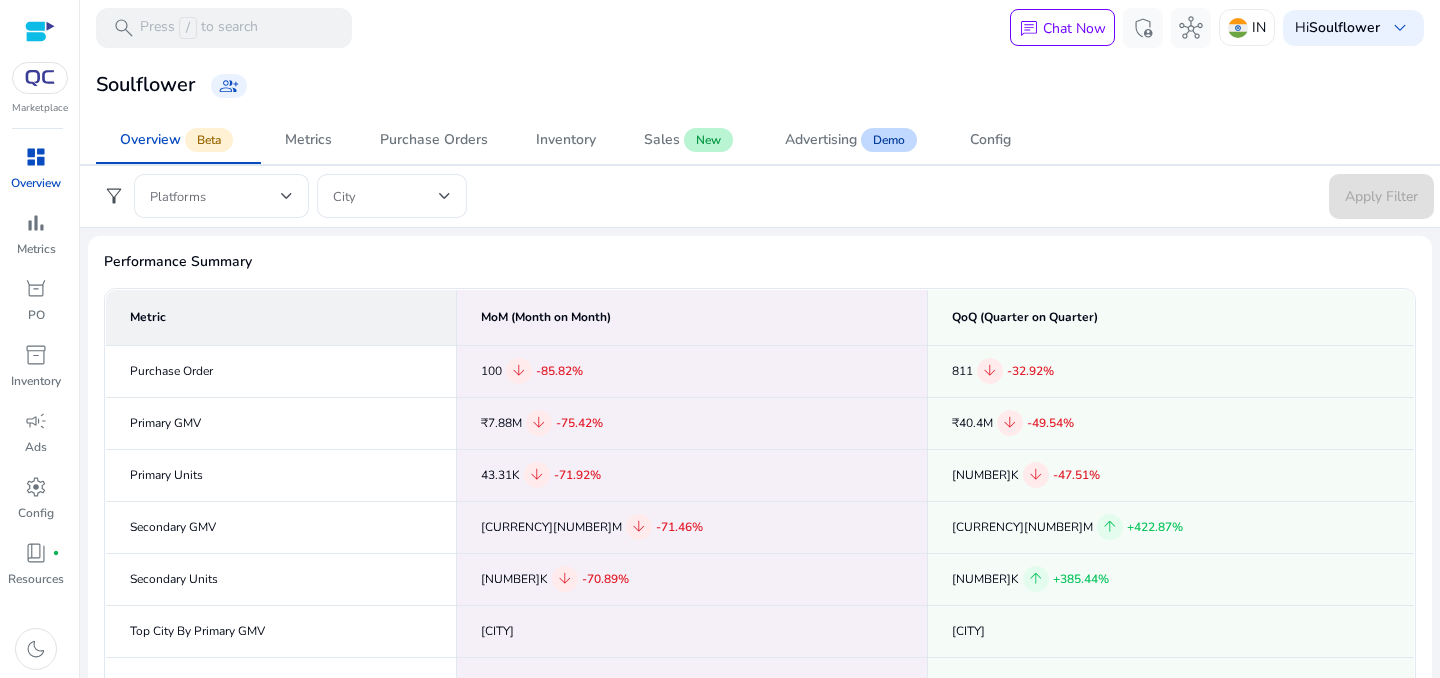 scroll, scrollTop: 348, scrollLeft: 0, axis: vertical 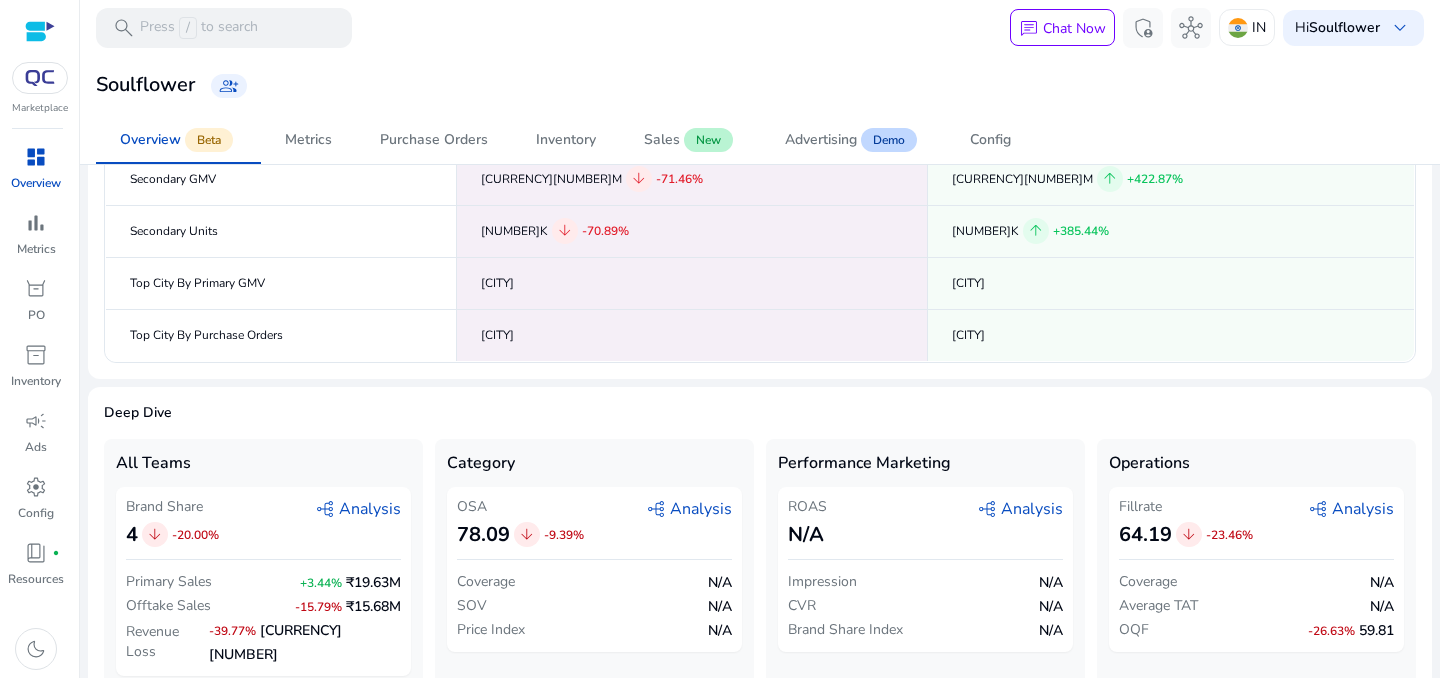 click on "graph_2   Analysis" 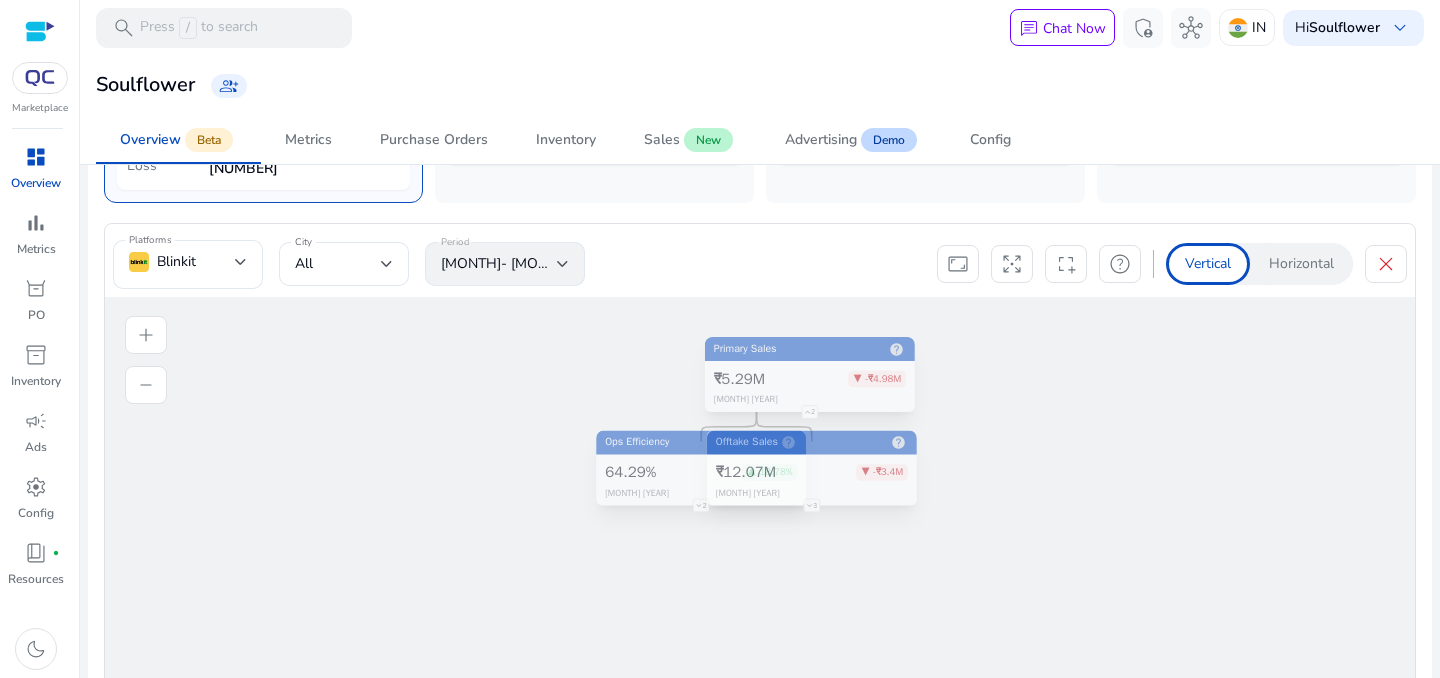 scroll, scrollTop: 848, scrollLeft: 0, axis: vertical 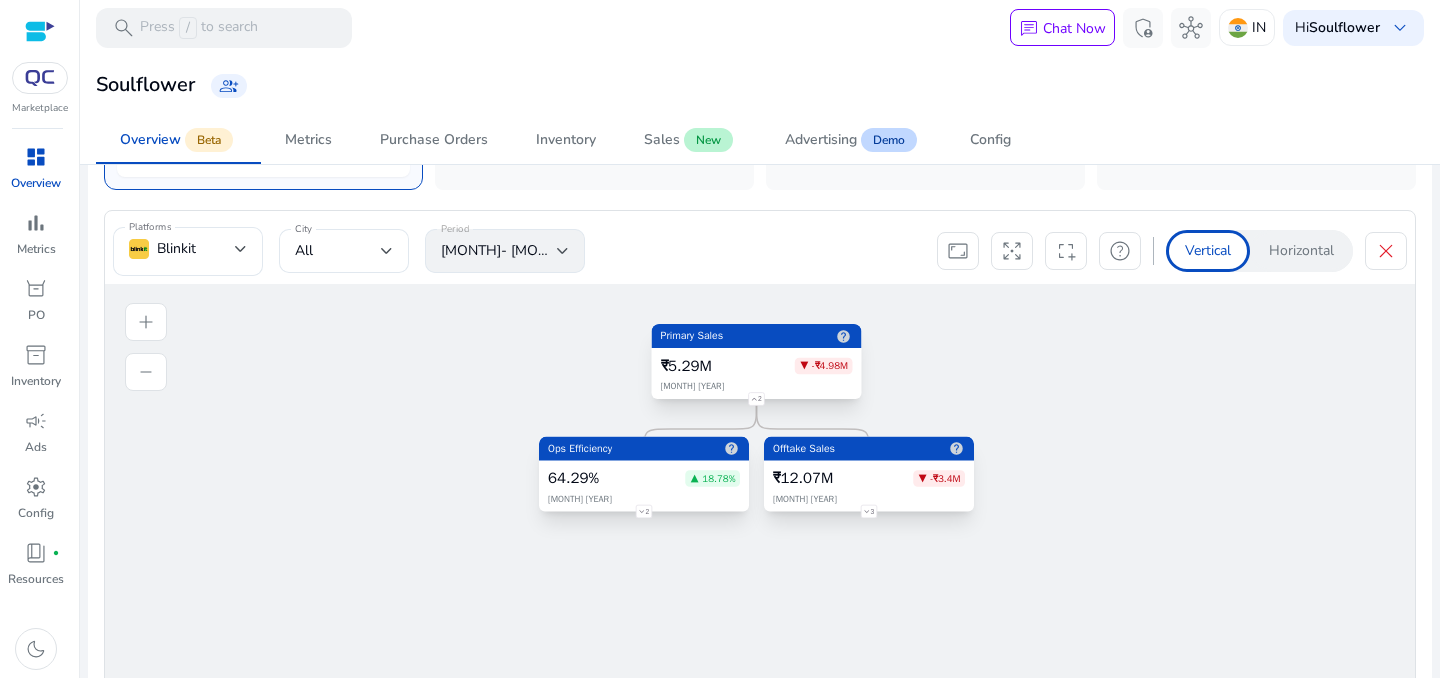 click on "3" 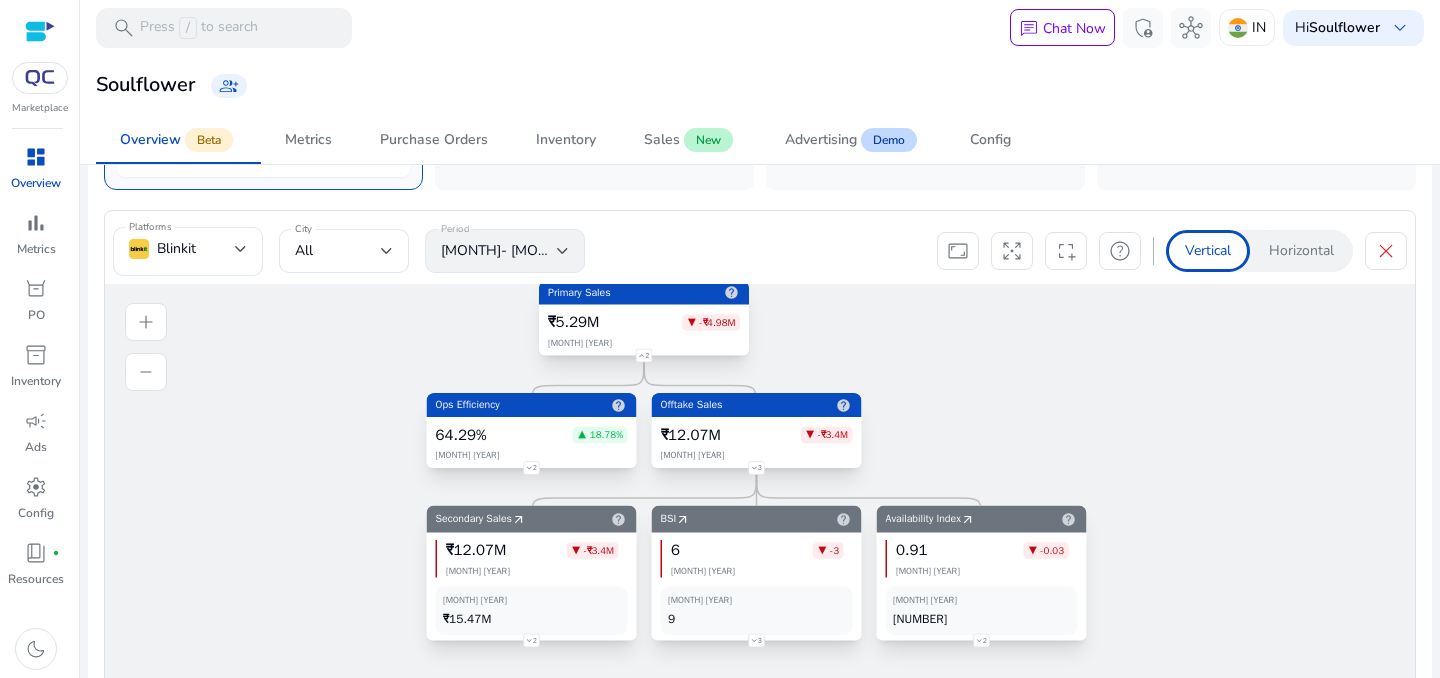 click on "2" 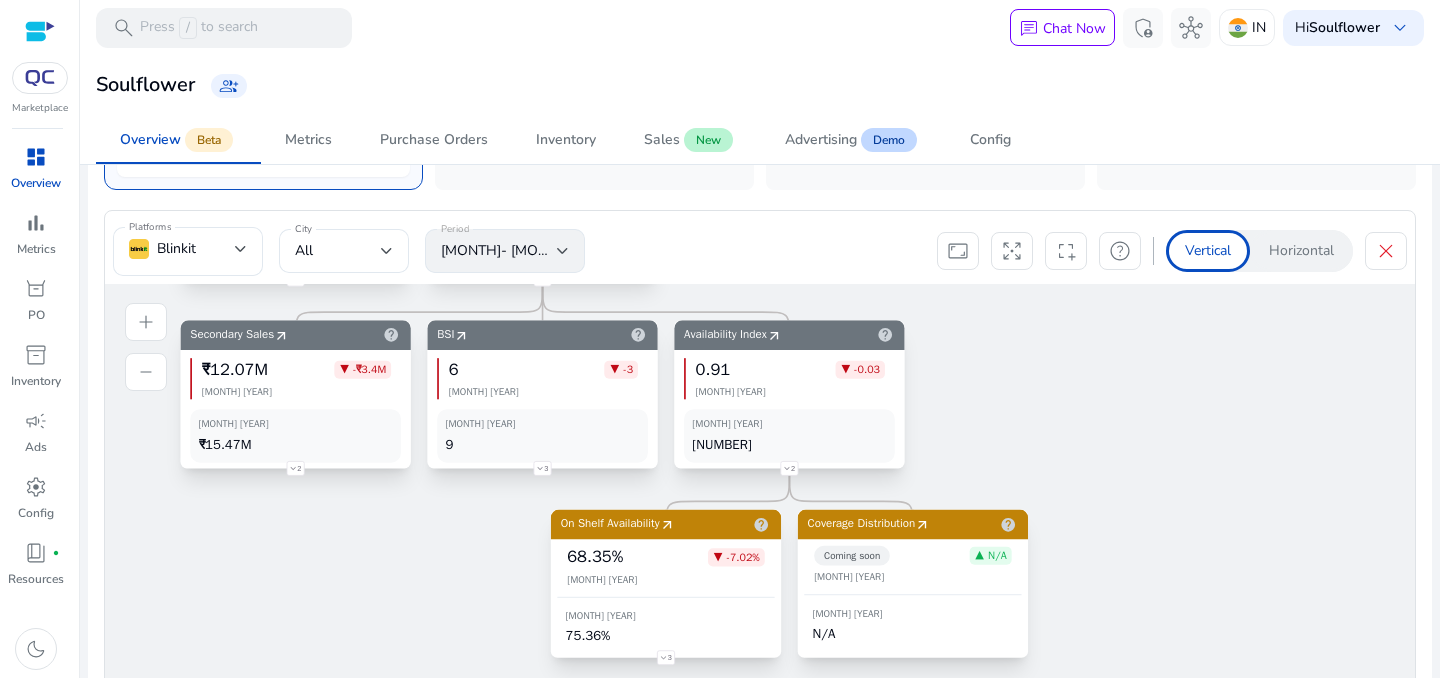 click on "3" 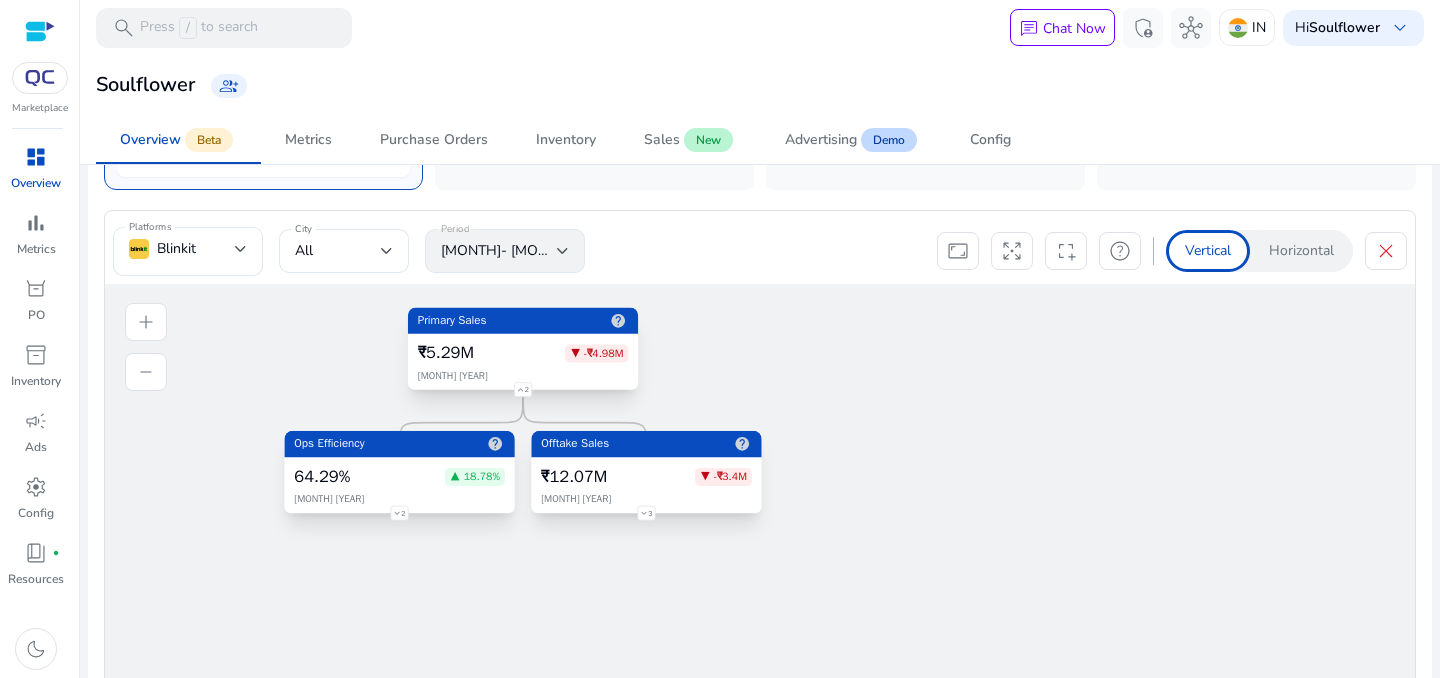 drag, startPoint x: 422, startPoint y: 398, endPoint x: 312, endPoint y: 297, distance: 149.33519 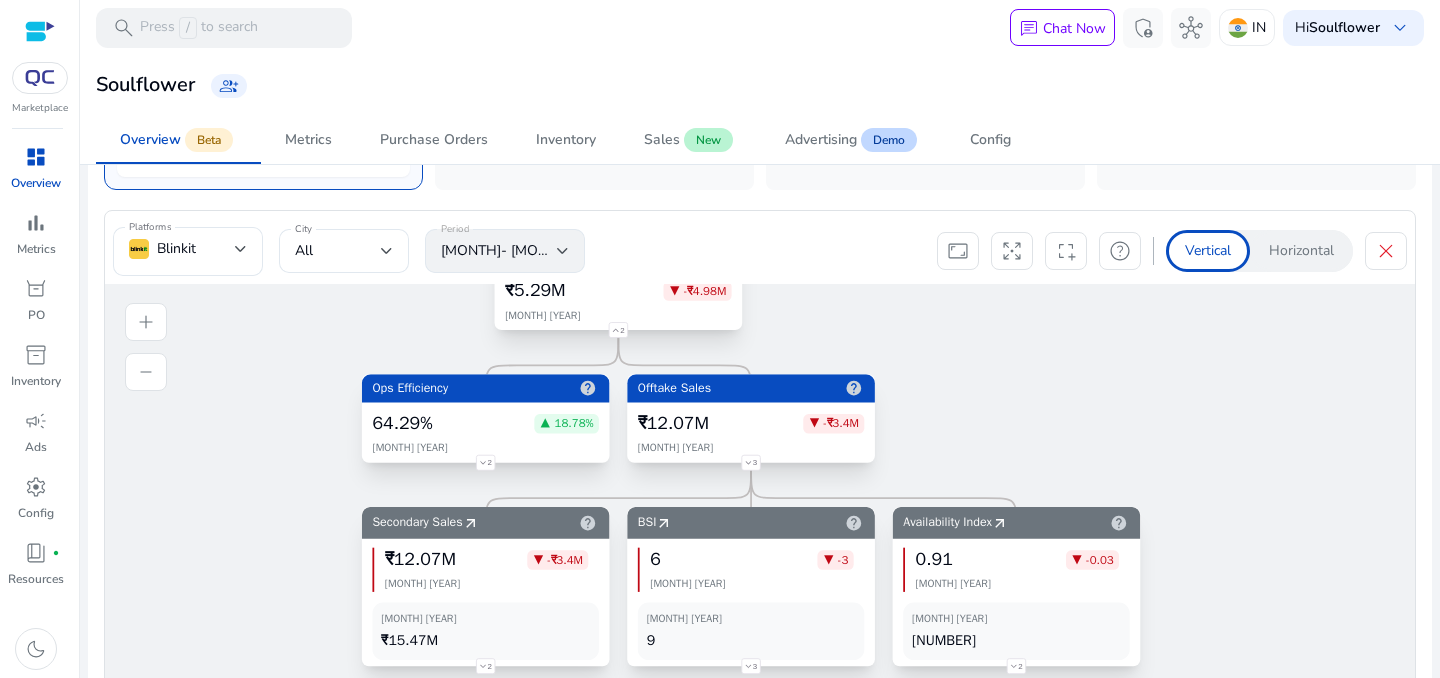 click on "3" 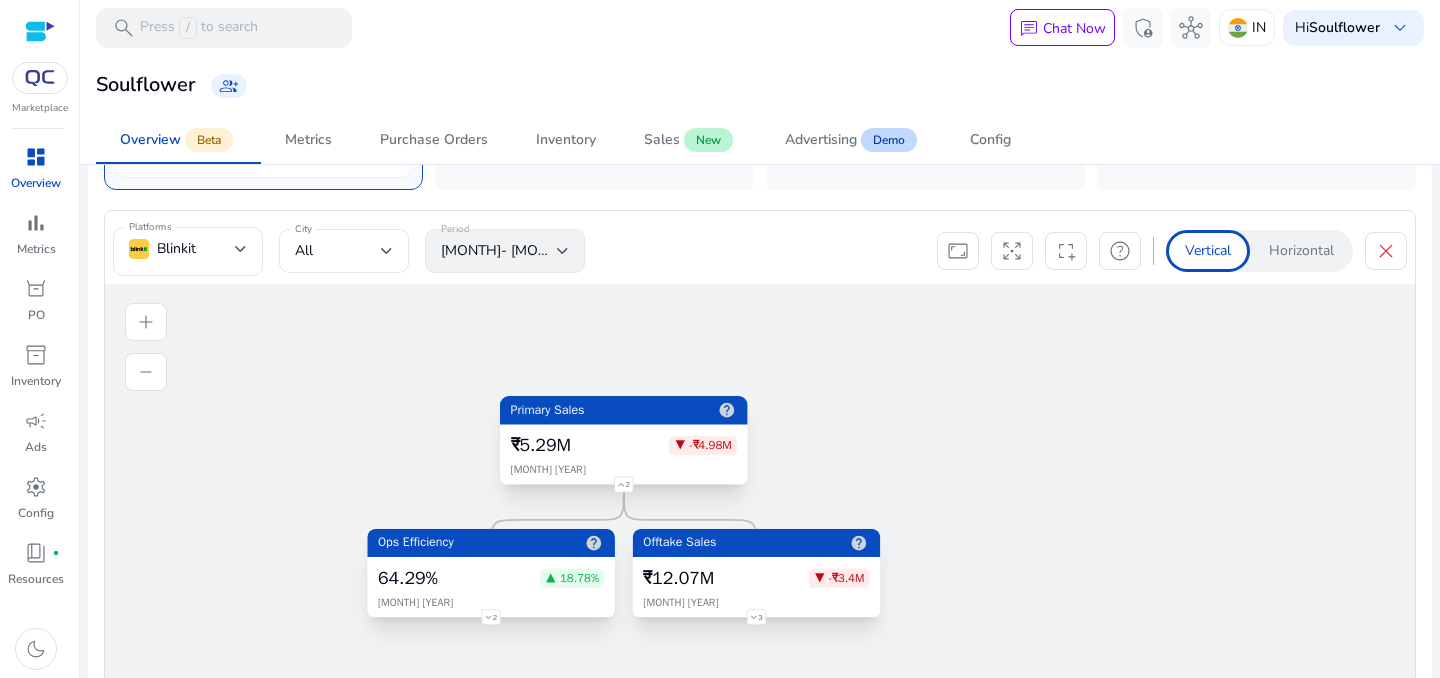 click on "2" 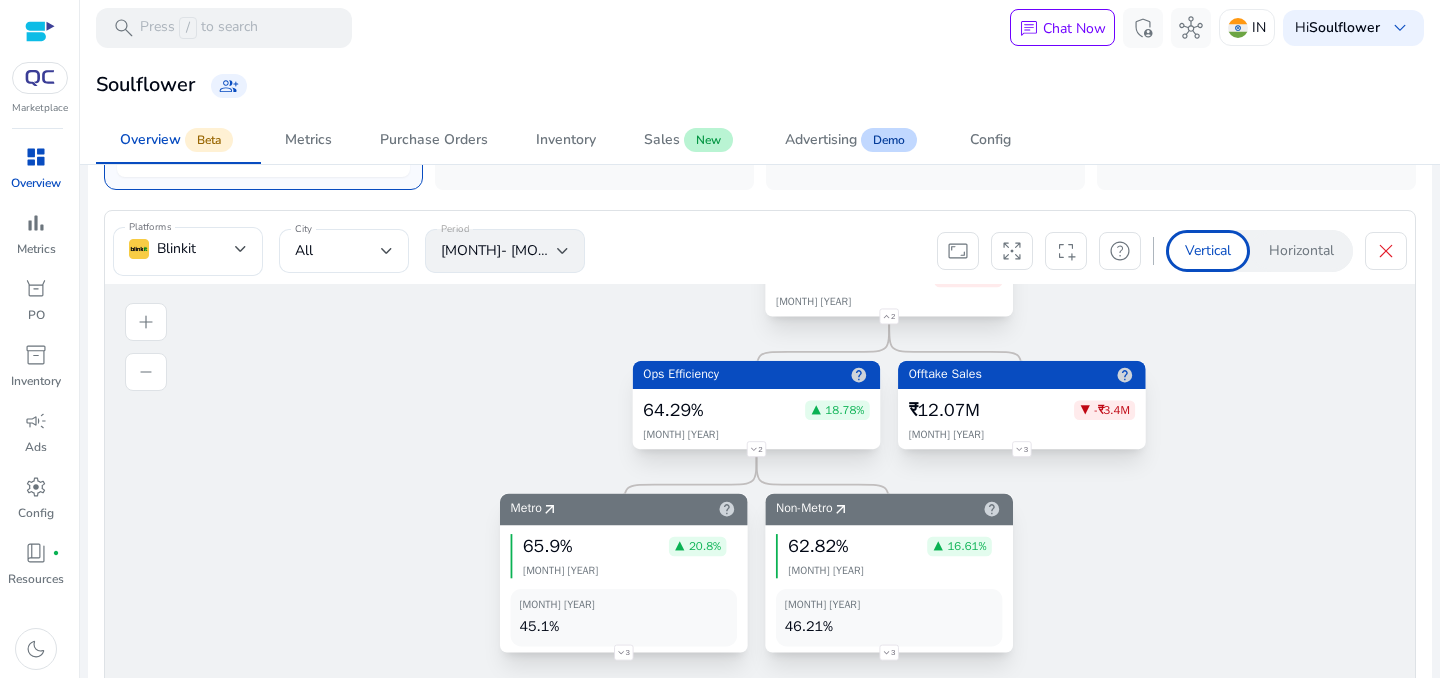 click on "3" 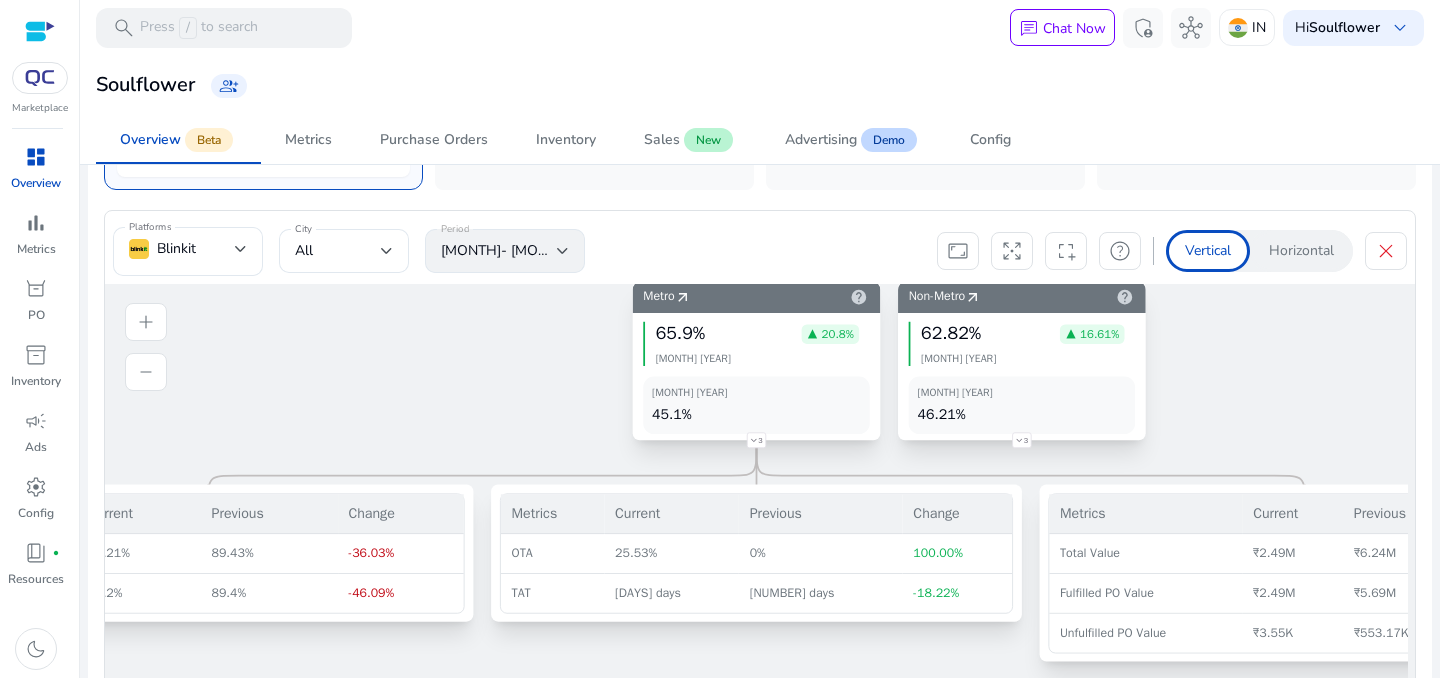click on "Vertical" 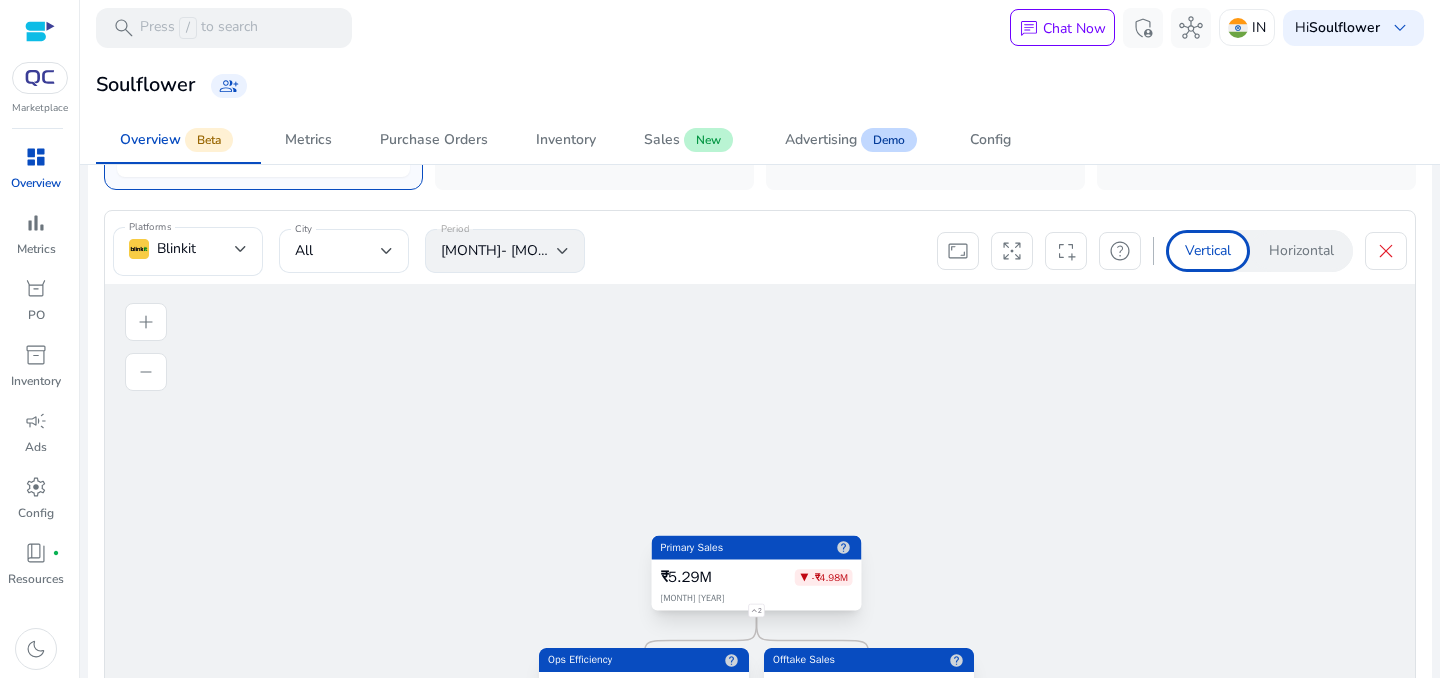 click on "Horizontal" 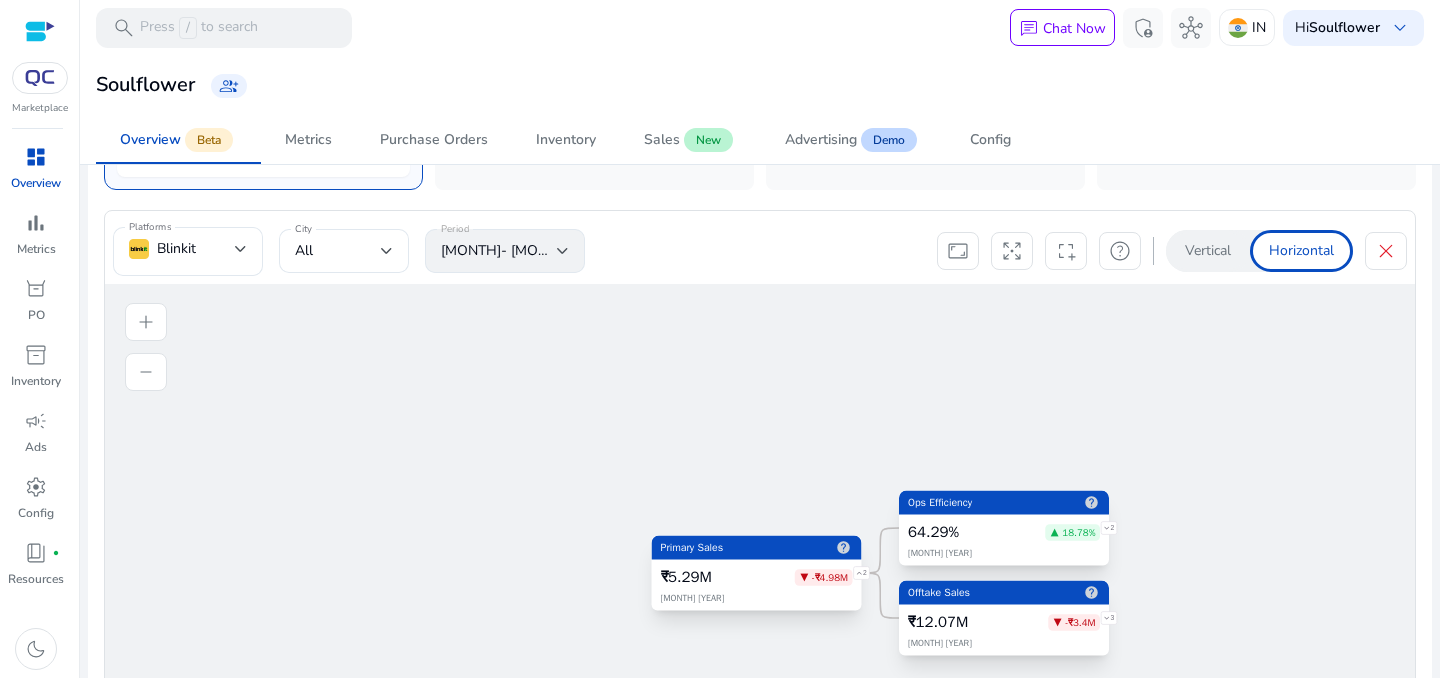 click on "3" 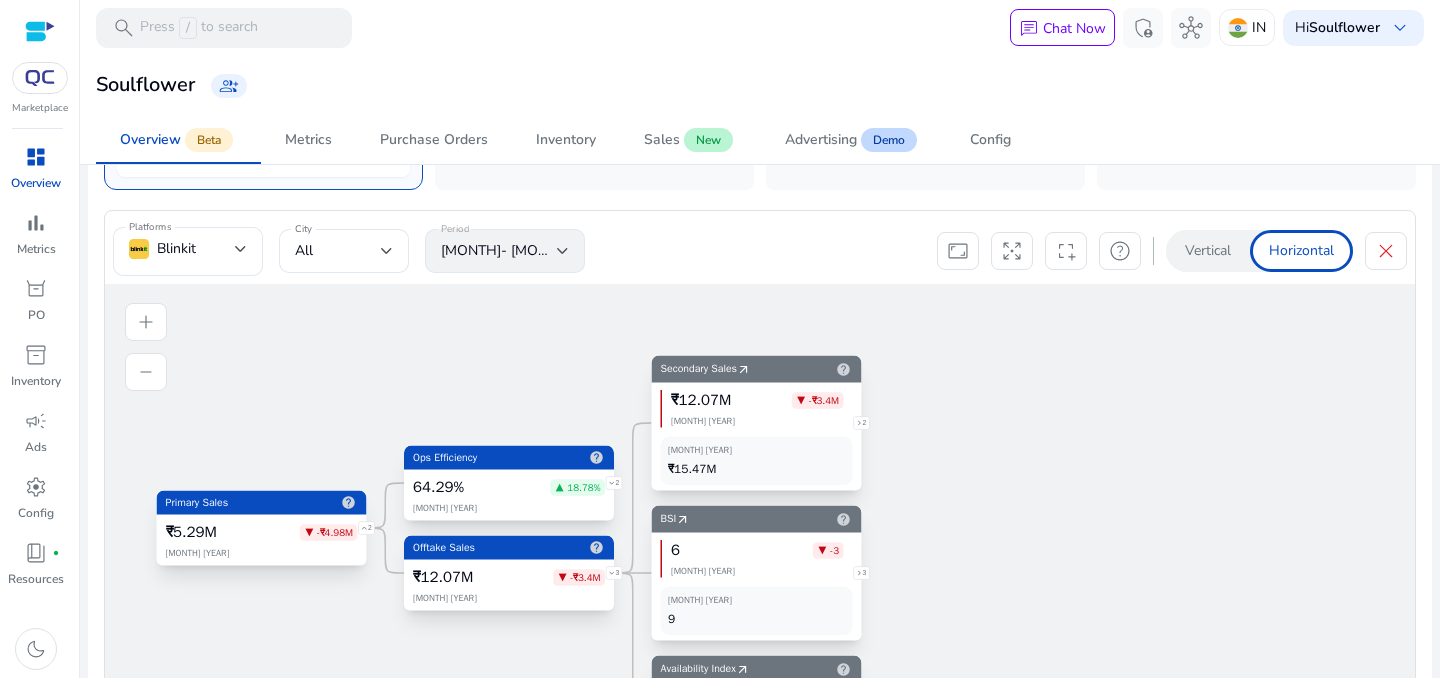 click on "3" 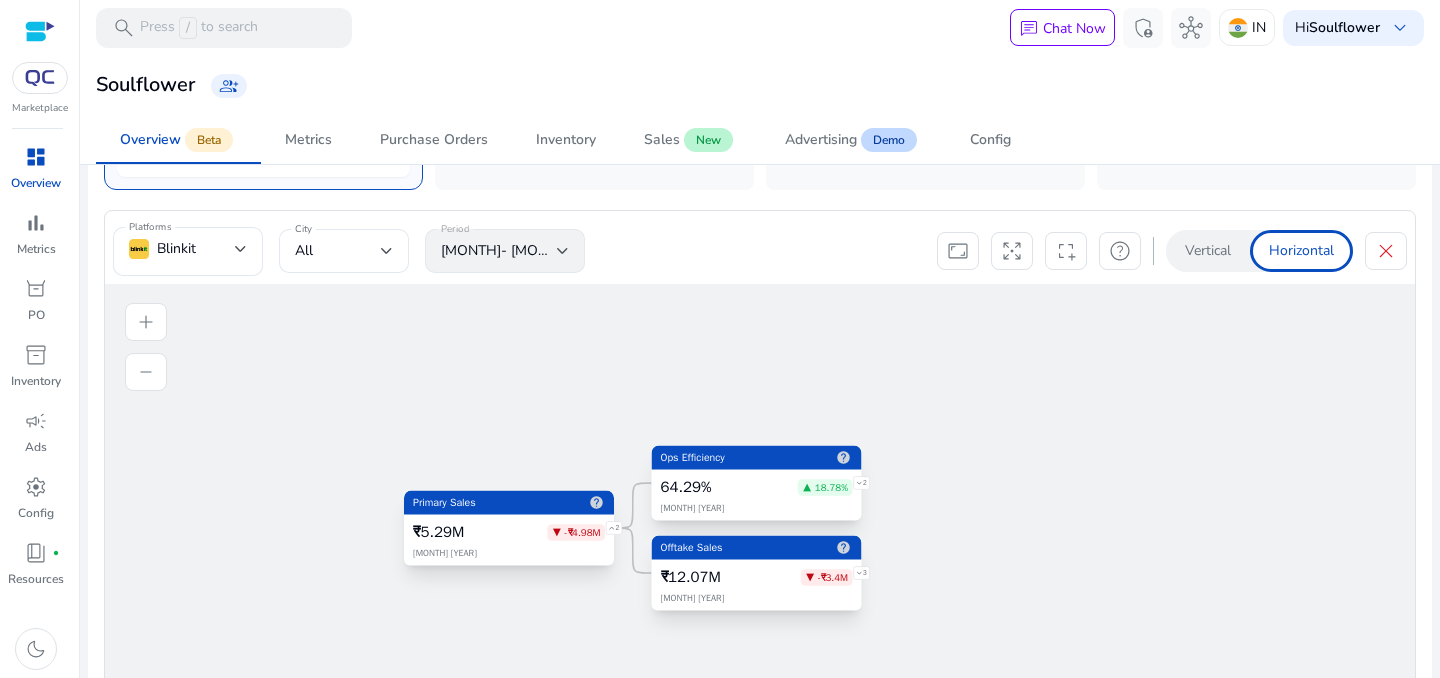click on "2" 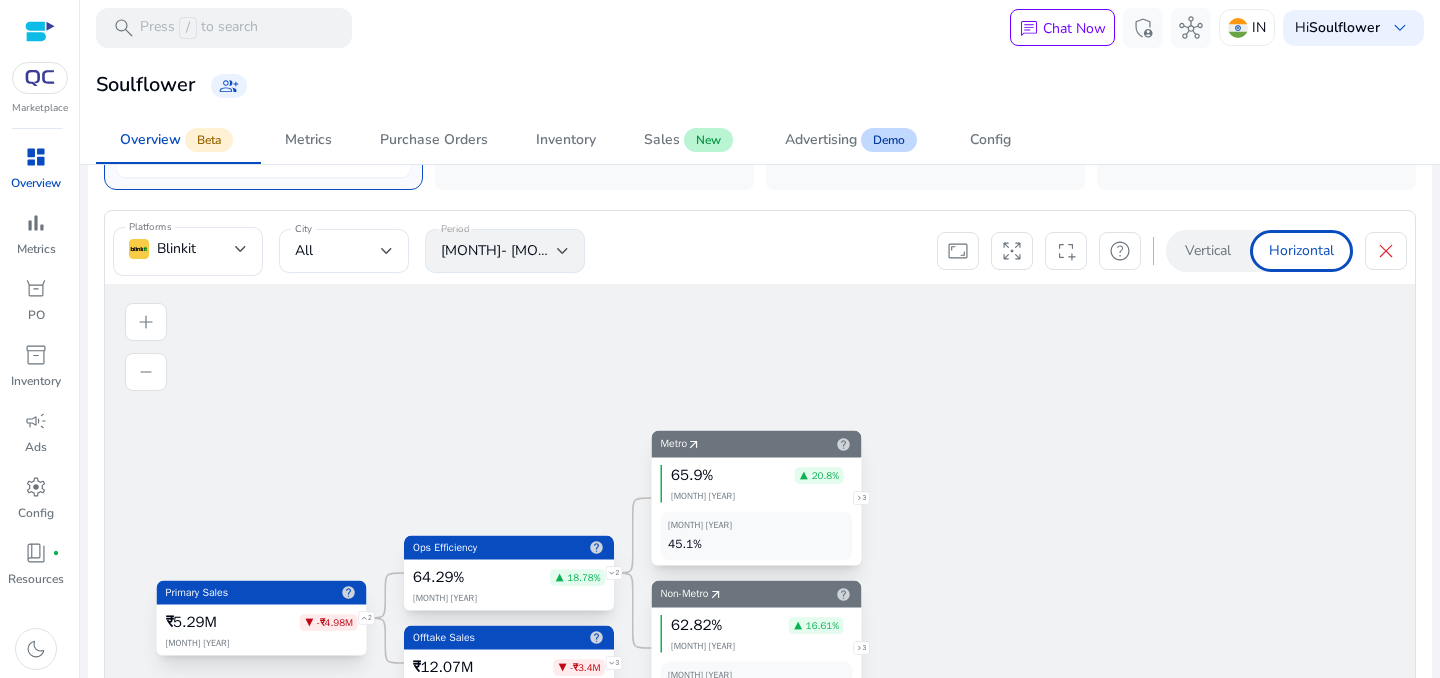 click on "3" 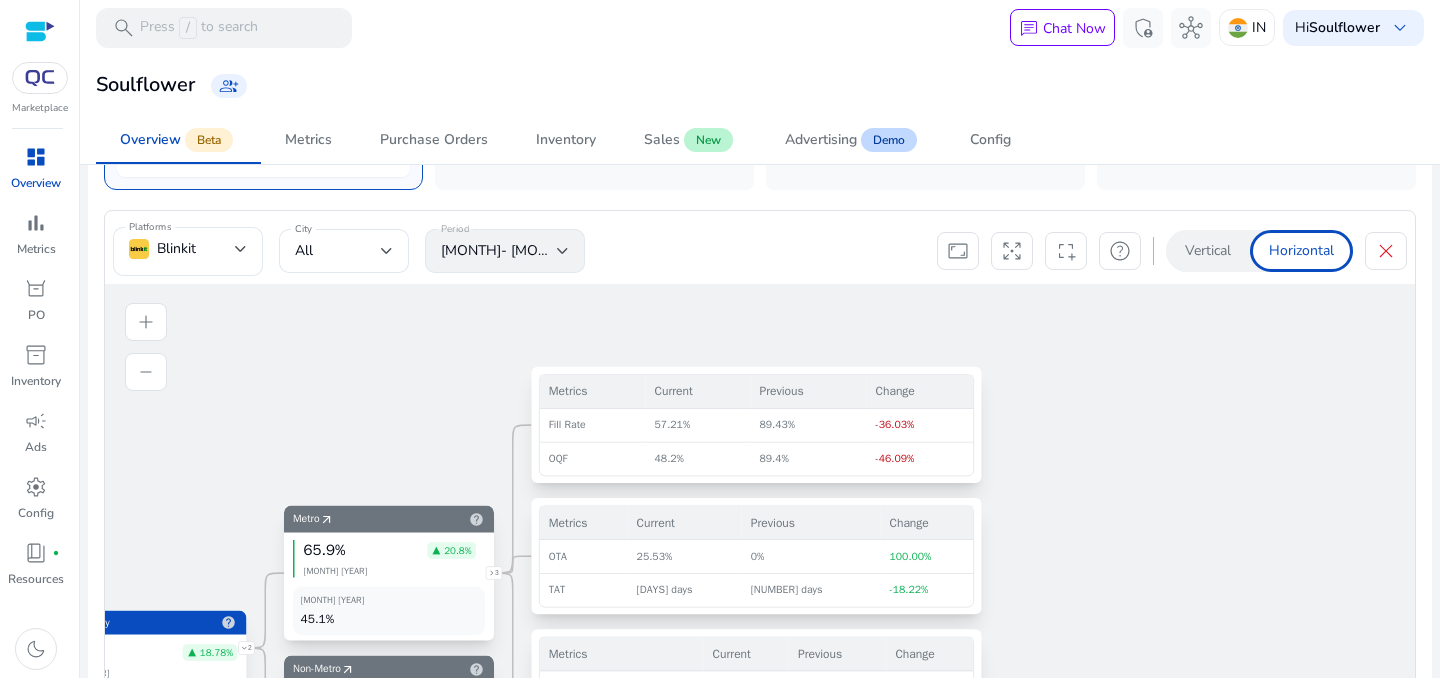 click on "Primary Sales
help
₹5.29M
▼ -₹4.98M
June 2025
2
Ops Efficiency
help
64.29%
▲ 18.78%
June 2025
2
Offtake Sales
help
₹12.07M" 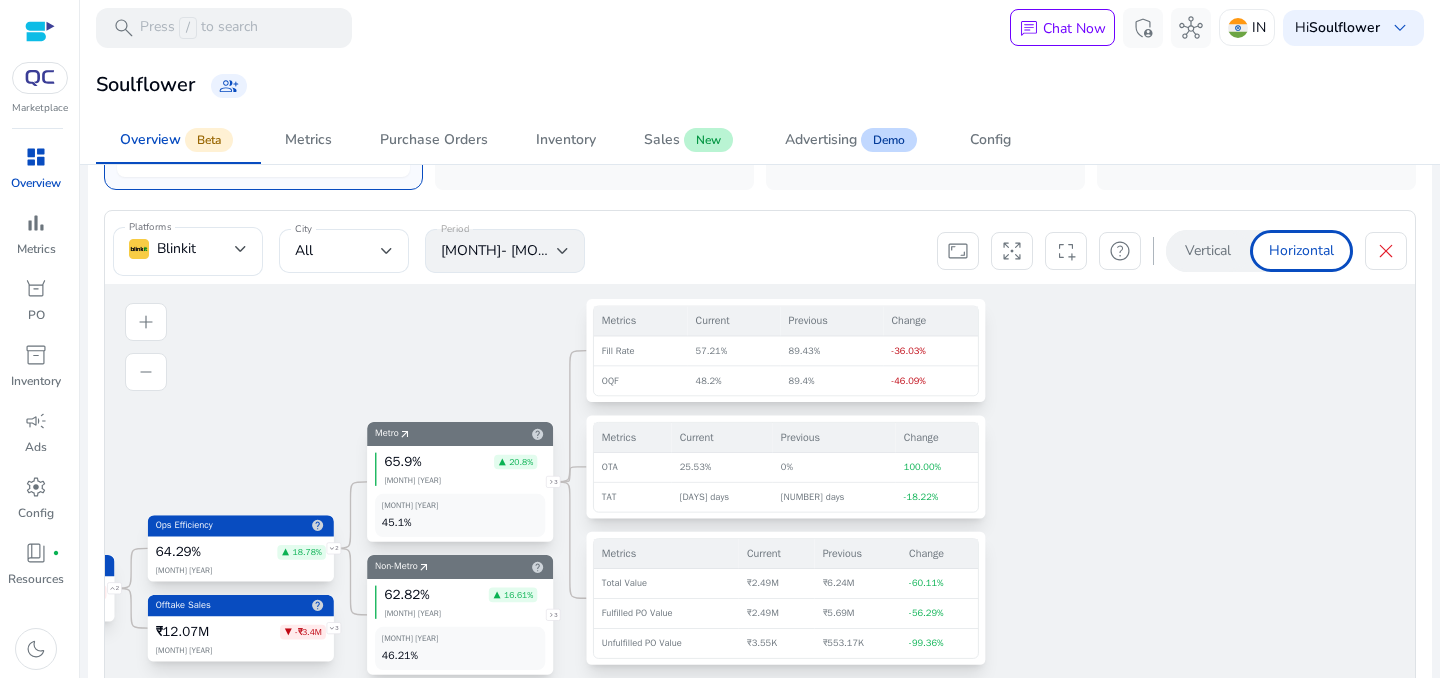 drag, startPoint x: 1081, startPoint y: 434, endPoint x: 1083, endPoint y: 368, distance: 66.0303 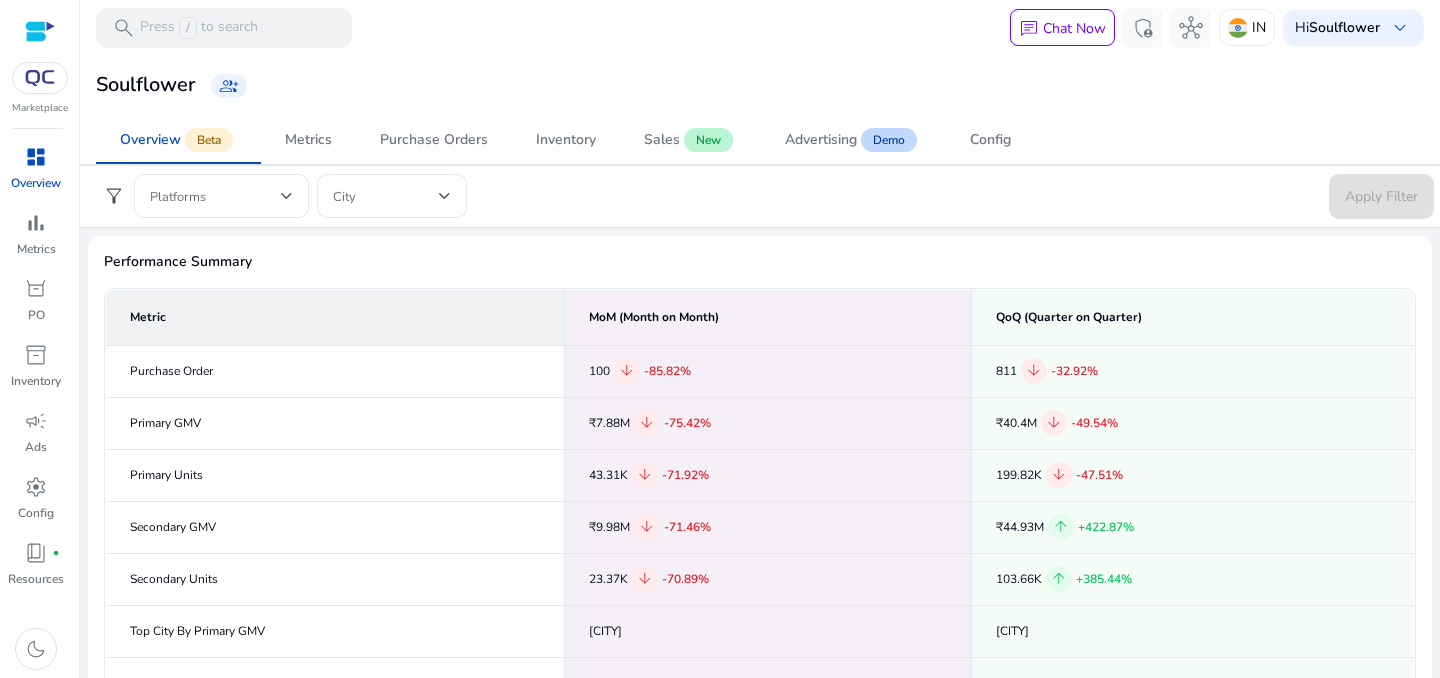 scroll, scrollTop: 0, scrollLeft: 0, axis: both 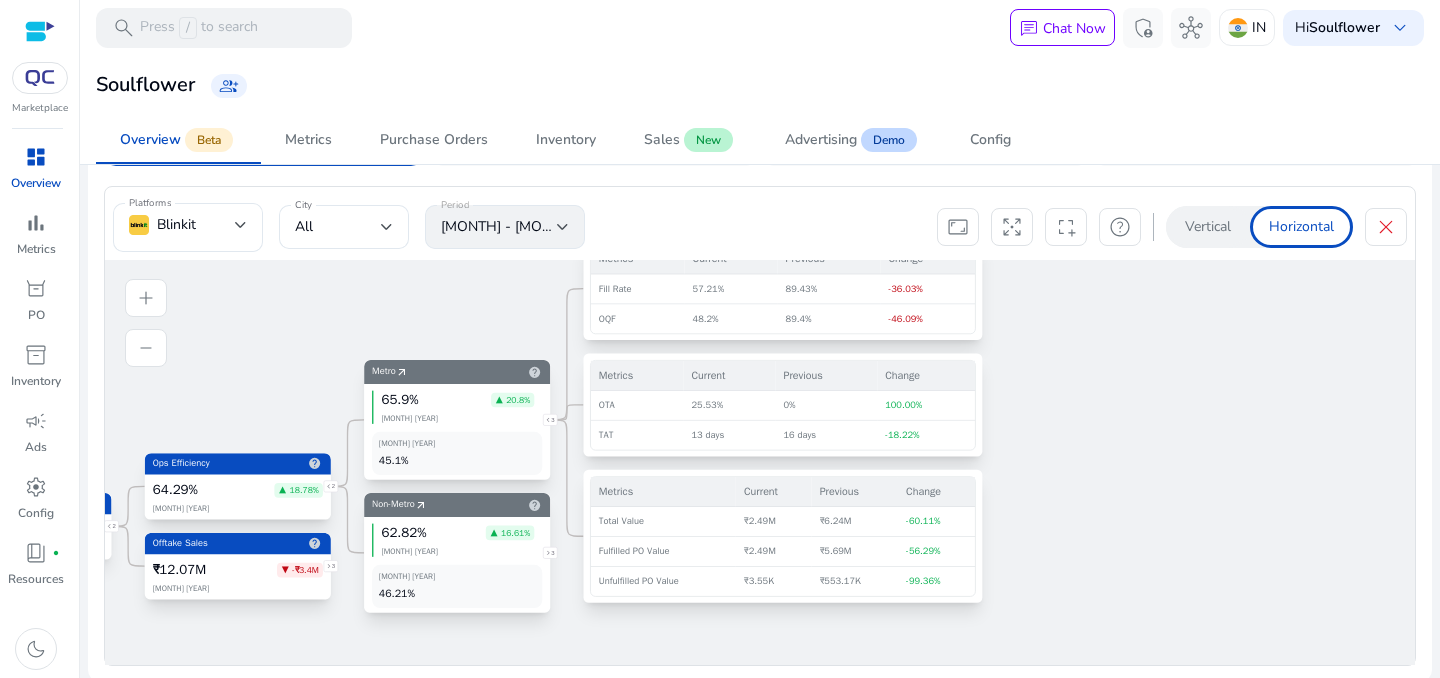 click on "Primary Sales
help
[CURRENCY][NUMBER]M
▼ [CURRENCY][NUMBER]M
[MONTH] [YEAR]
2
Ops Efficiency
help
[NUMBER]%
▲ [NUMBER]%
[MONTH] [YEAR]
2
Offtake Sales
help
[CURRENCY][NUMBER]M" 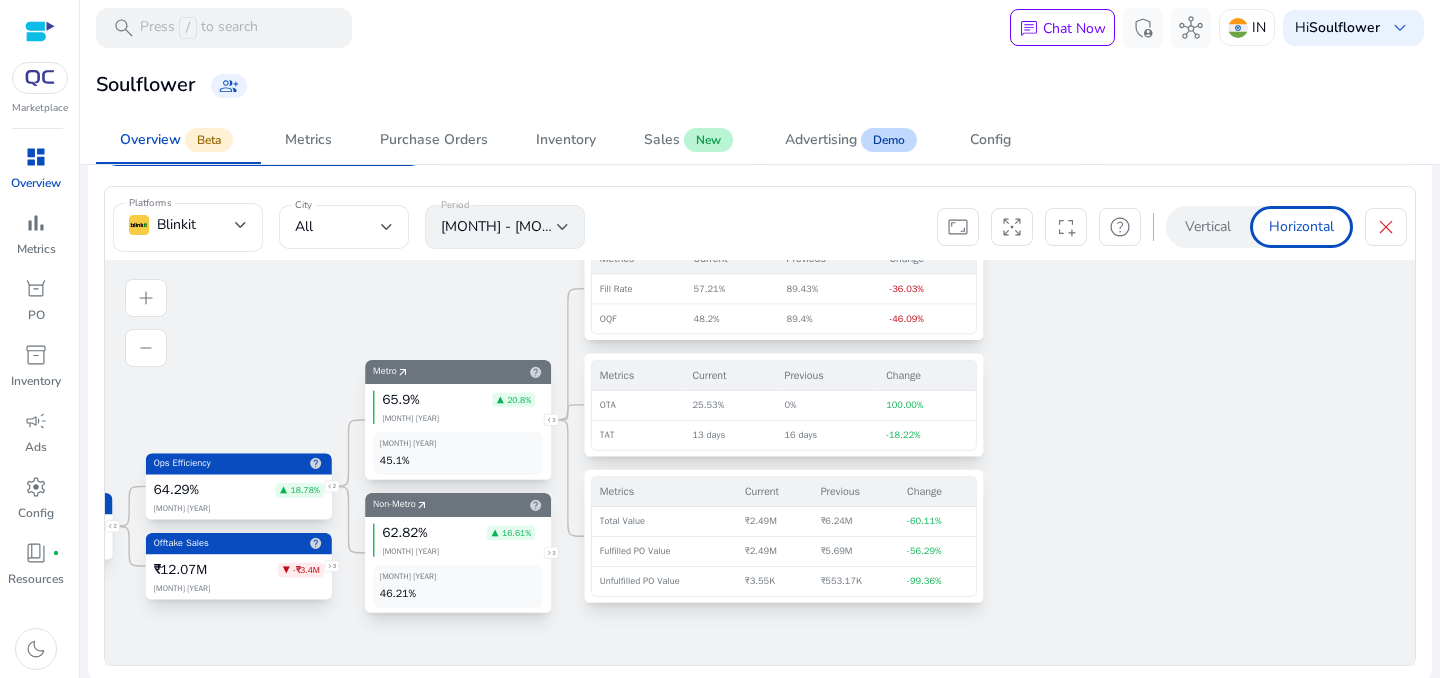 click on "Primary Sales
help
[CURRENCY][NUMBER]M
▼ [CURRENCY][NUMBER]M
[MONTH] [YEAR]
2
Ops Efficiency
help
[NUMBER]%
▲ [NUMBER]%
[MONTH] [YEAR]
2
Offtake Sales
help
[CURRENCY][NUMBER]M" 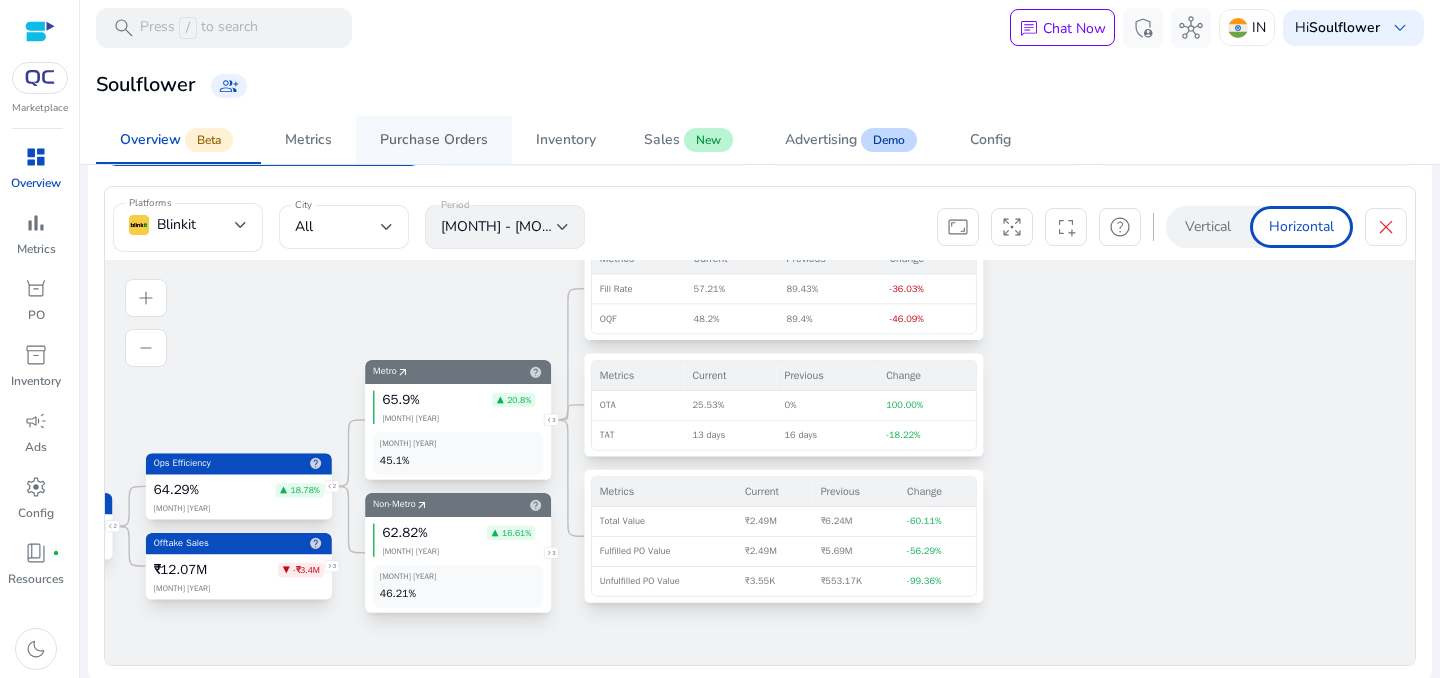 click on "Purchase Orders" at bounding box center (434, 140) 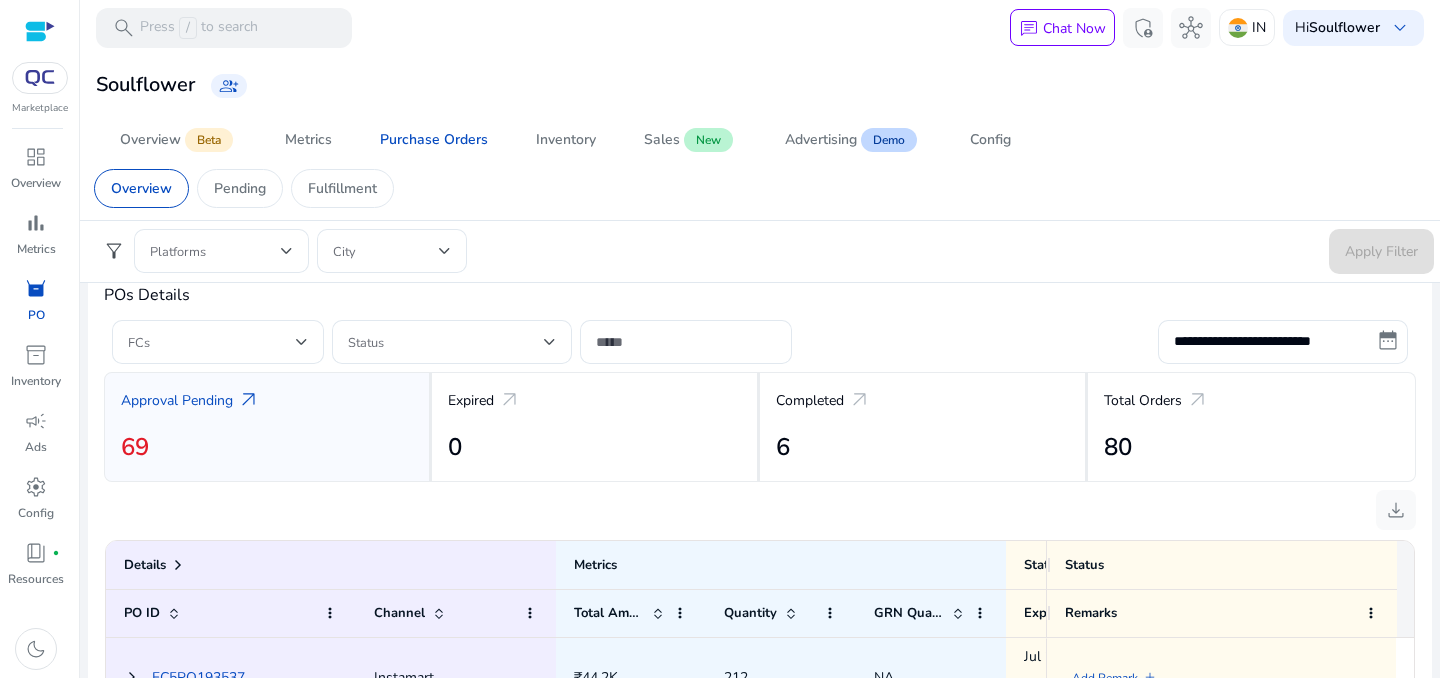 scroll, scrollTop: 706, scrollLeft: 0, axis: vertical 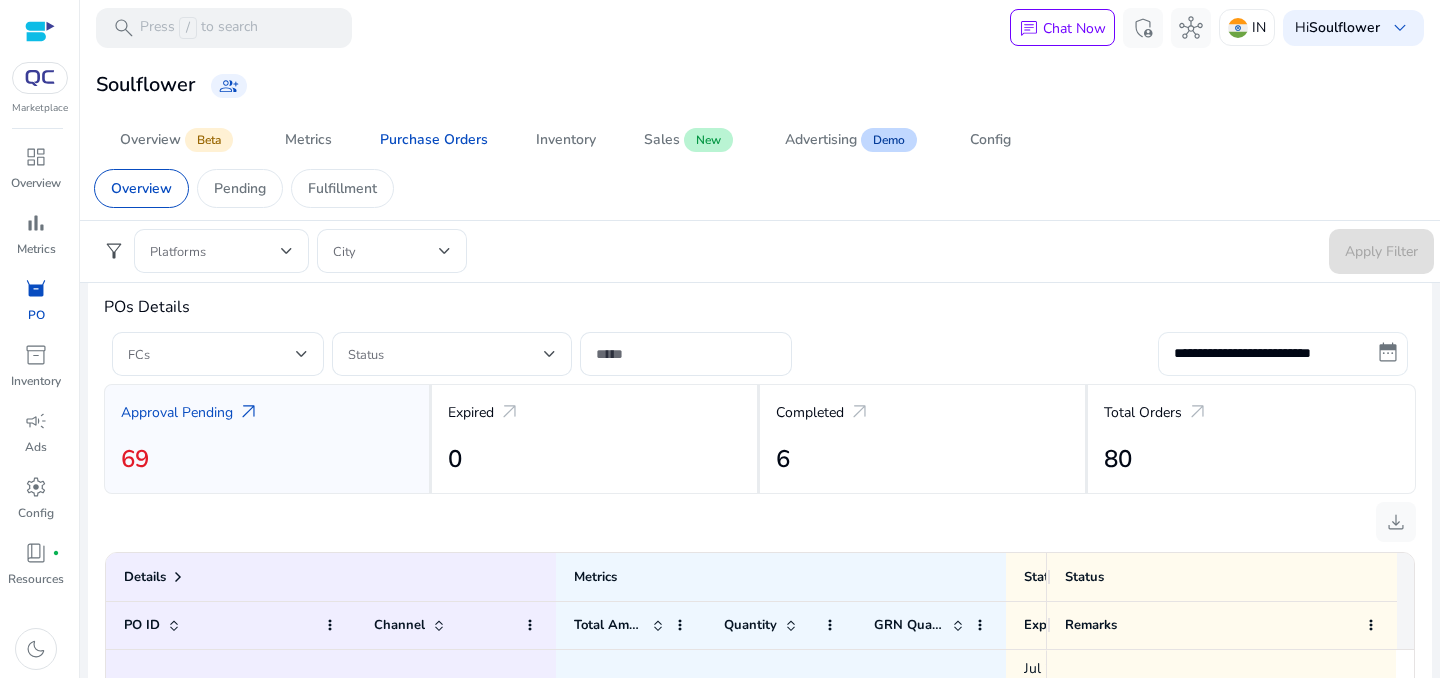 click on "**********" at bounding box center (1283, 354) 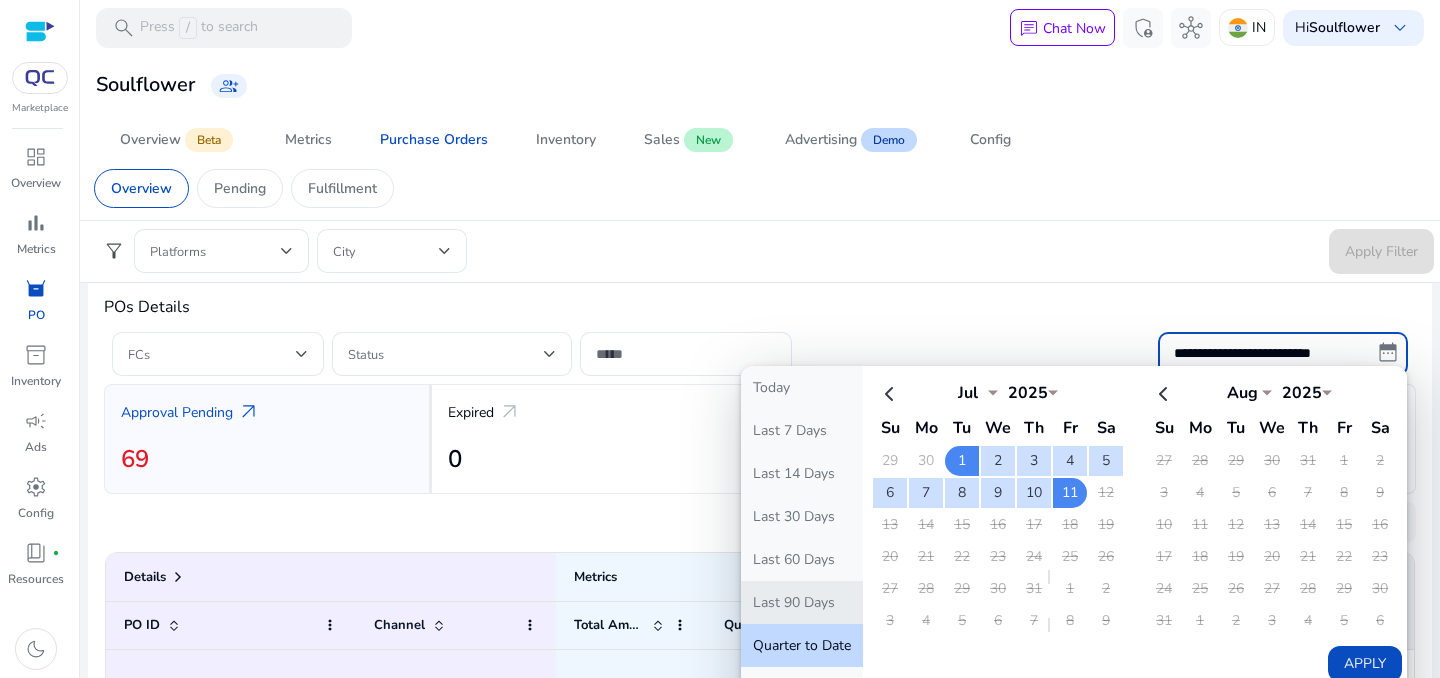 click on "Last 90 Days" 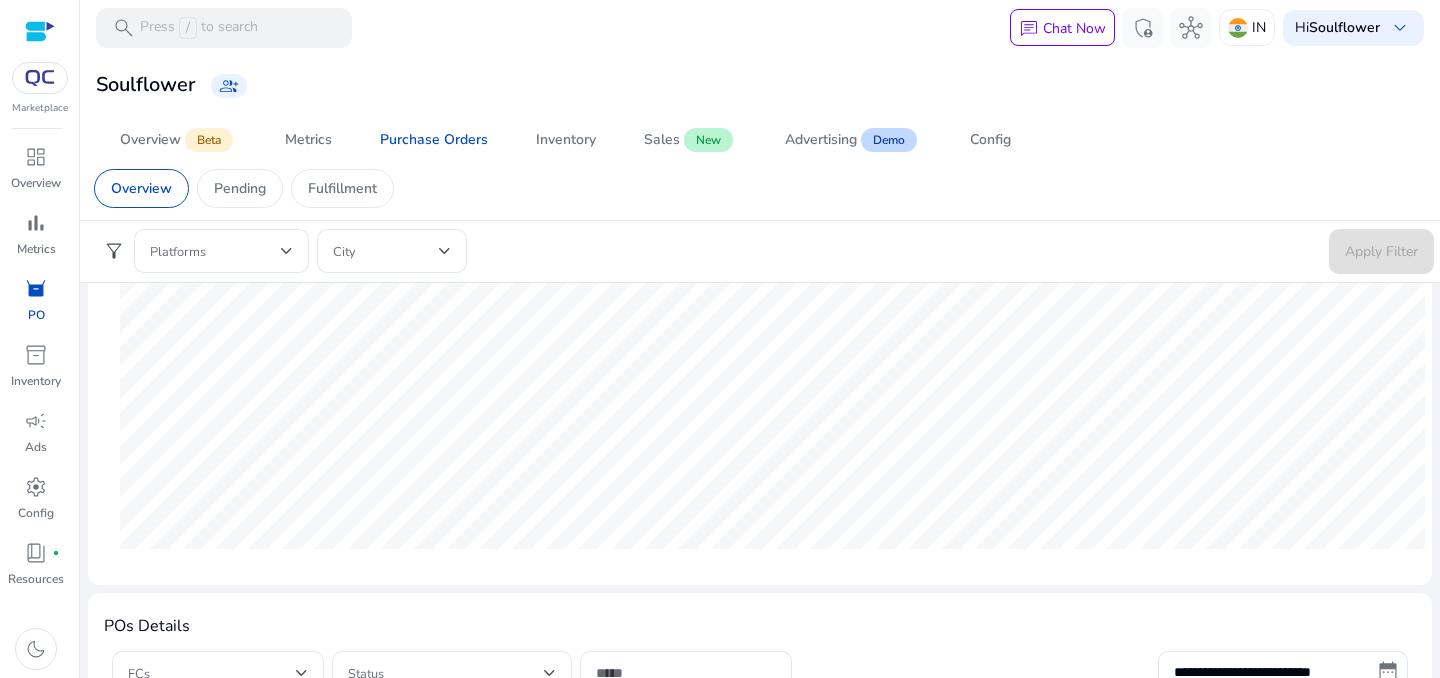 scroll, scrollTop: 239, scrollLeft: 0, axis: vertical 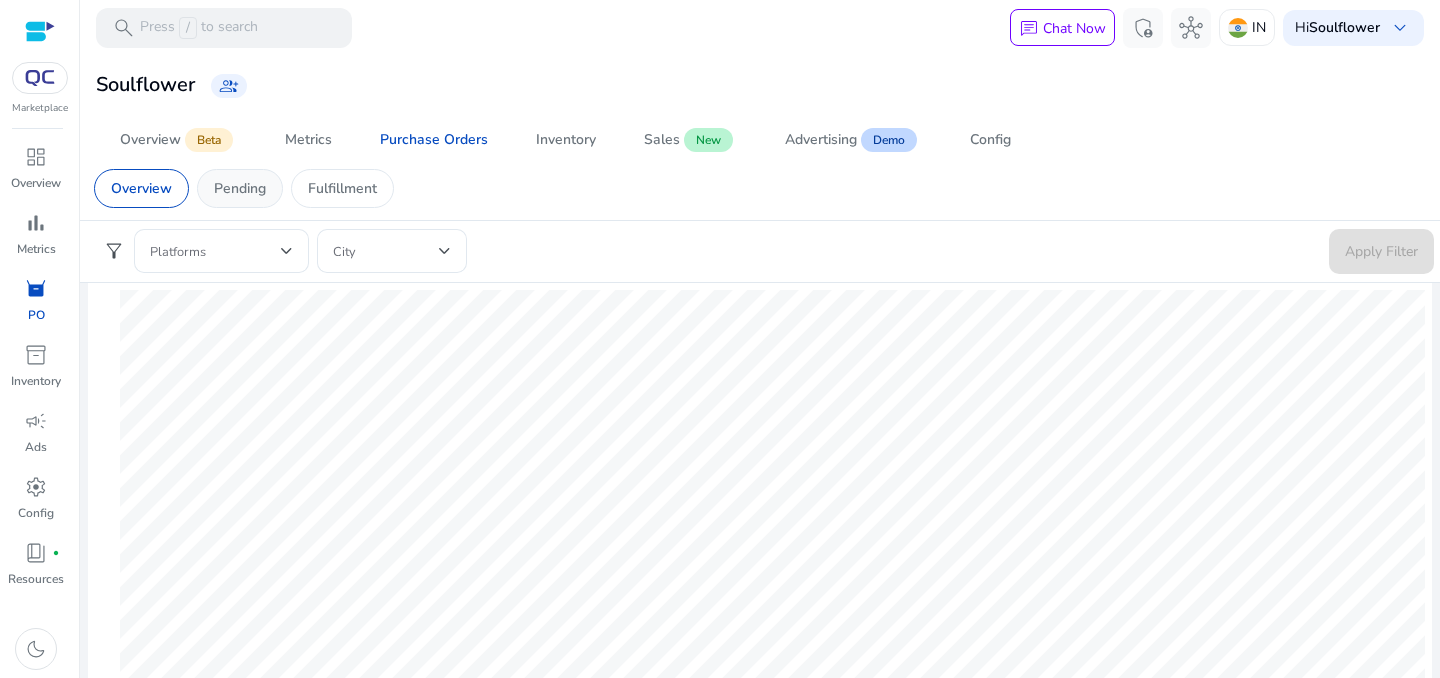 click on "Pending" 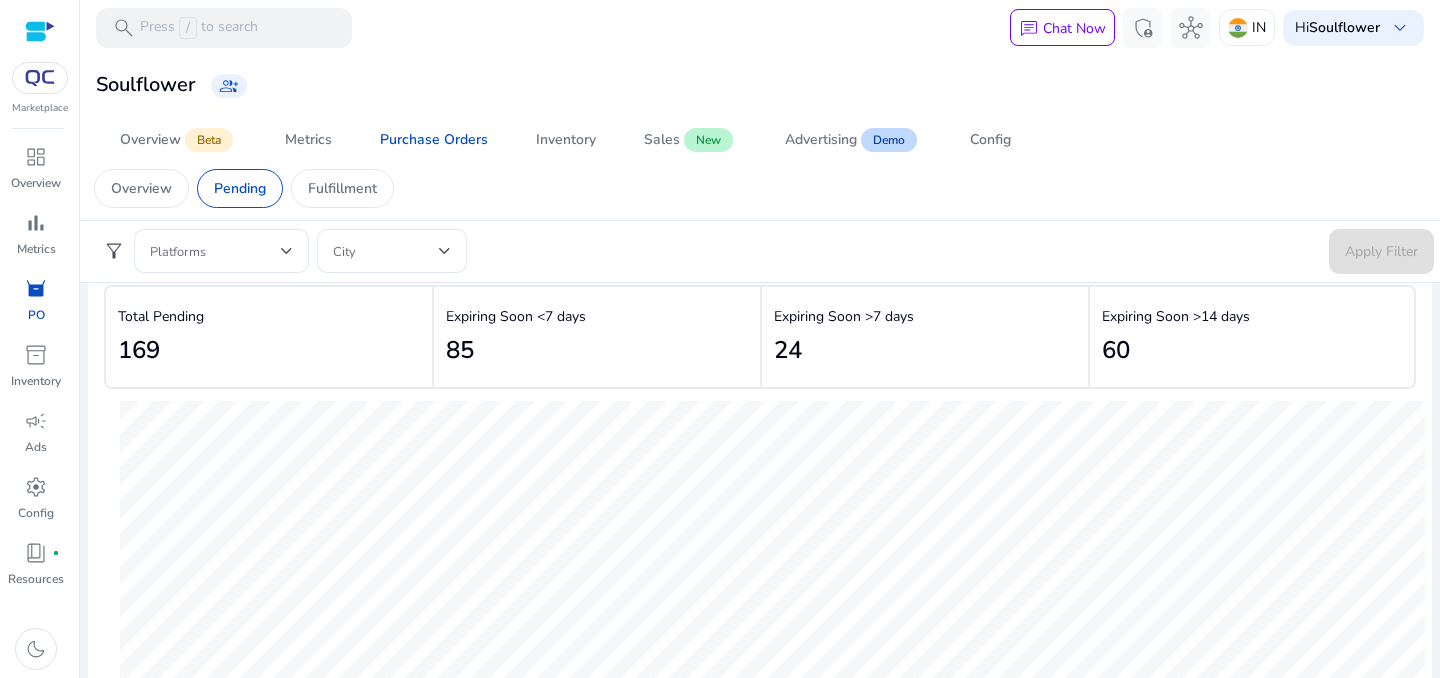 scroll, scrollTop: 80, scrollLeft: 0, axis: vertical 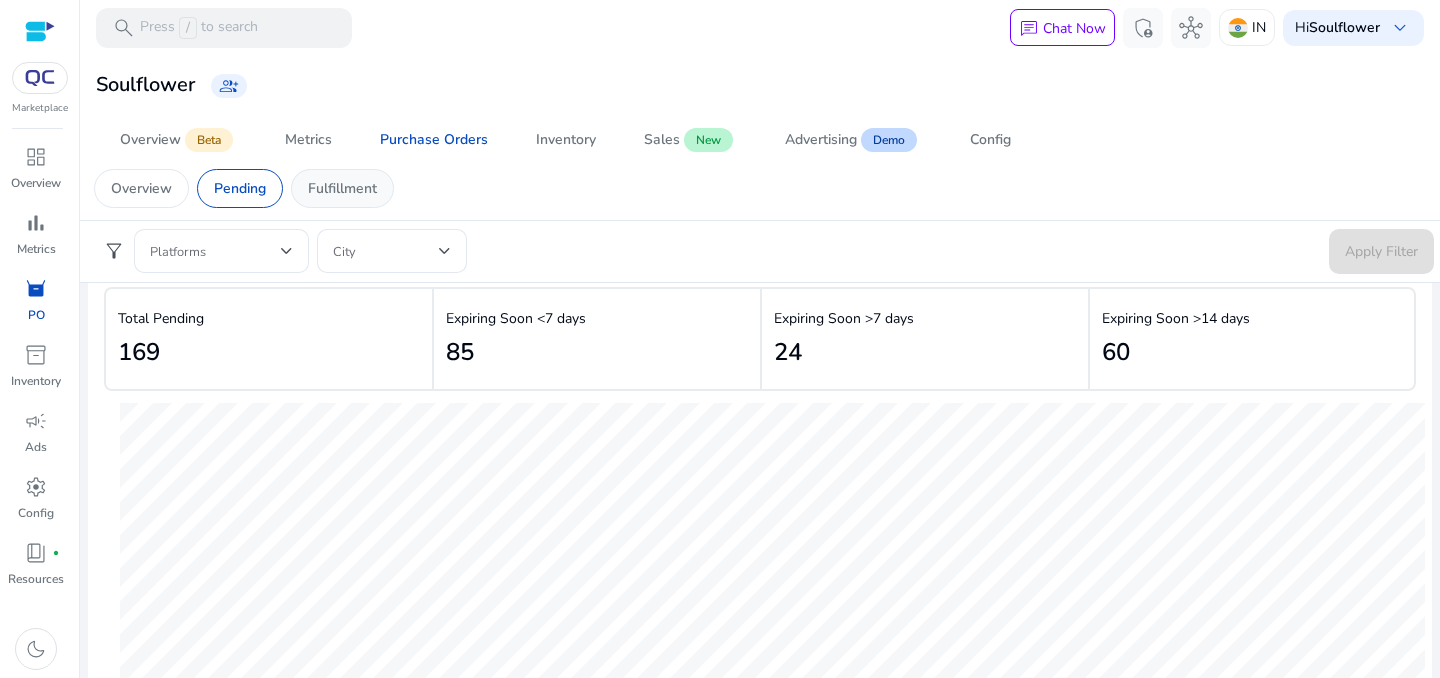 click on "Fulfillment" 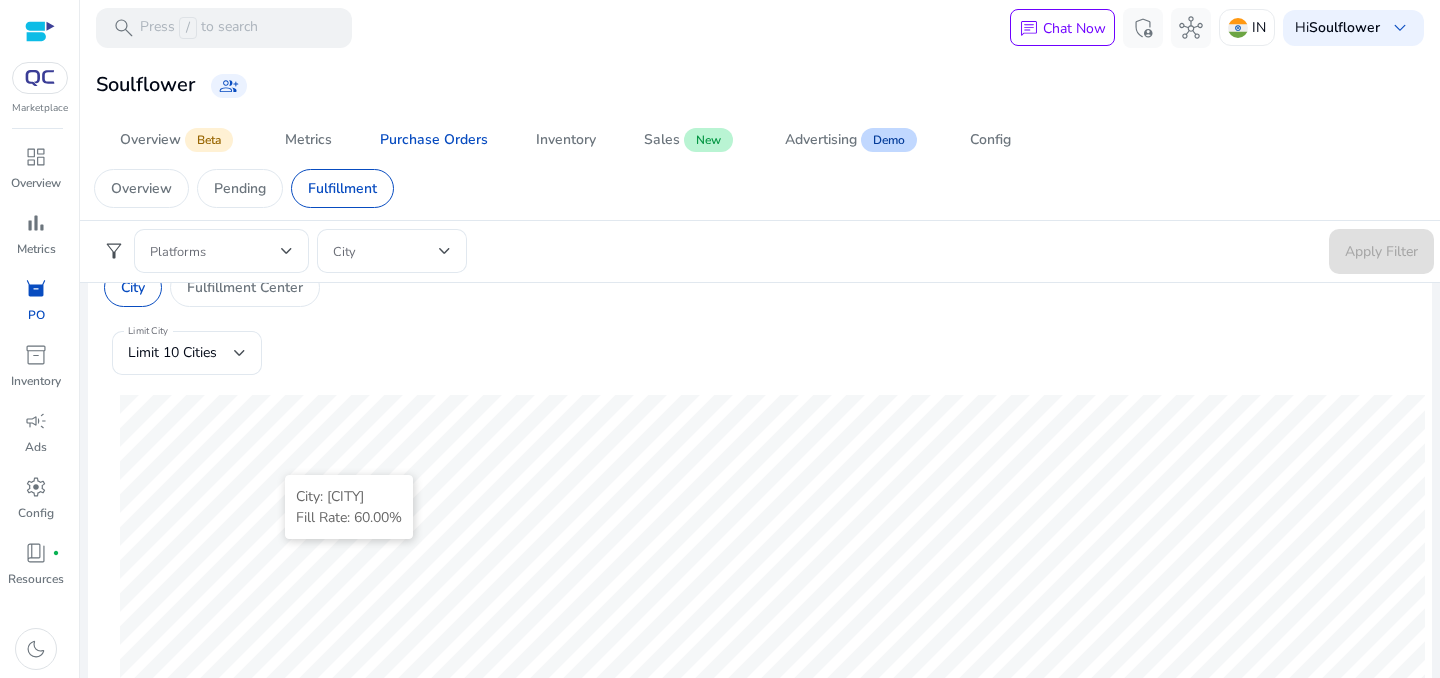 scroll, scrollTop: 209, scrollLeft: 0, axis: vertical 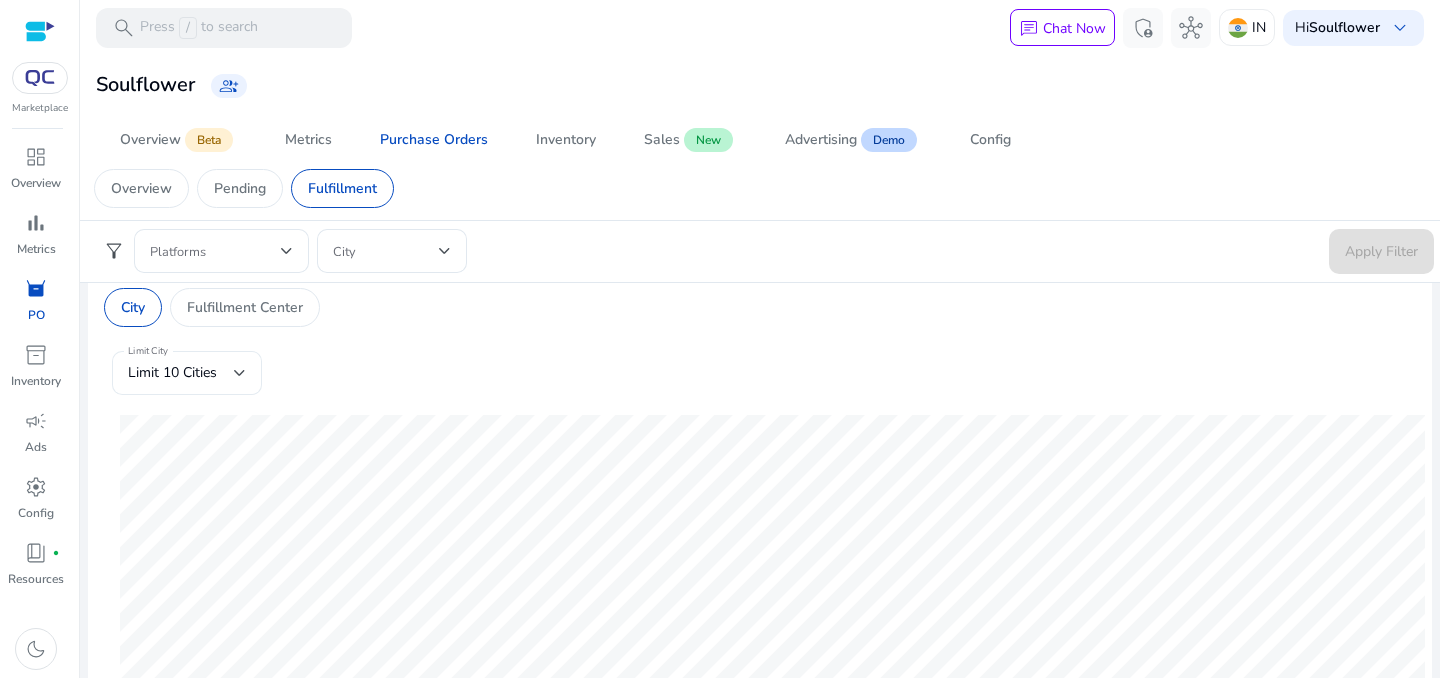 click on "Limit 10 Cities" at bounding box center (181, 373) 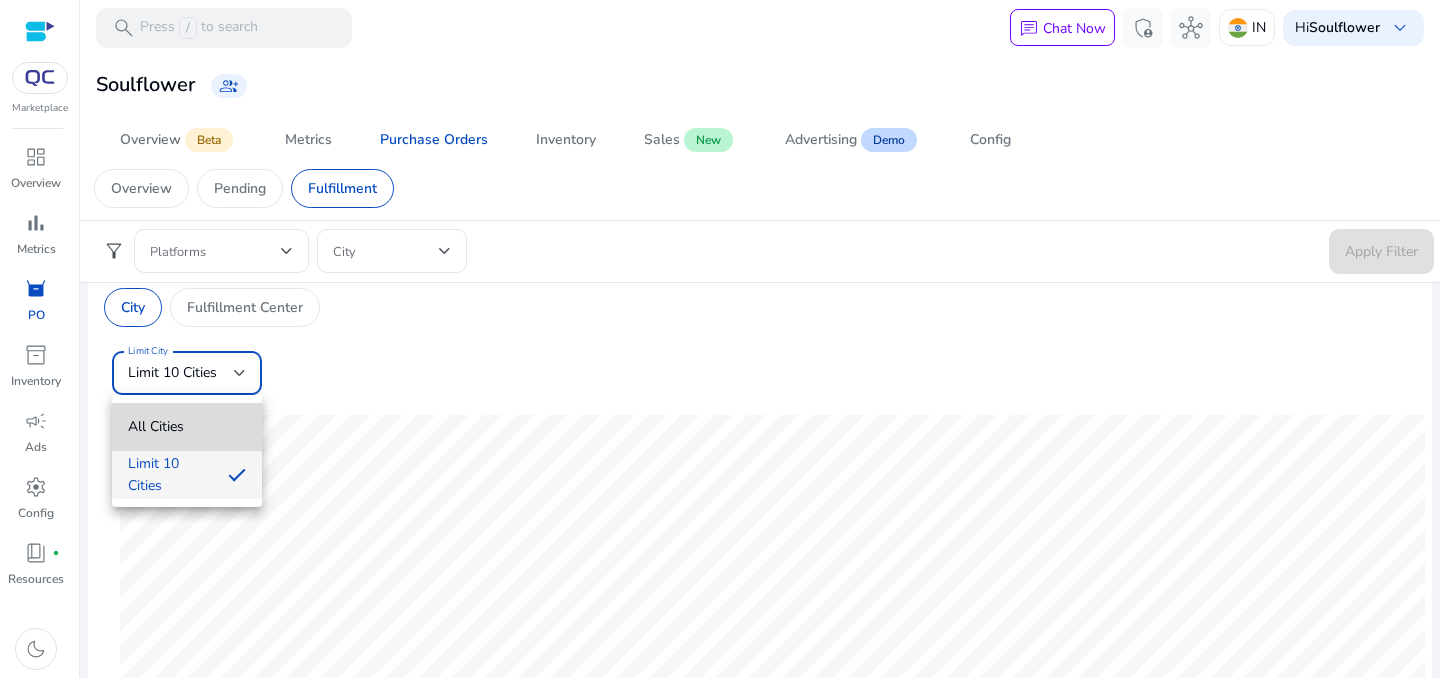 click on "All Cities" at bounding box center (187, 427) 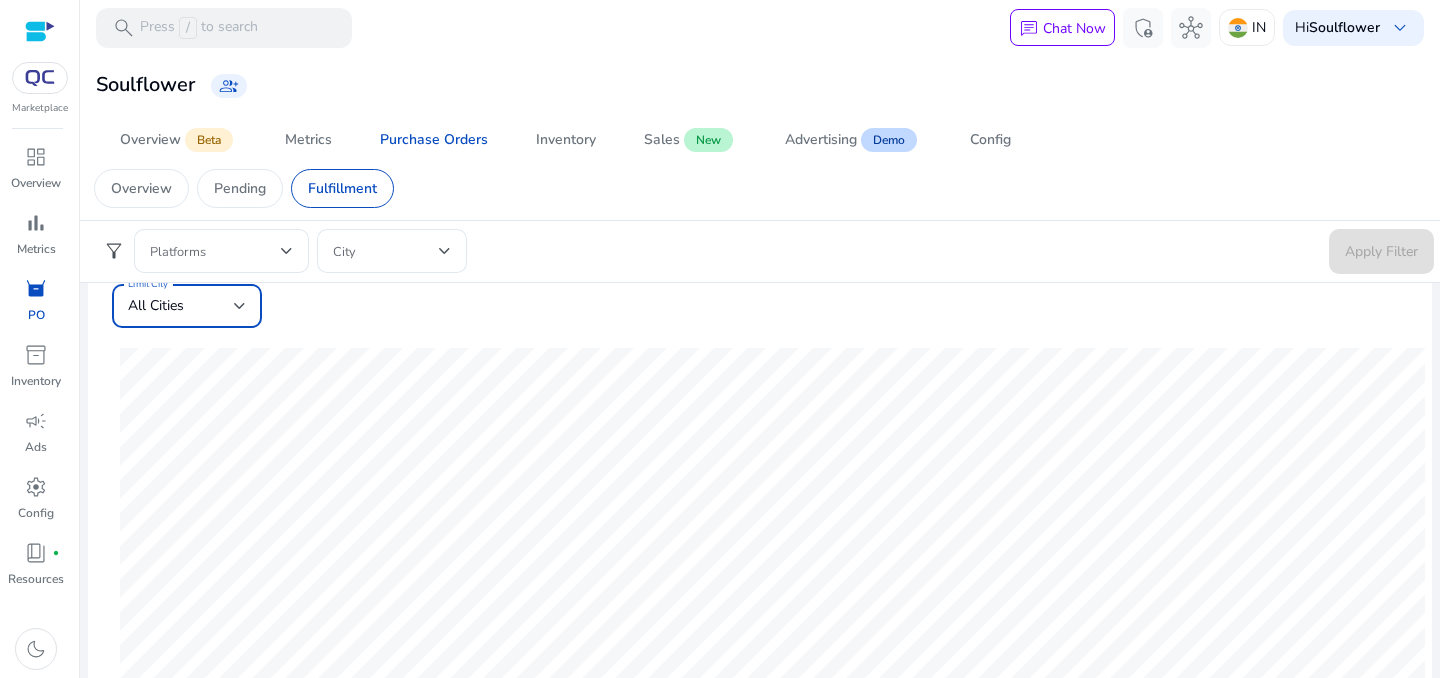 scroll, scrollTop: 295, scrollLeft: 0, axis: vertical 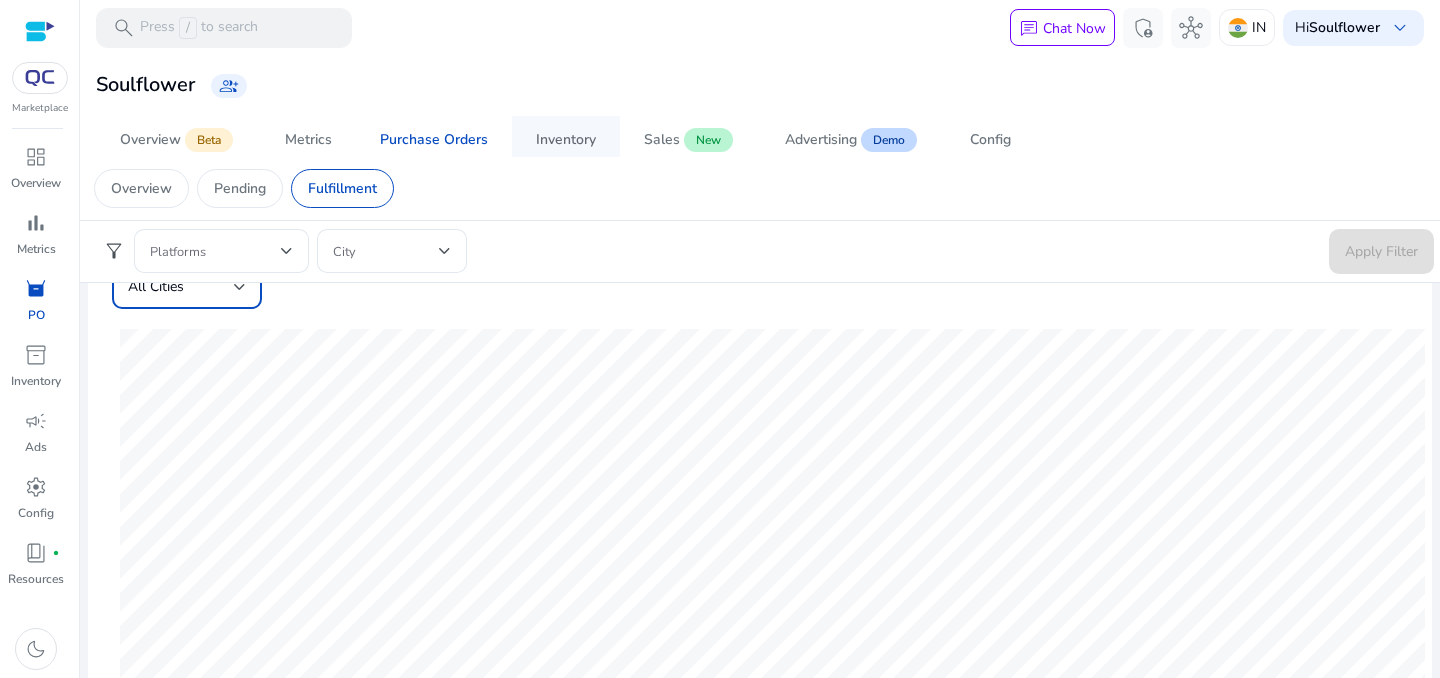 click on "Inventory" at bounding box center (566, 140) 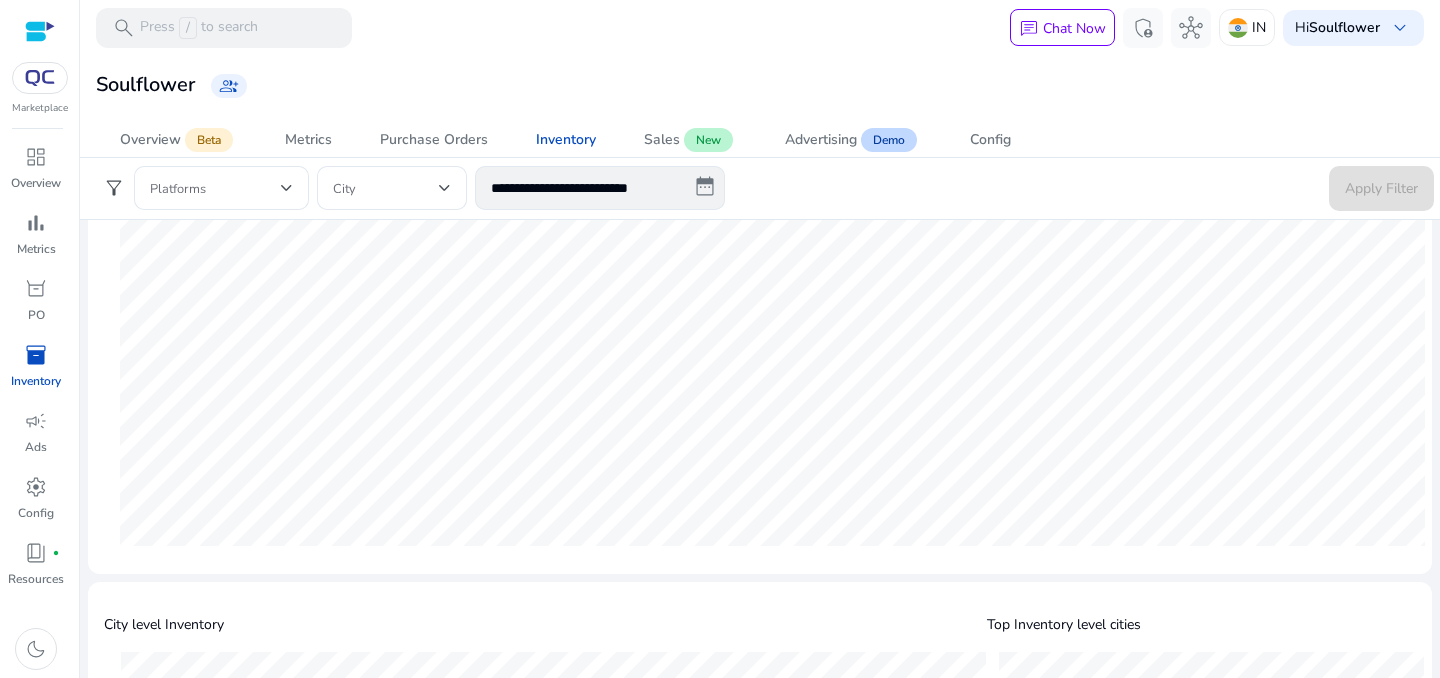 scroll, scrollTop: 0, scrollLeft: 0, axis: both 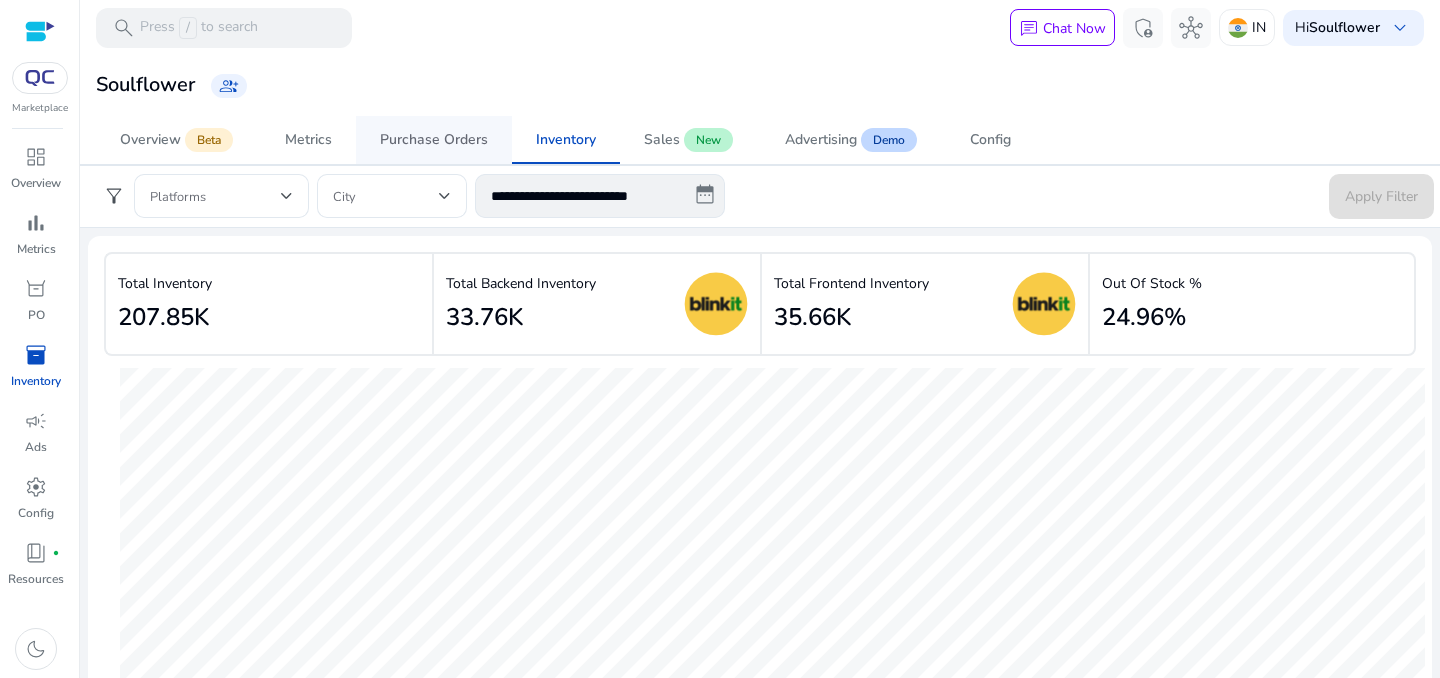 click on "Purchase Orders" at bounding box center [434, 140] 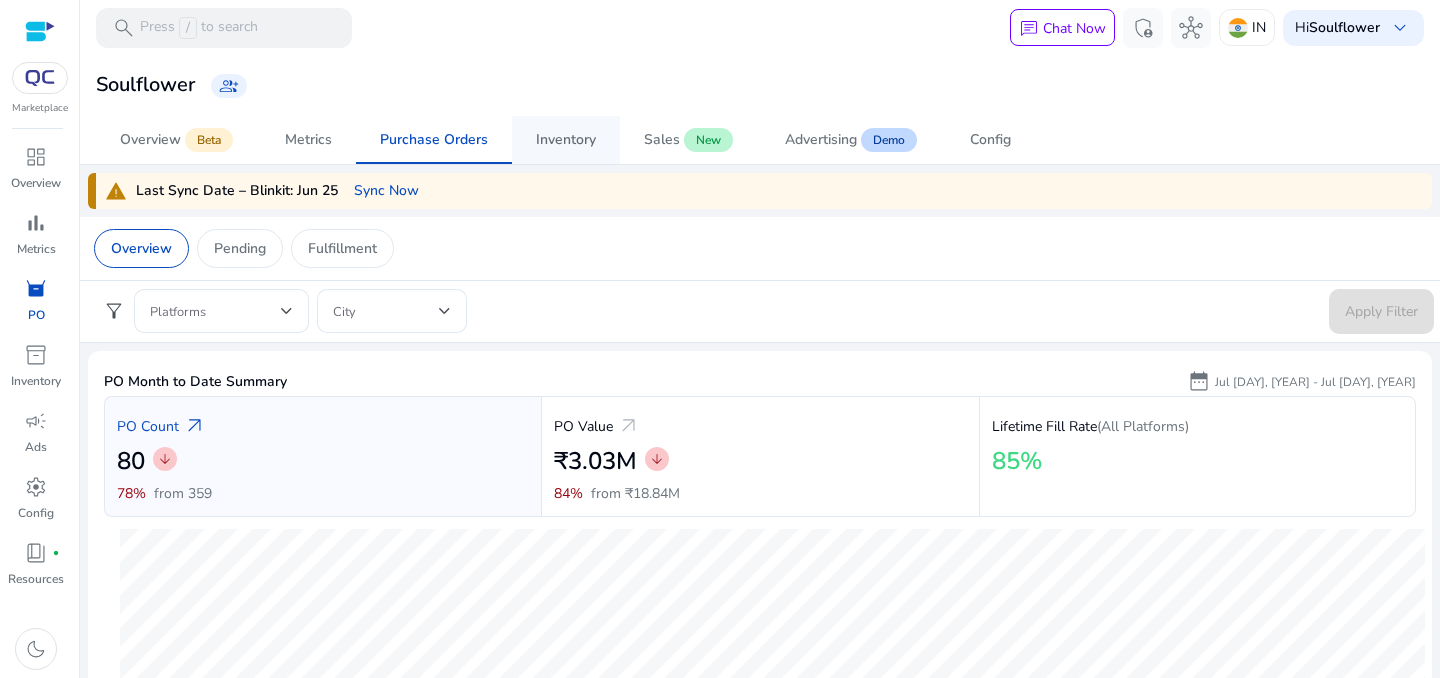 click on "Inventory" at bounding box center [566, 140] 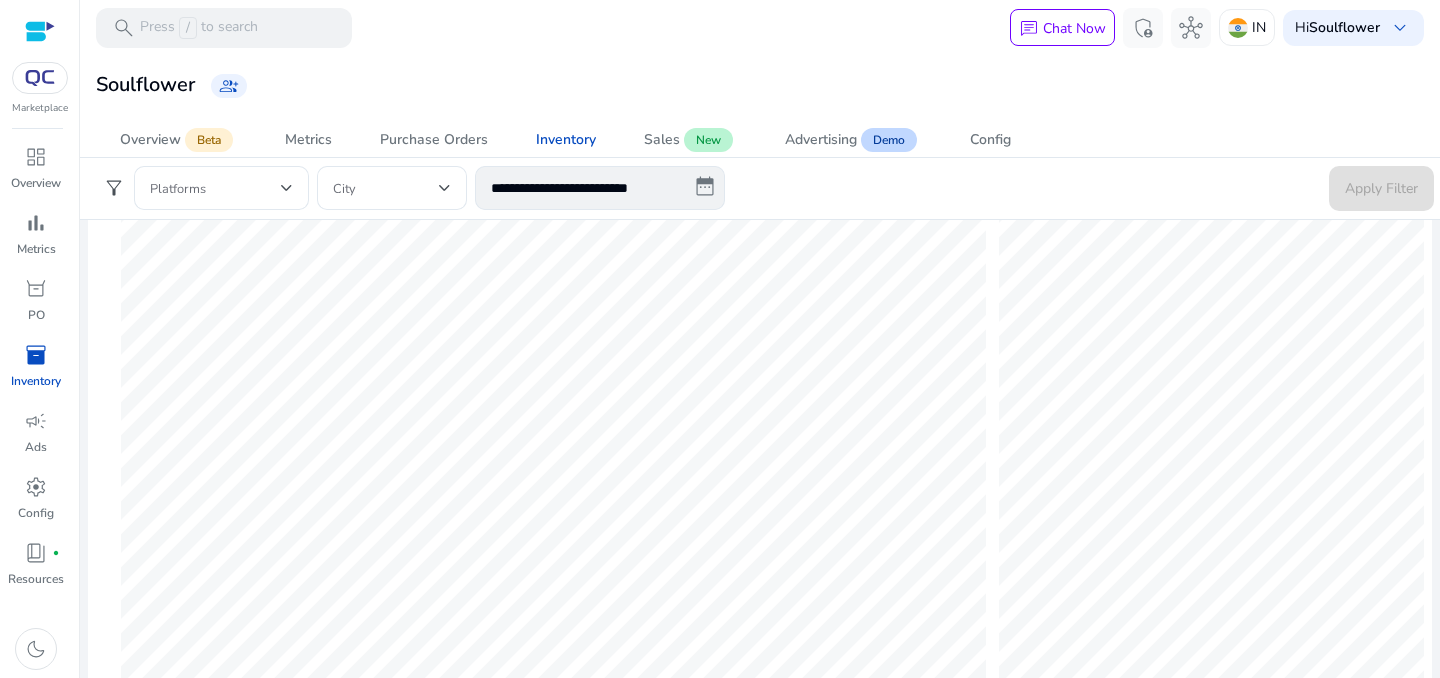 scroll, scrollTop: 645, scrollLeft: 0, axis: vertical 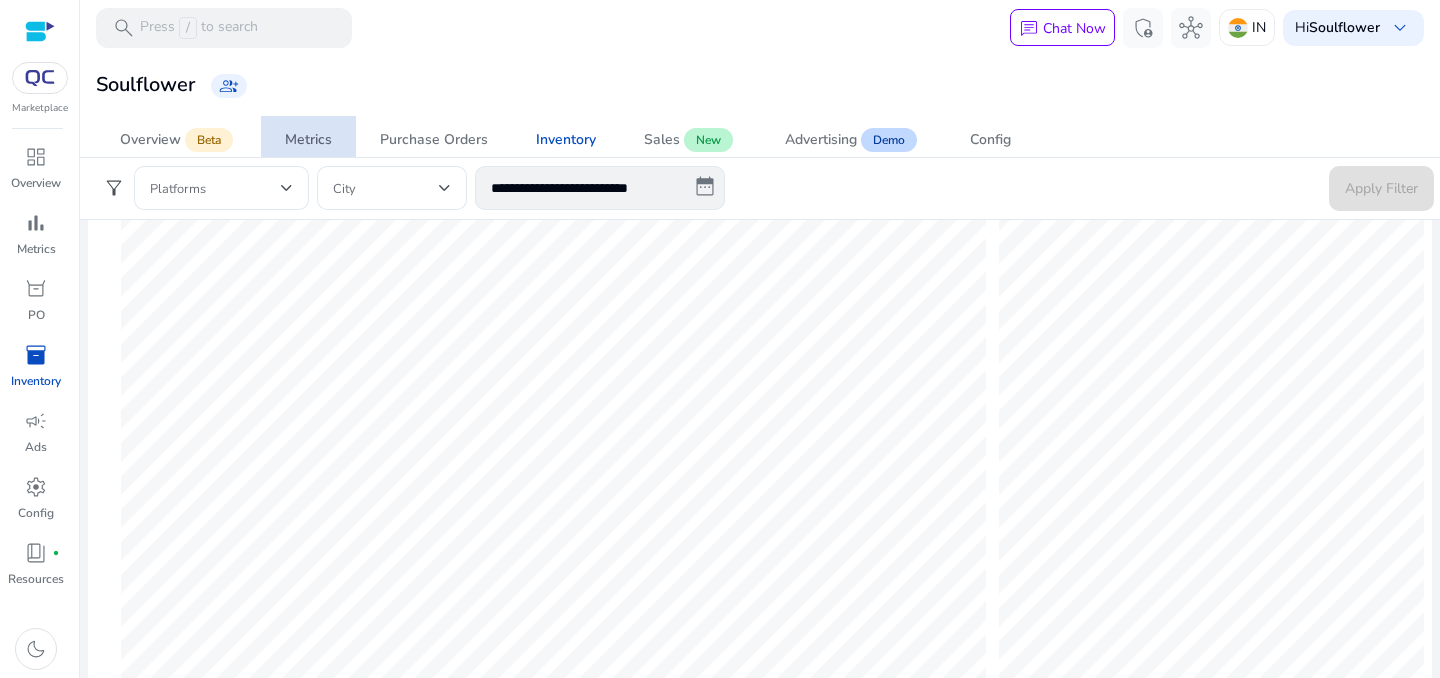 click on "Metrics" at bounding box center [308, 140] 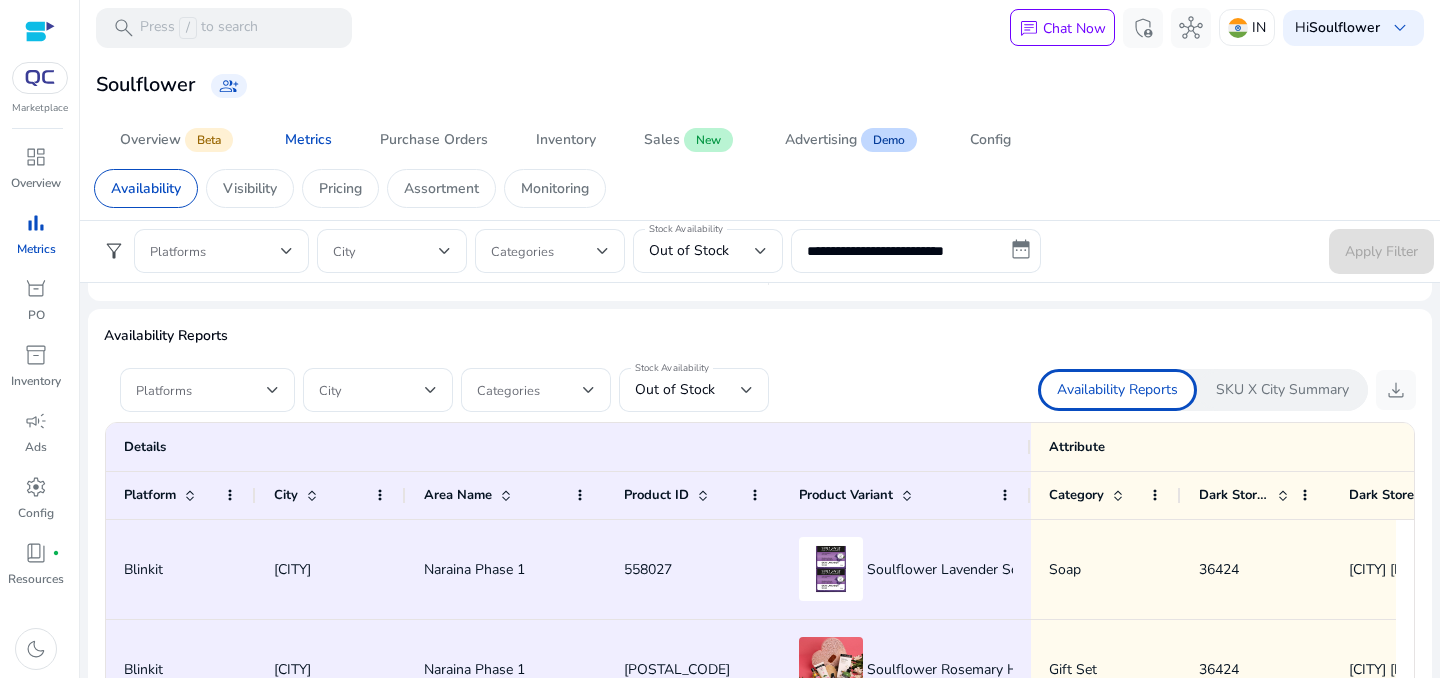 scroll, scrollTop: 1202, scrollLeft: 0, axis: vertical 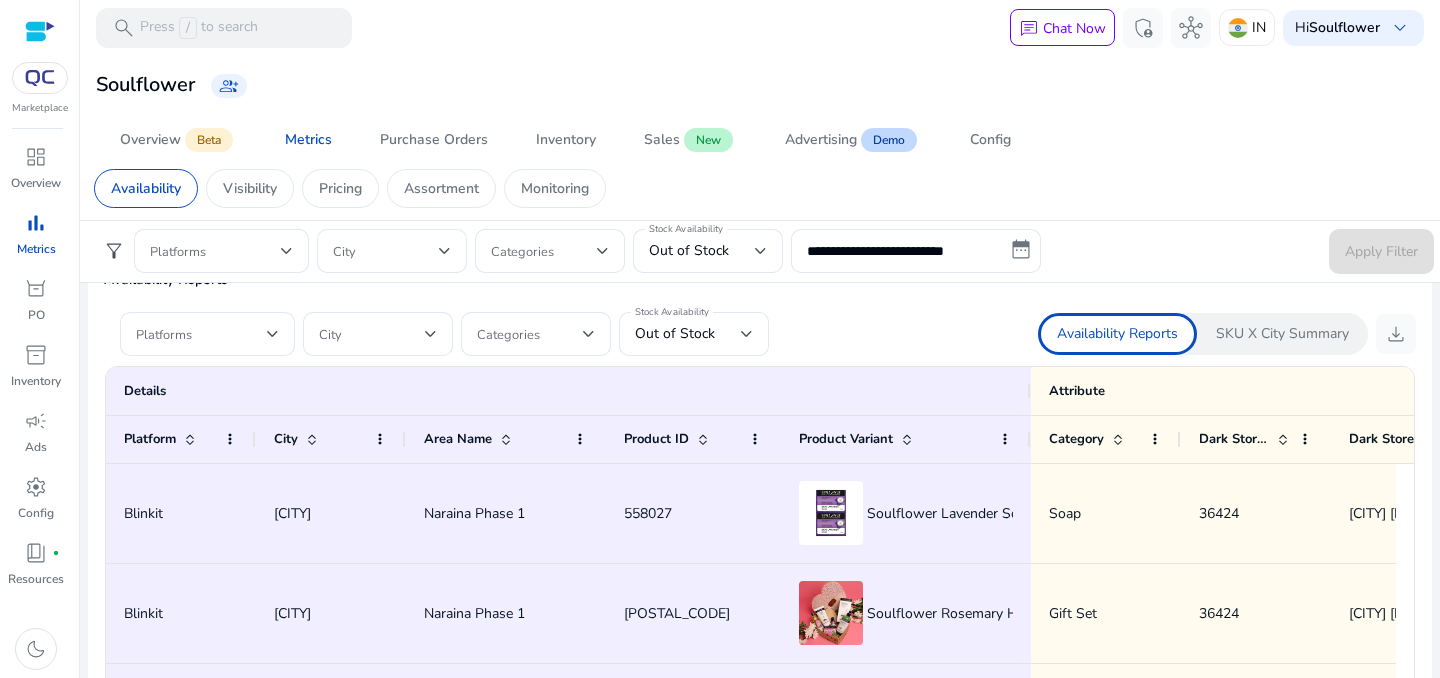 click on "SKU X City Summary" 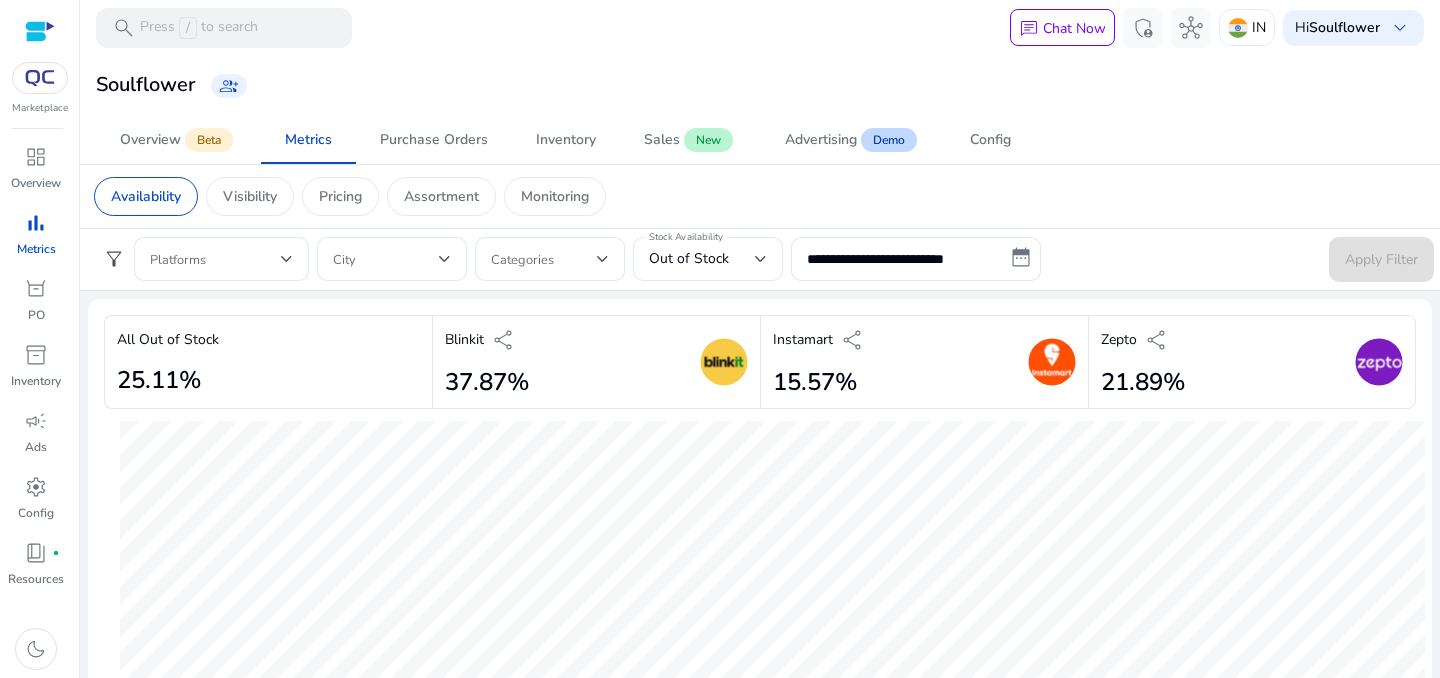 scroll, scrollTop: 0, scrollLeft: 0, axis: both 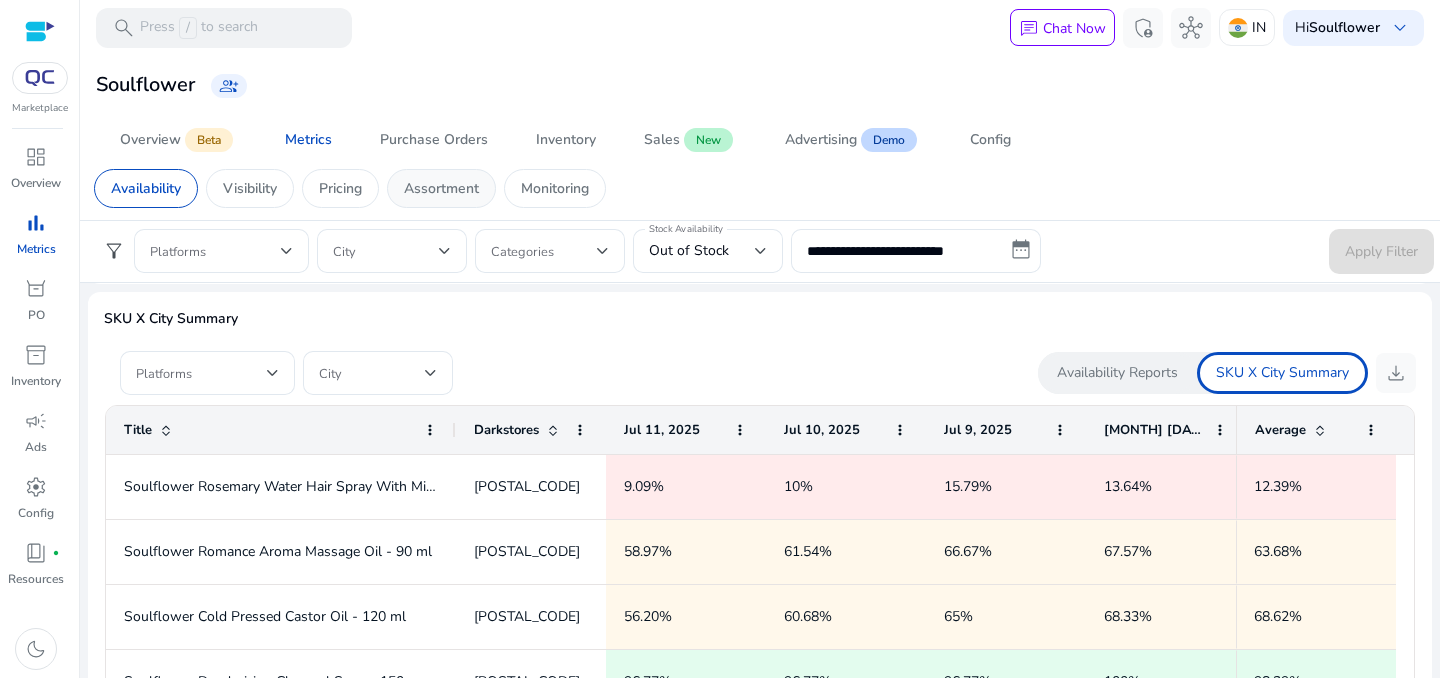 click on "Assortment" 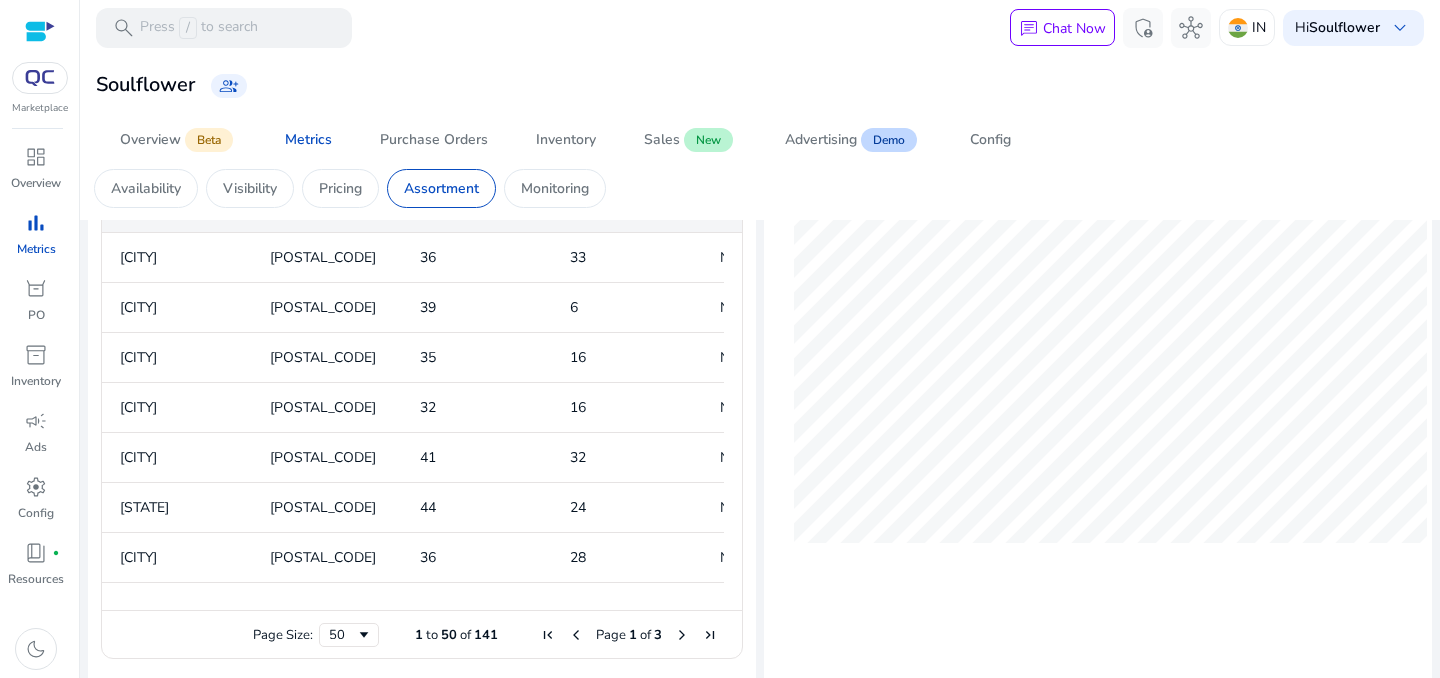scroll, scrollTop: 510, scrollLeft: 0, axis: vertical 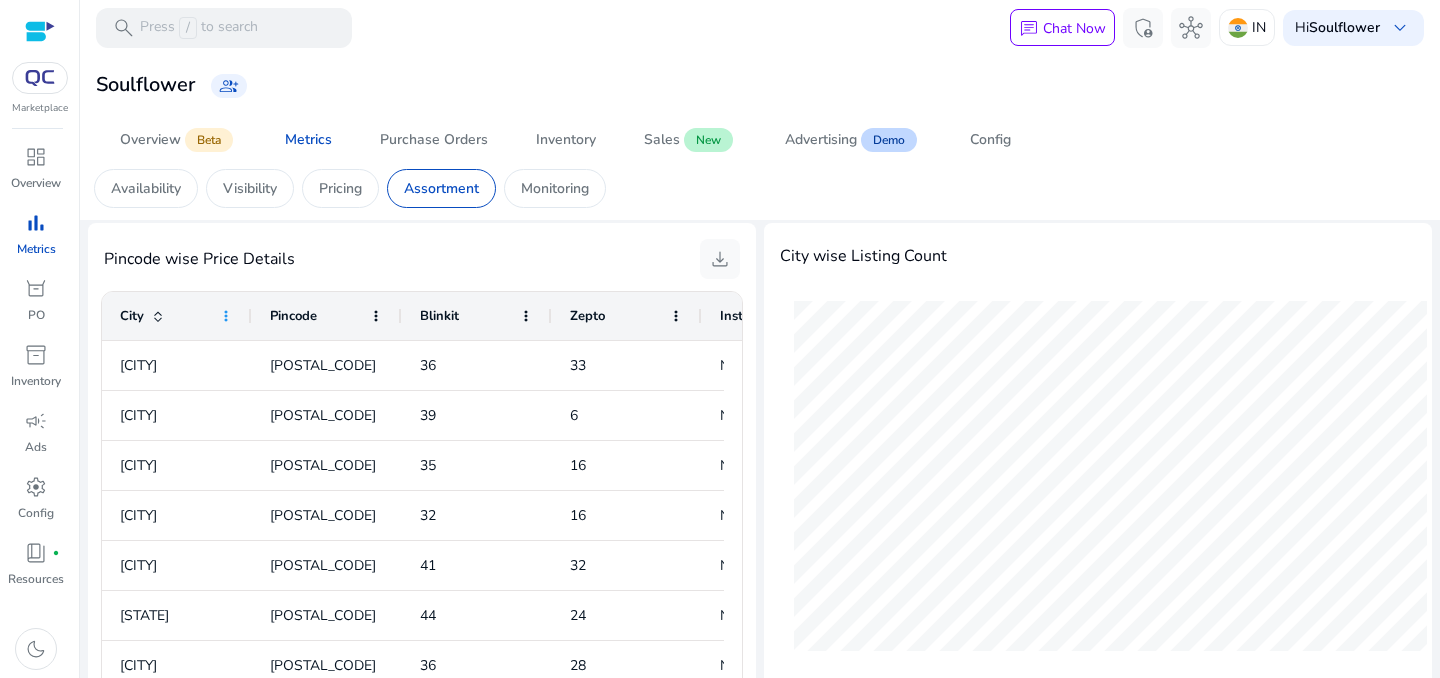click 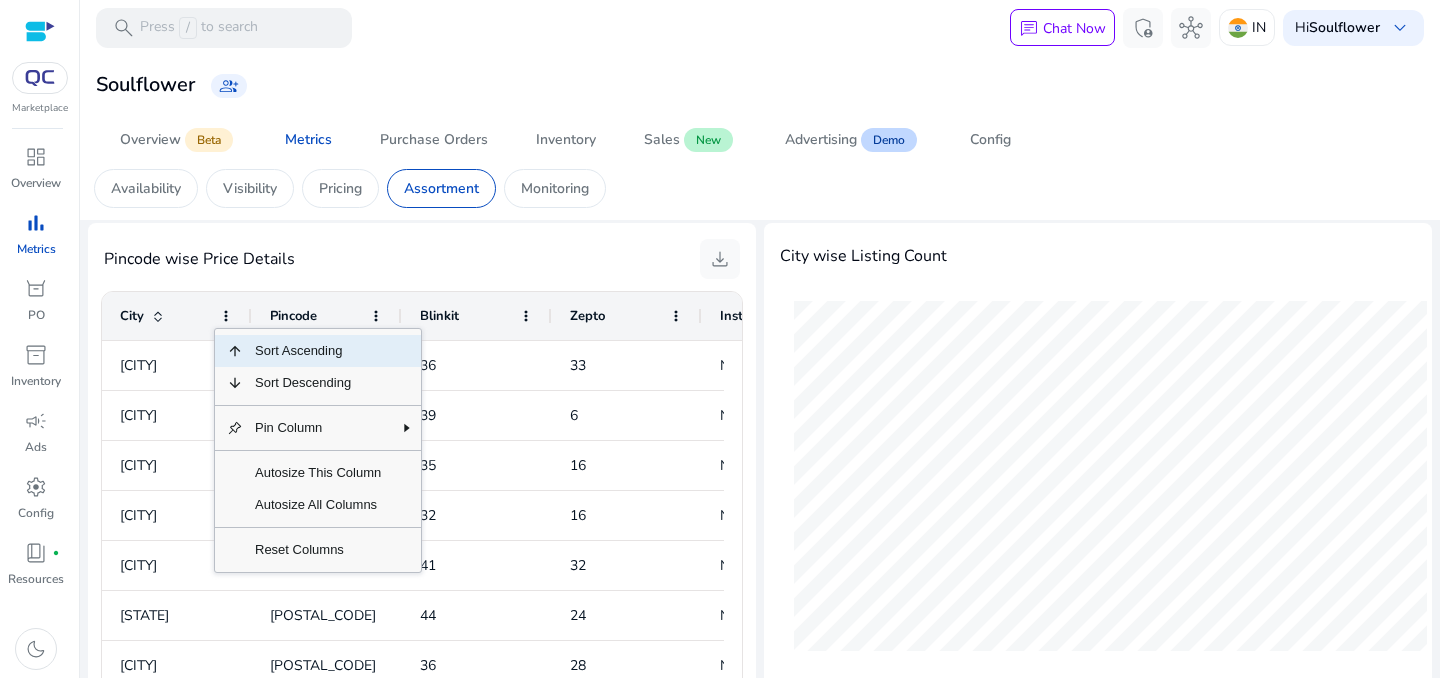 click on "Sort Ascending" 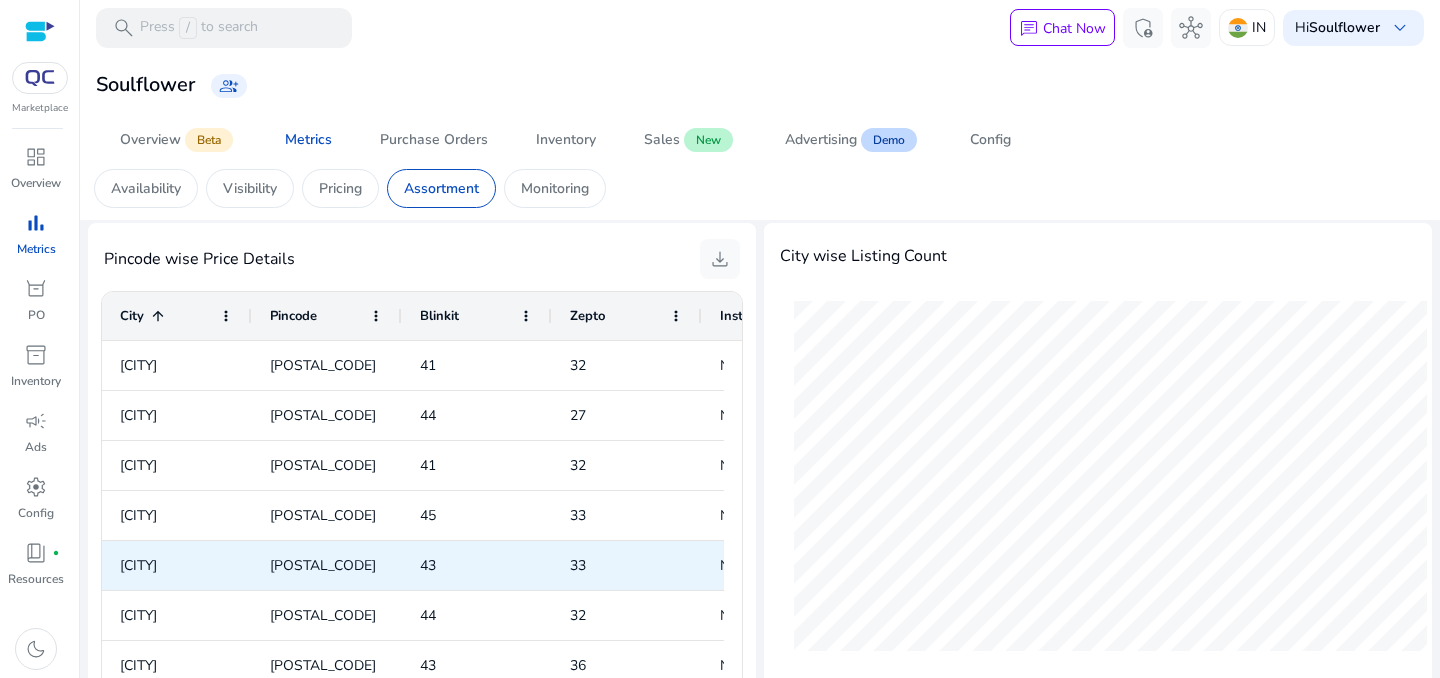 scroll, scrollTop: 99, scrollLeft: 0, axis: vertical 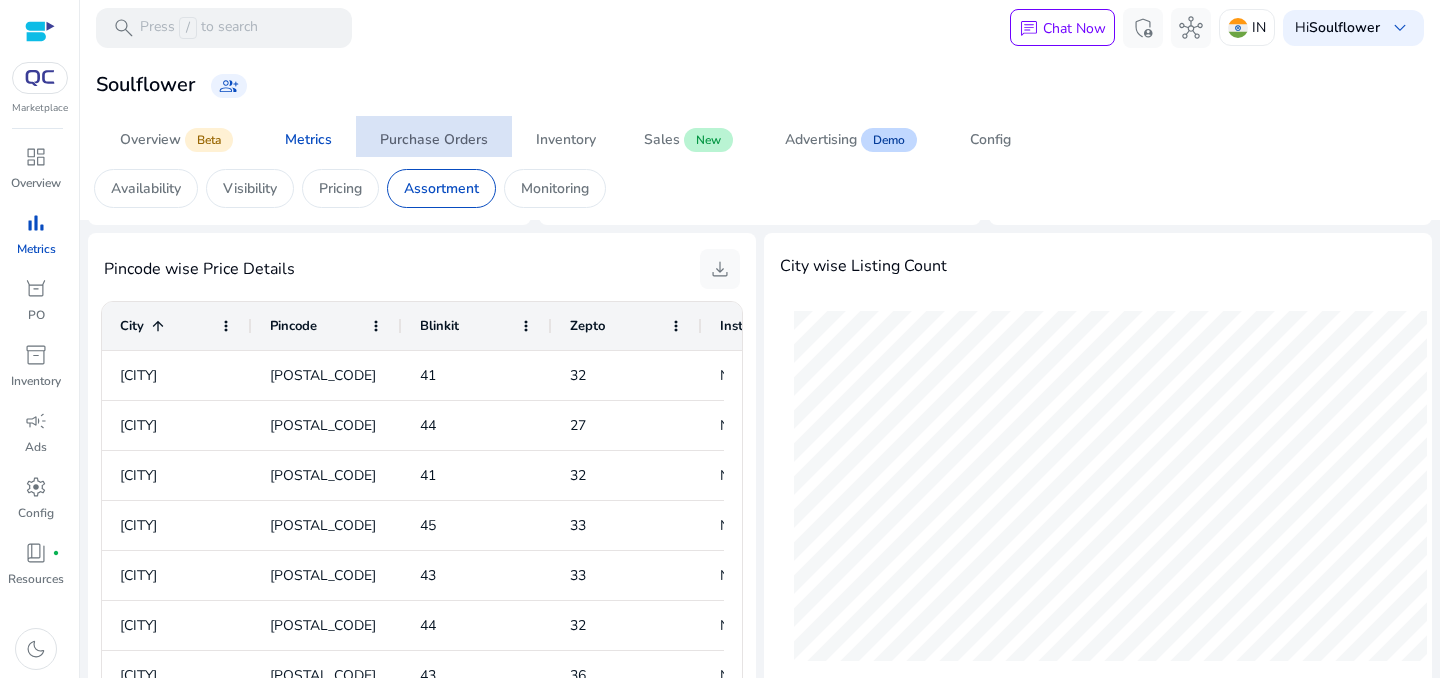 click on "Purchase Orders" at bounding box center [434, 140] 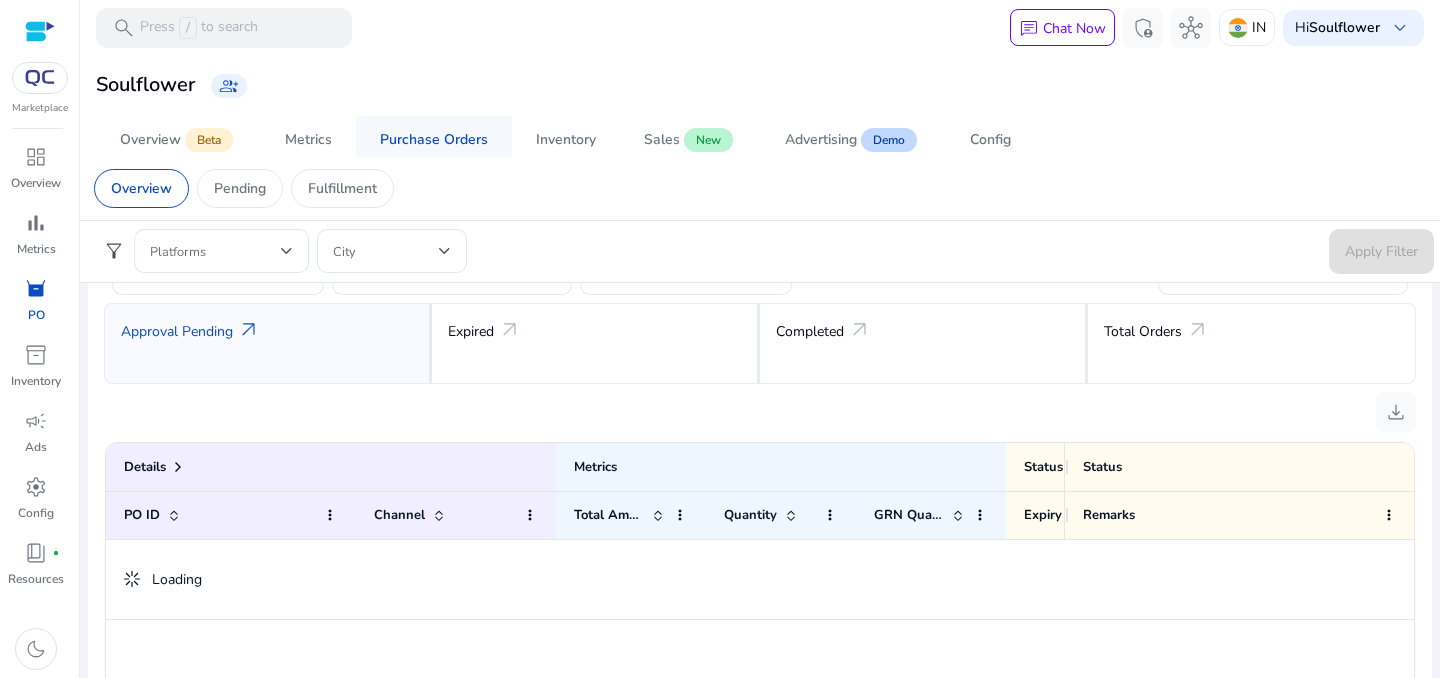 scroll, scrollTop: 0, scrollLeft: 0, axis: both 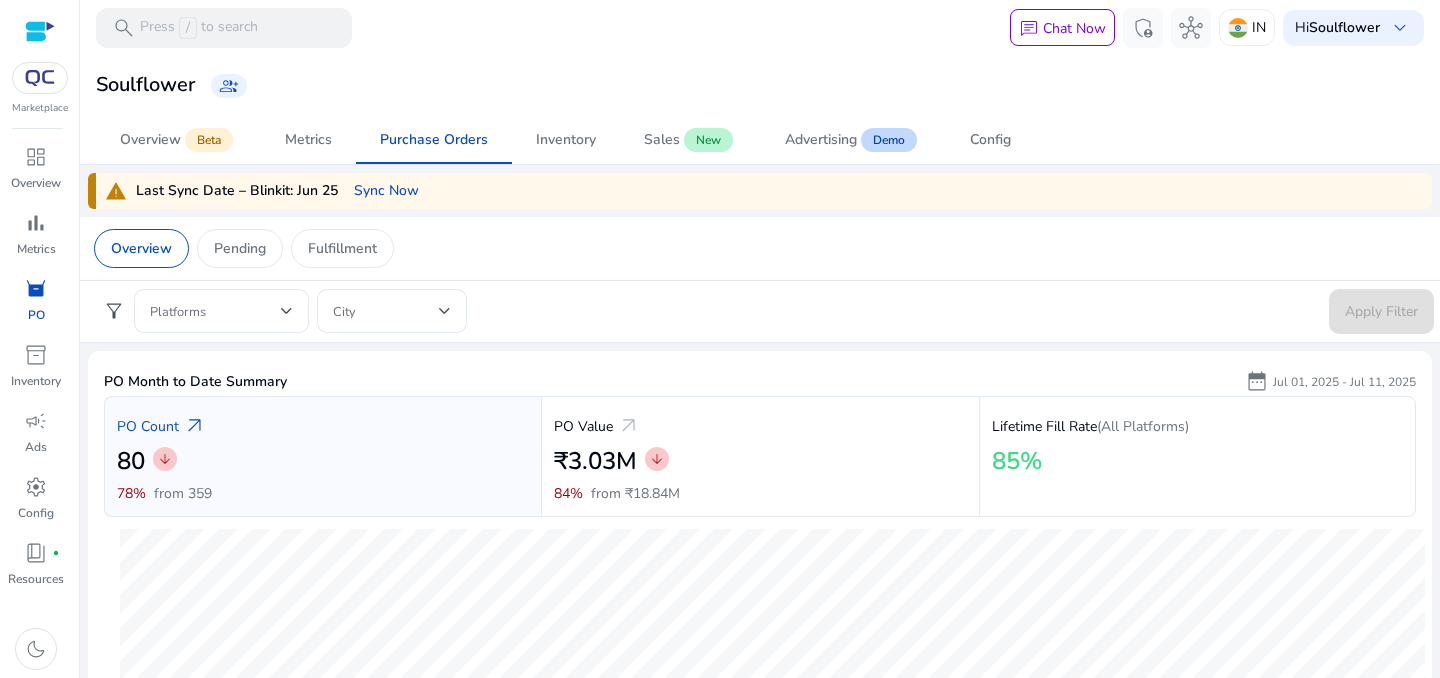 click on "PO Count  arrow_outward   80   arrow_downward   78%  from 359" 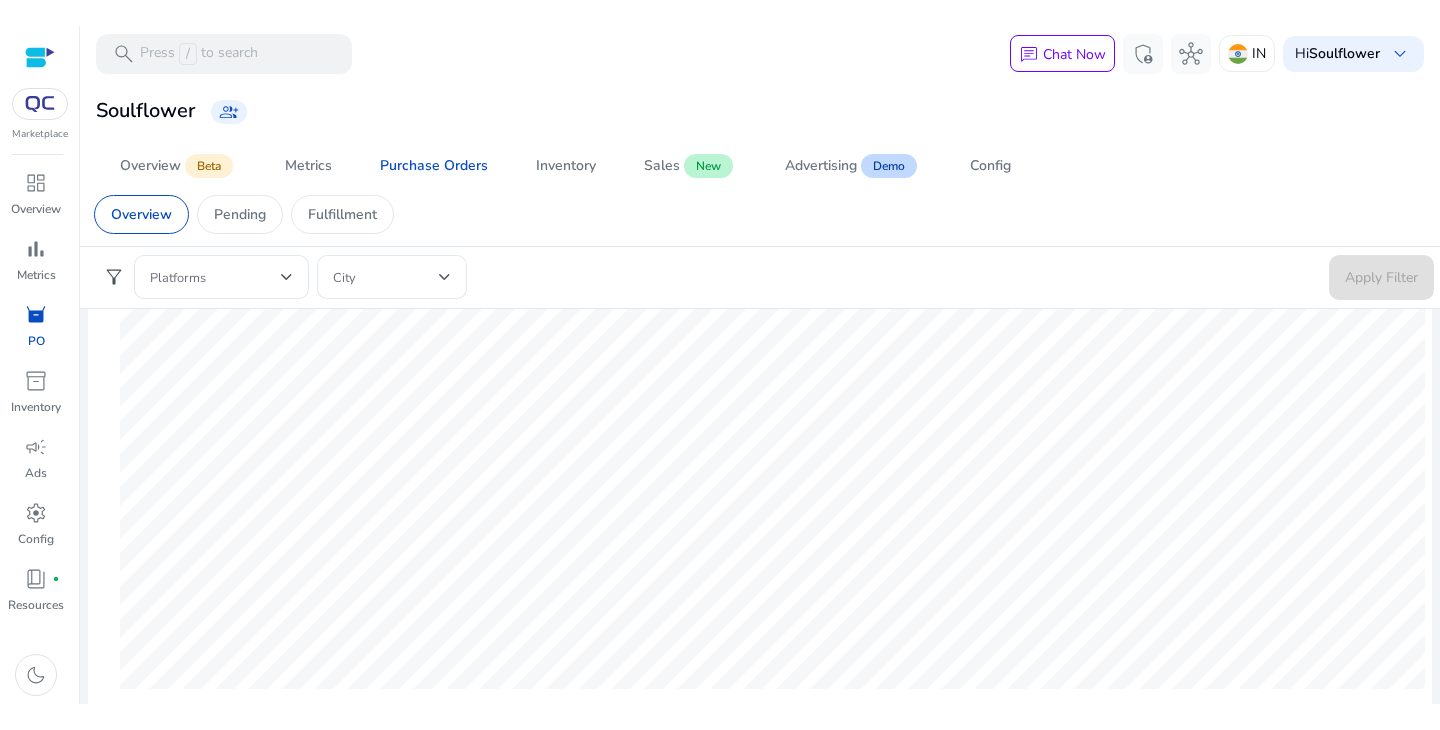 scroll, scrollTop: 267, scrollLeft: 0, axis: vertical 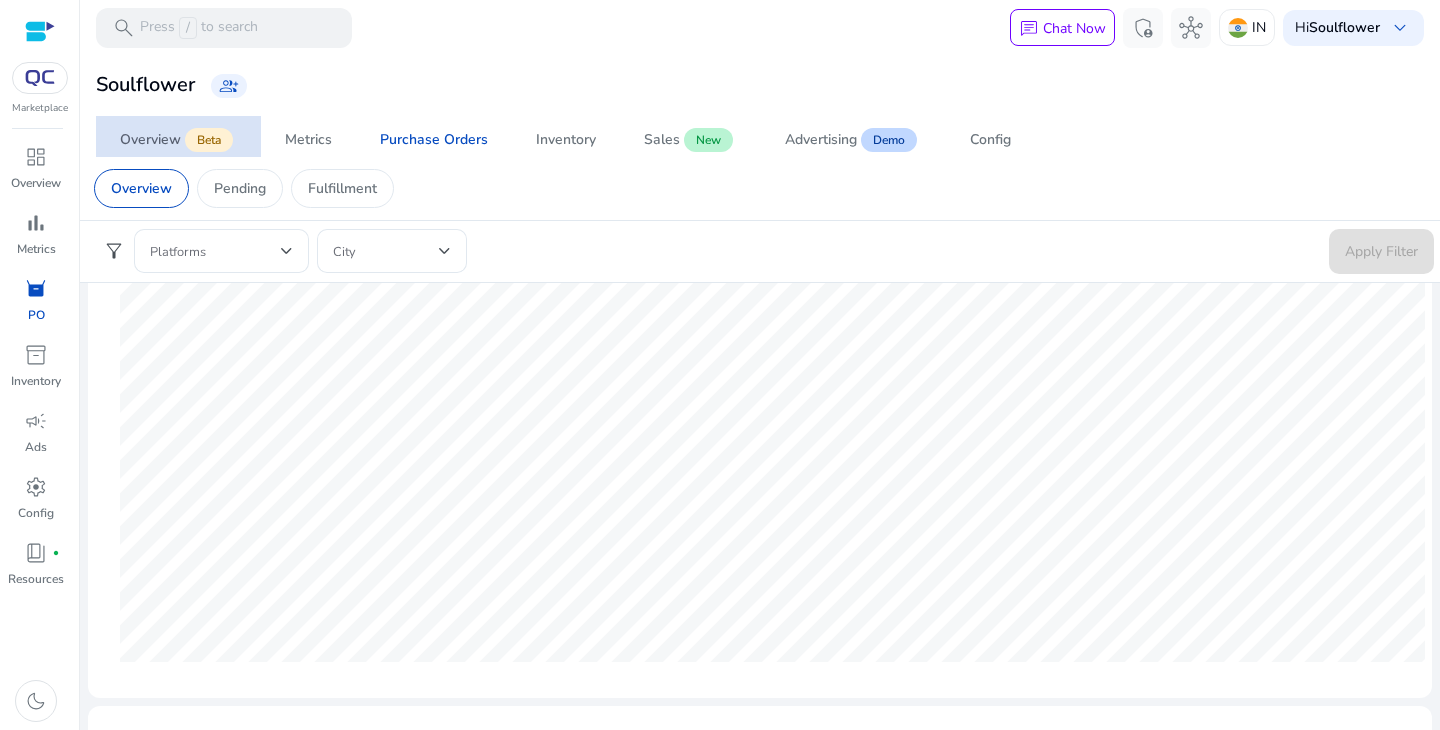 click on "Overview" at bounding box center [150, 140] 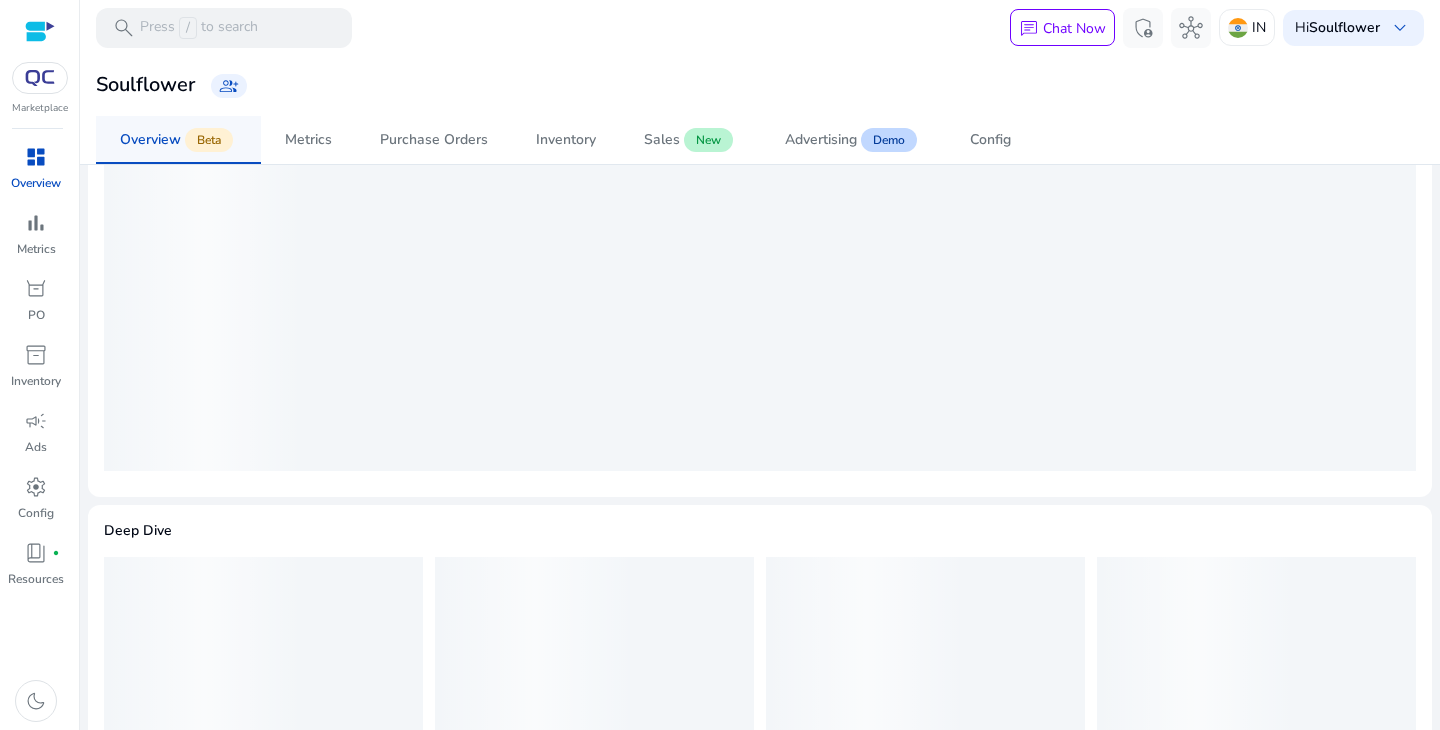 scroll, scrollTop: 0, scrollLeft: 0, axis: both 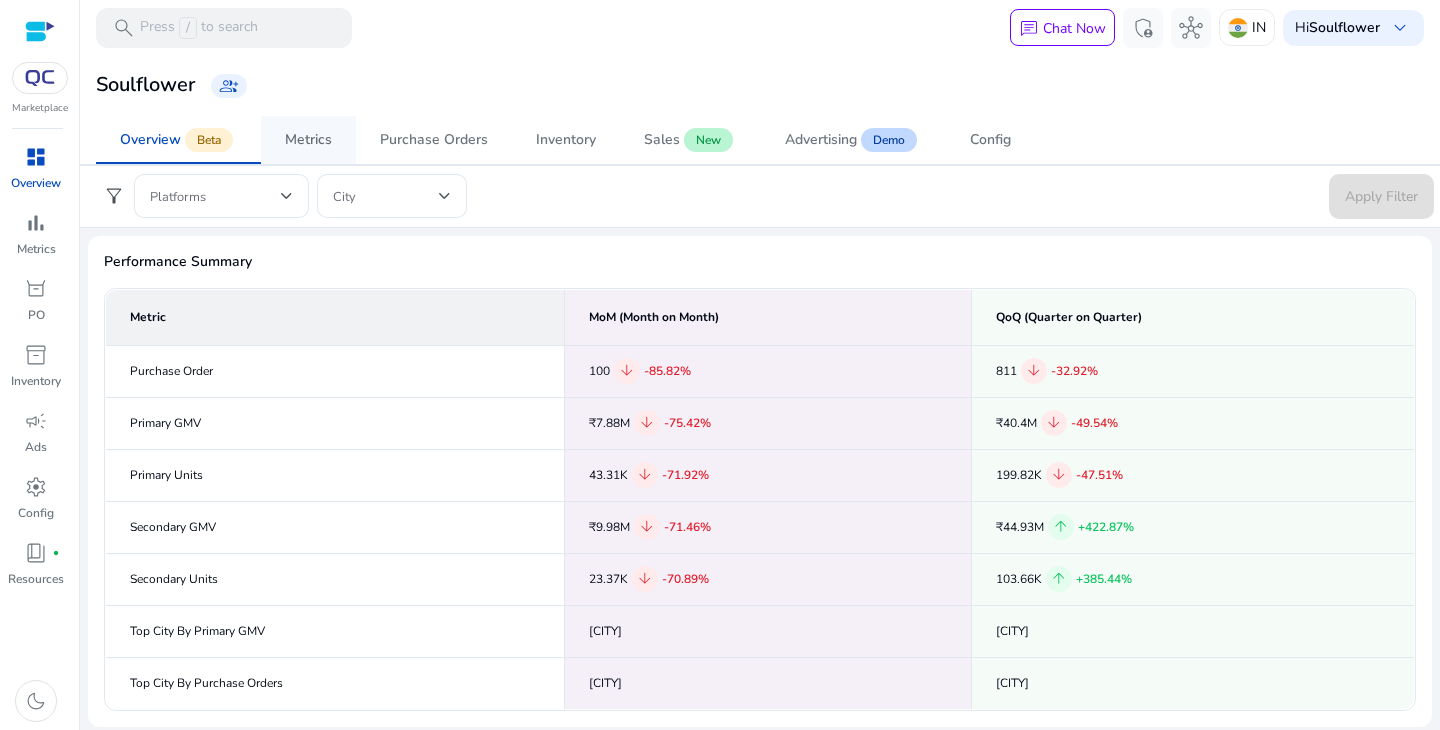 click on "Metrics" at bounding box center [308, 140] 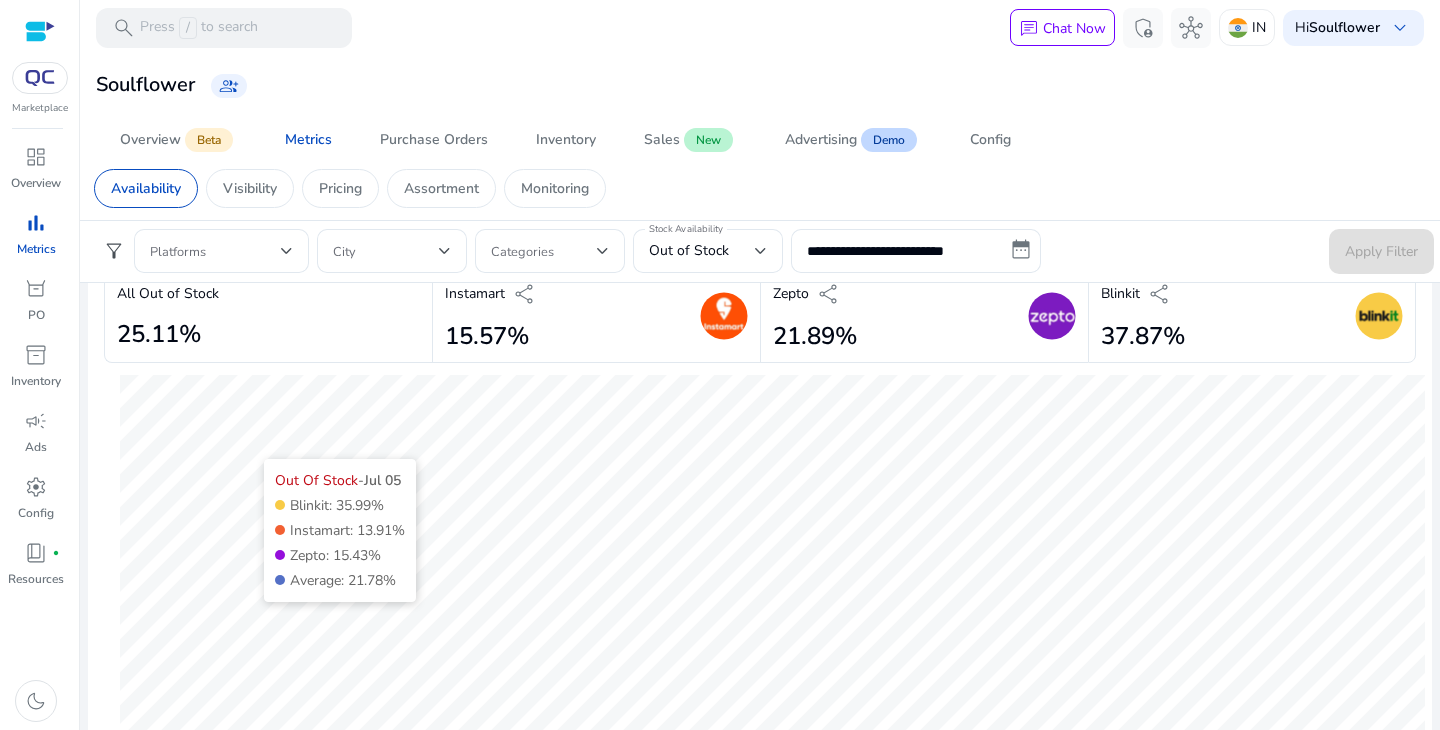 scroll, scrollTop: 47, scrollLeft: 0, axis: vertical 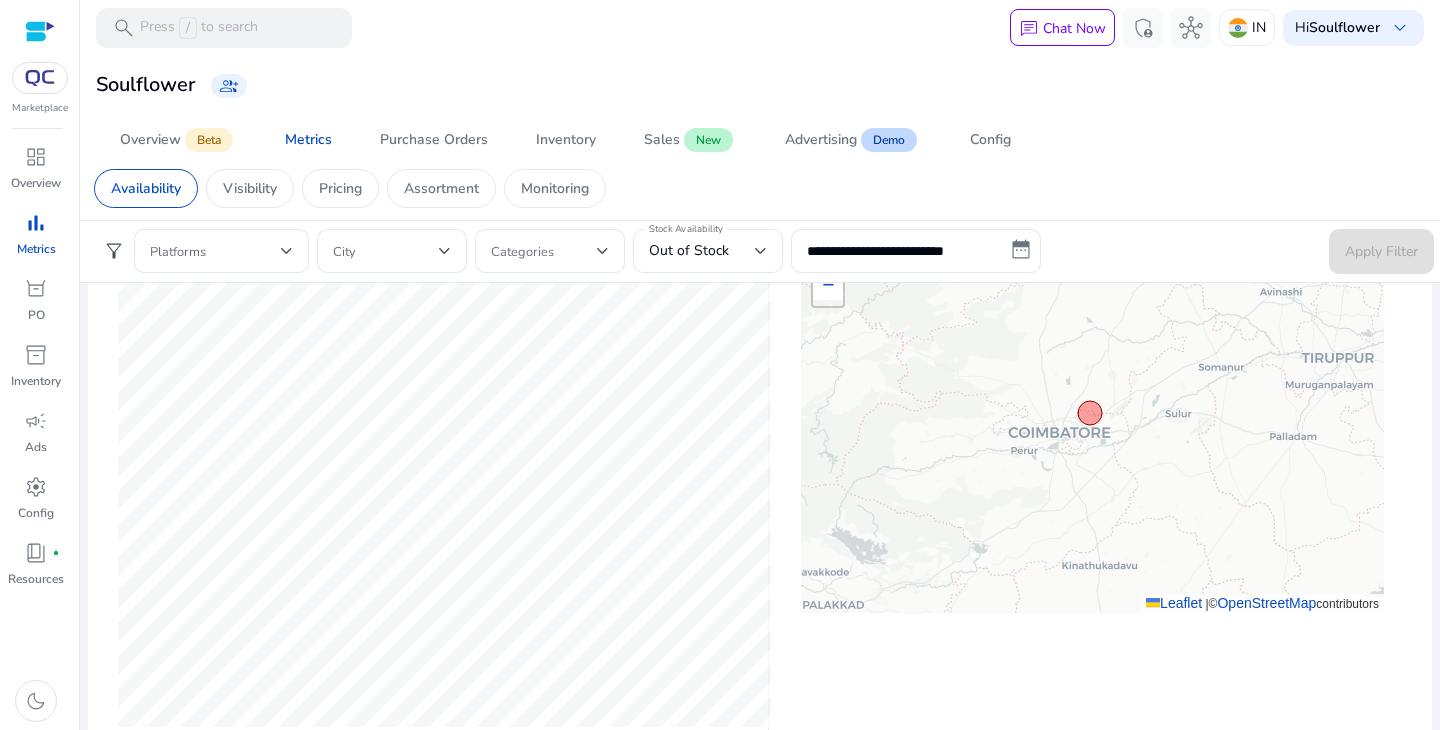 click 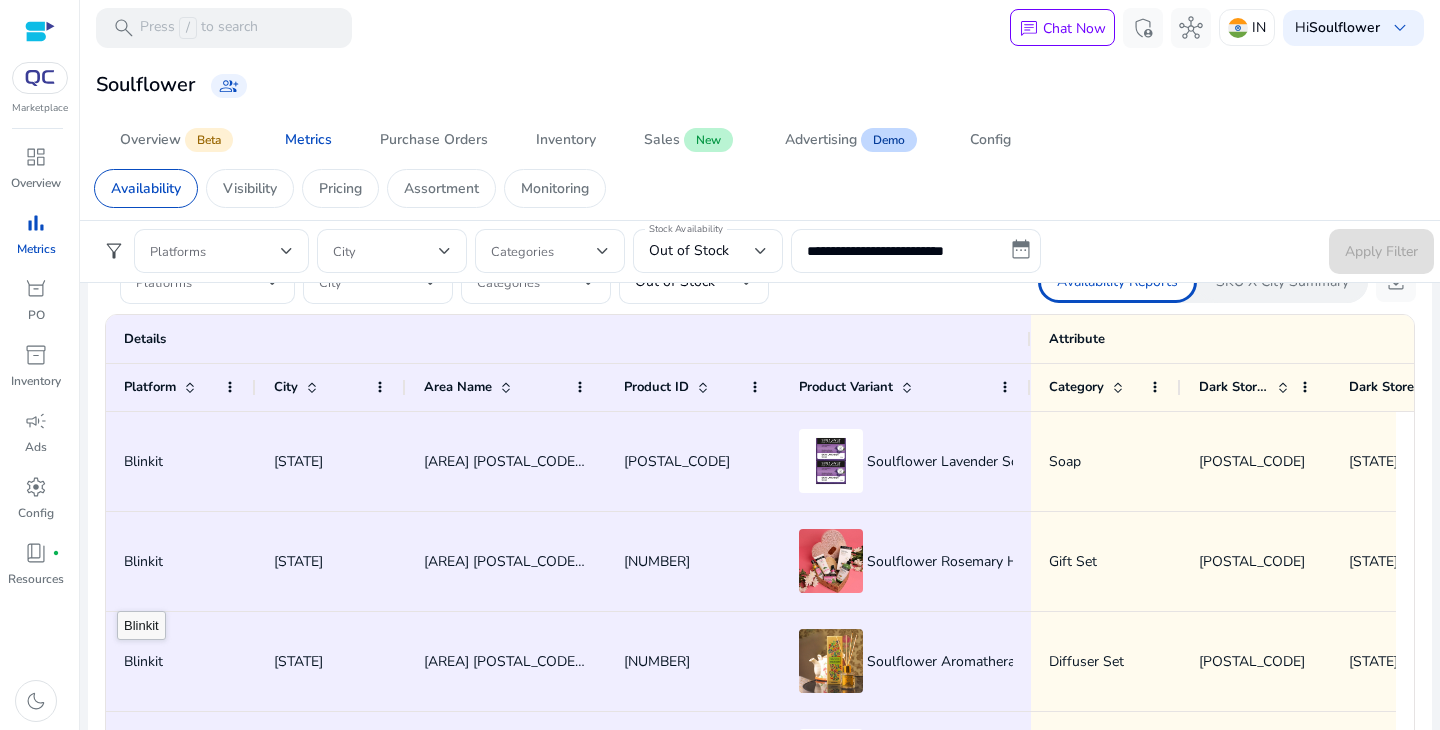 scroll, scrollTop: 1252, scrollLeft: 0, axis: vertical 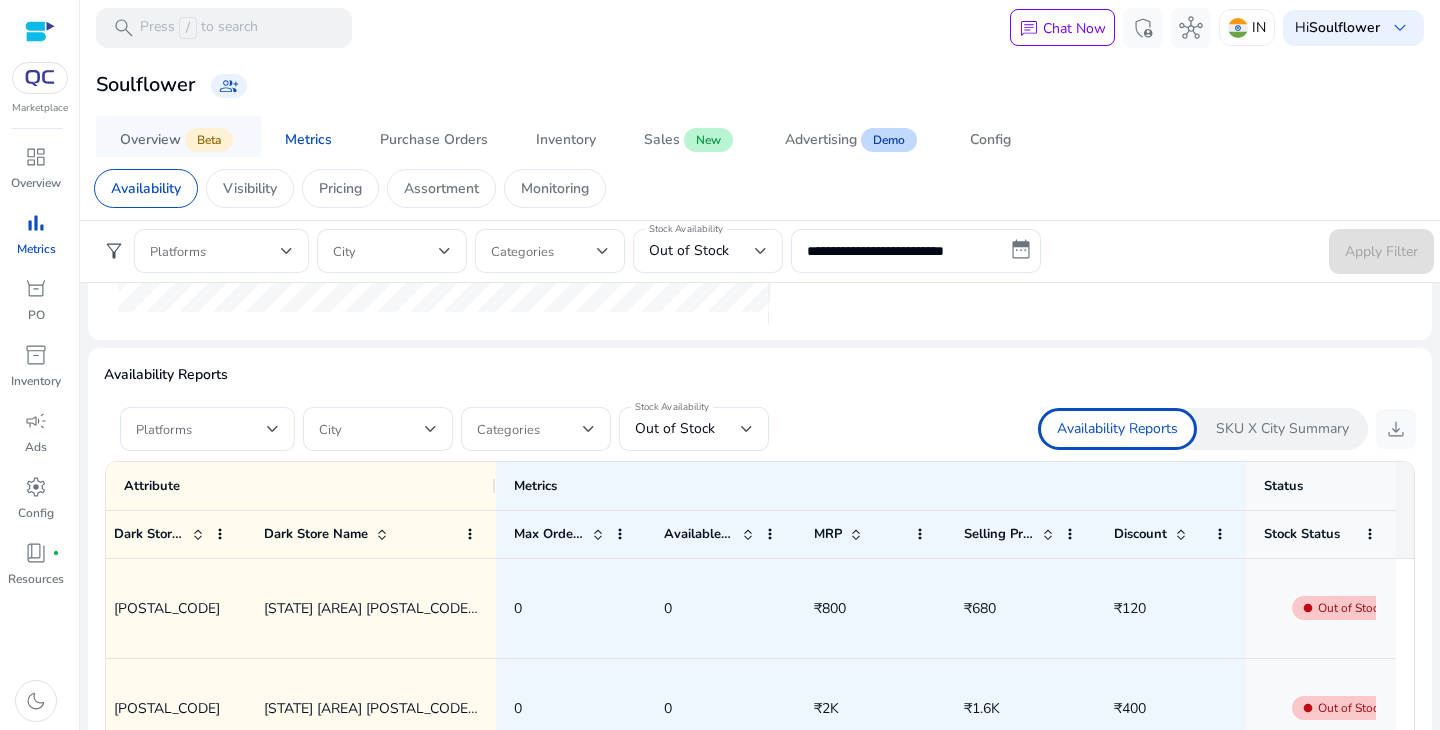 click on "Overview" at bounding box center (150, 140) 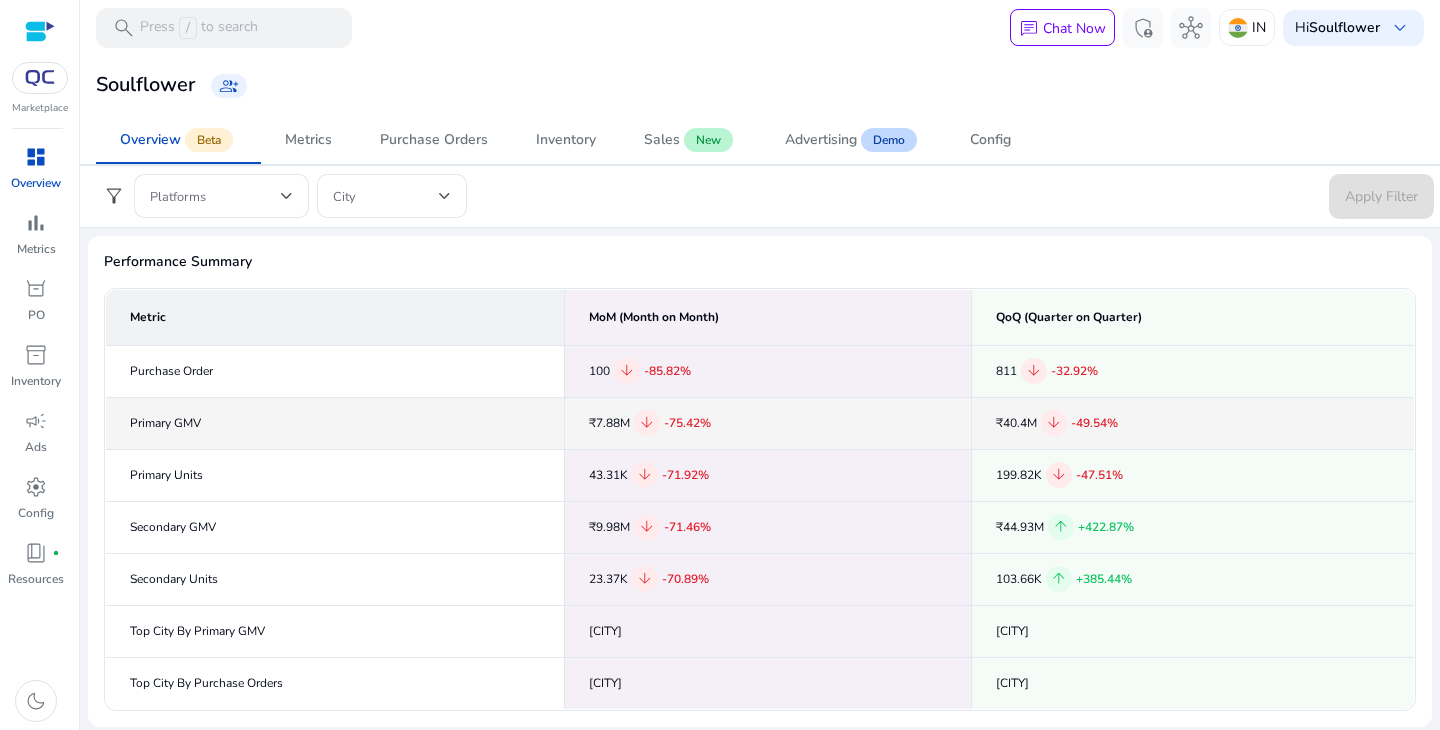 scroll, scrollTop: 296, scrollLeft: 0, axis: vertical 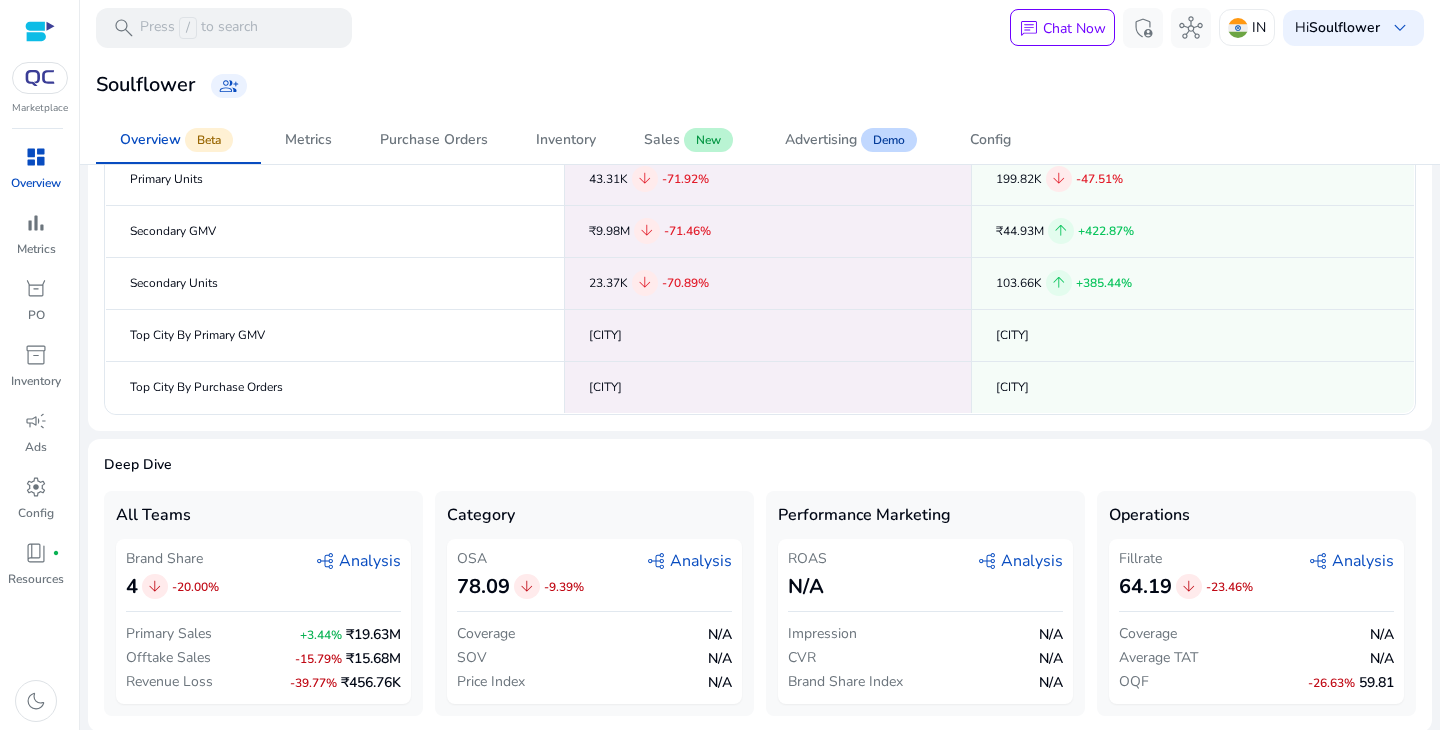 click on "graph_2   Analysis" 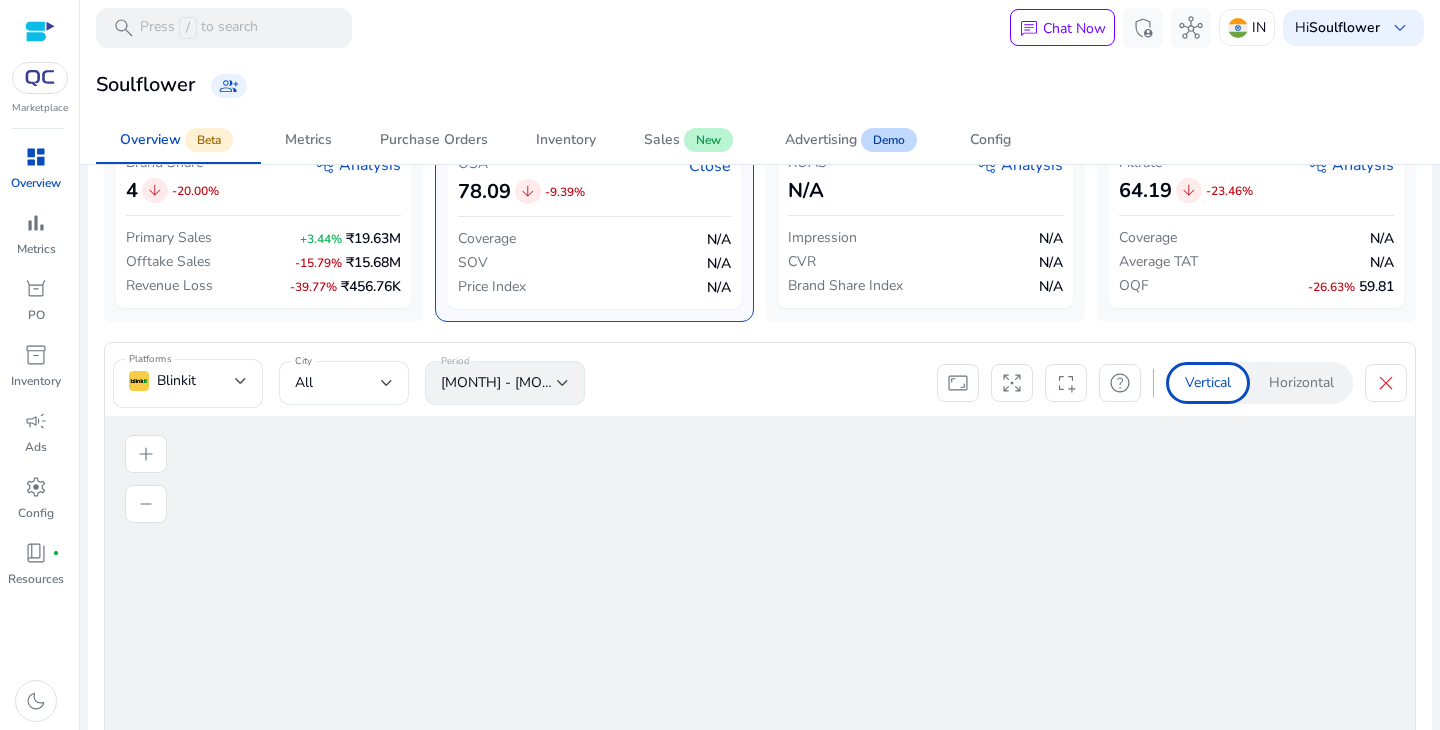 scroll, scrollTop: 848, scrollLeft: 0, axis: vertical 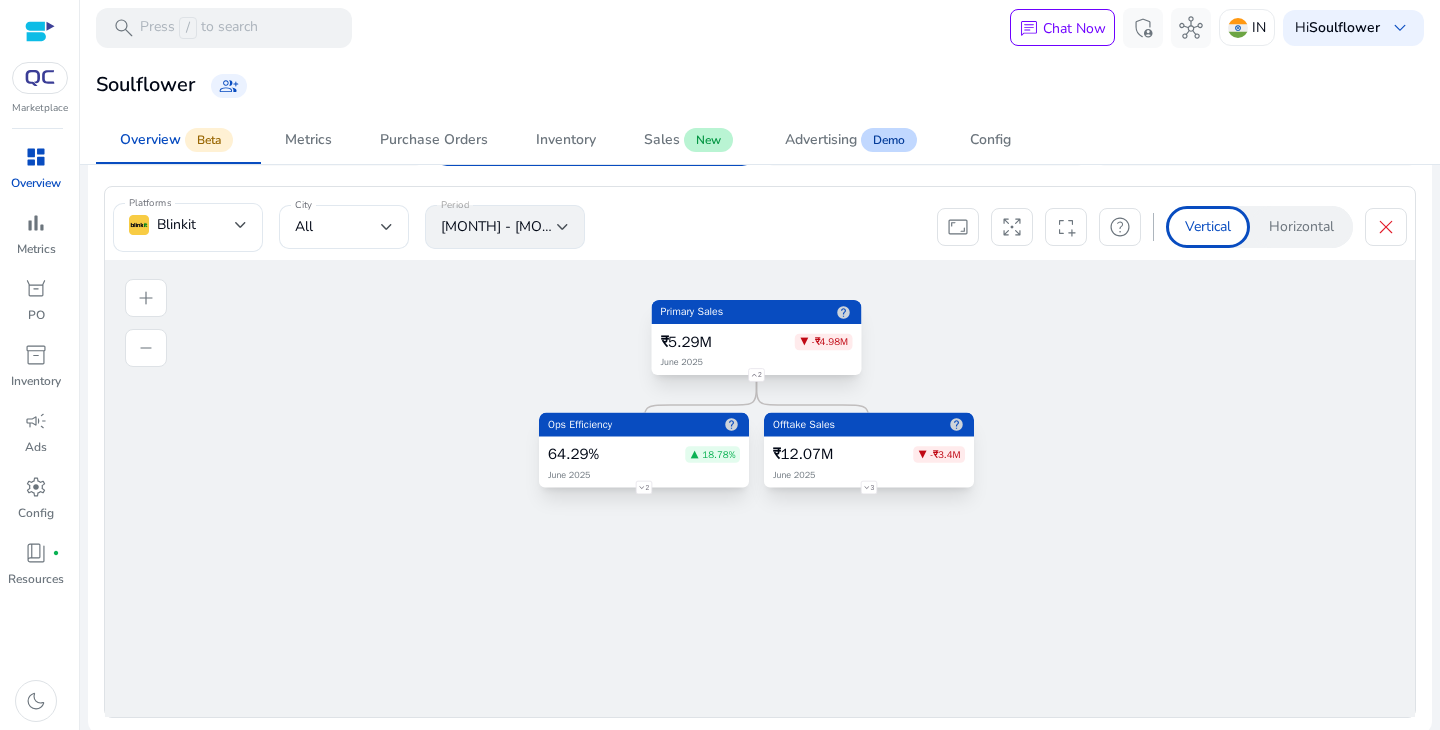 click on "2" 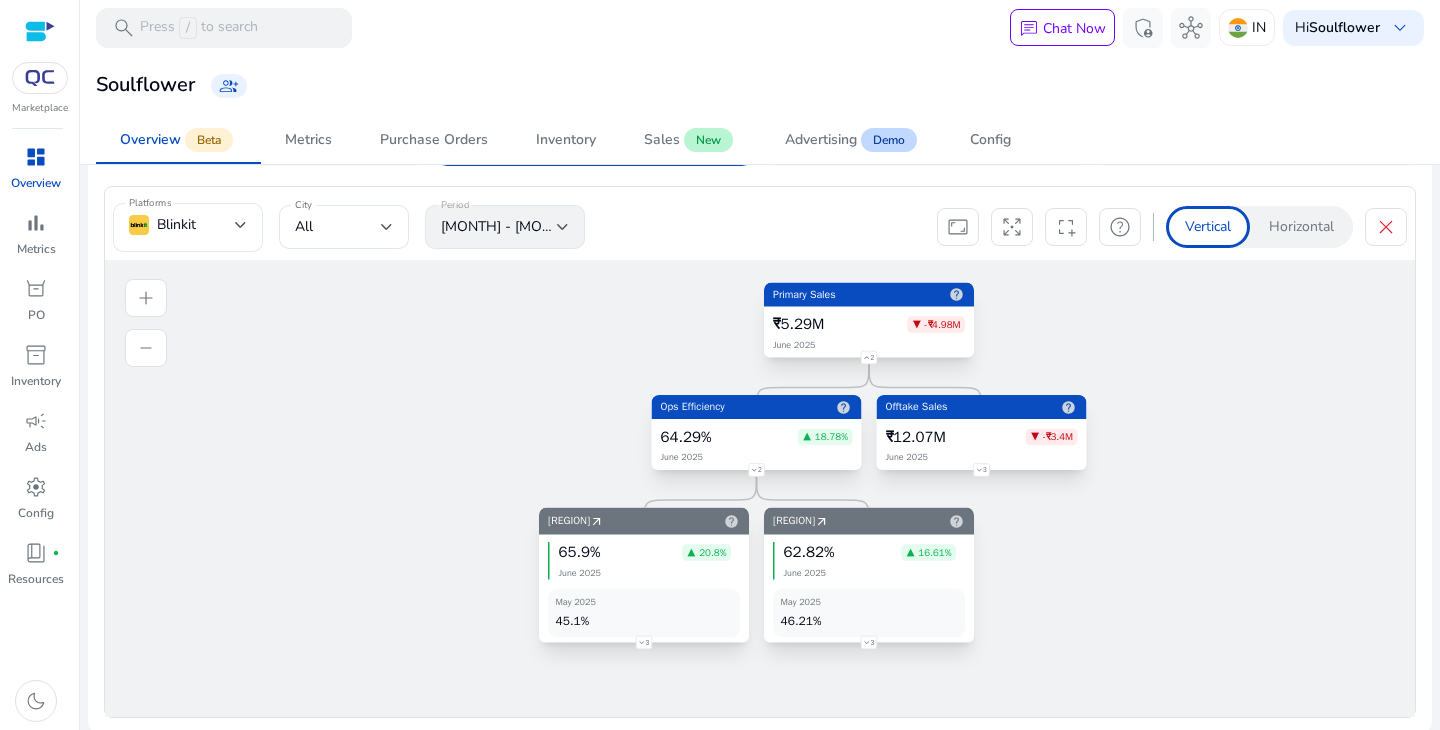 click on "3" 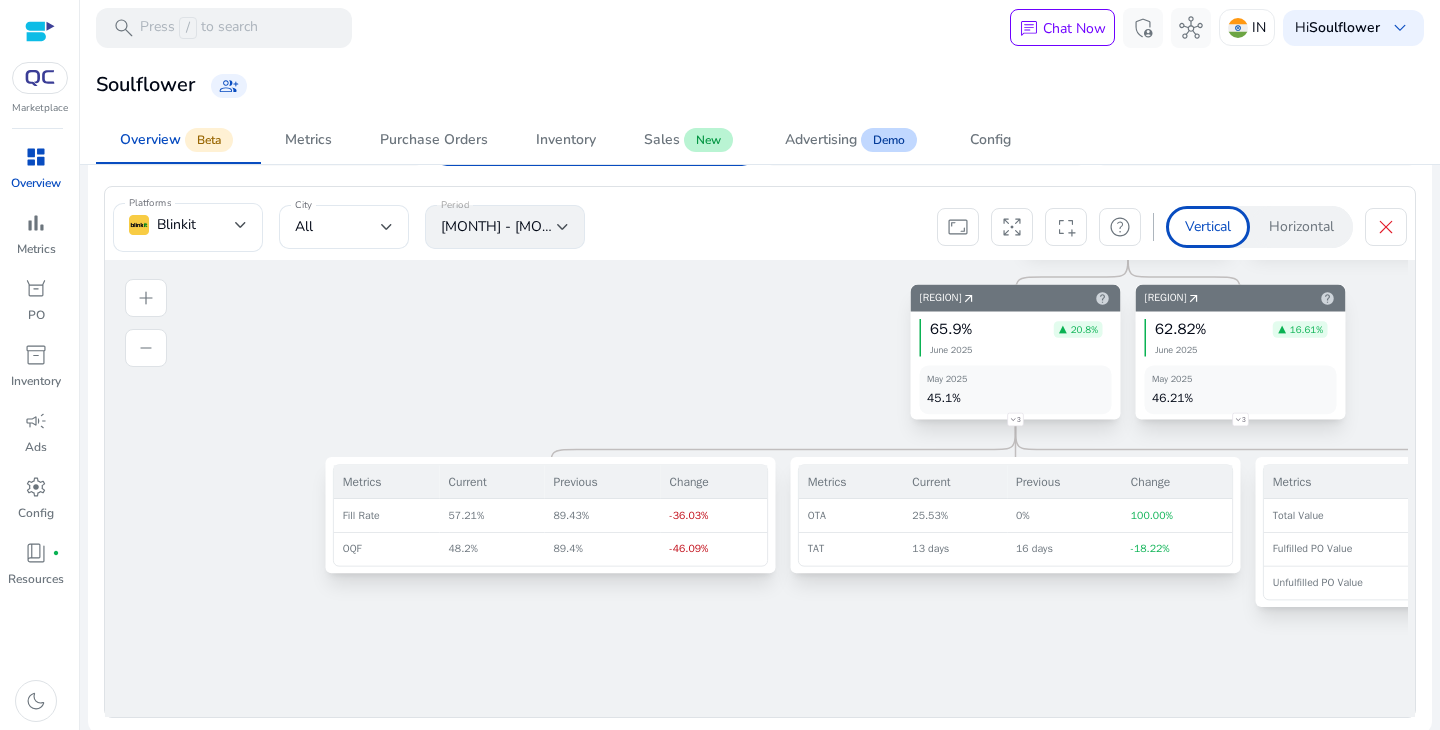 drag, startPoint x: 396, startPoint y: 451, endPoint x: 653, endPoint y: 406, distance: 260.90994 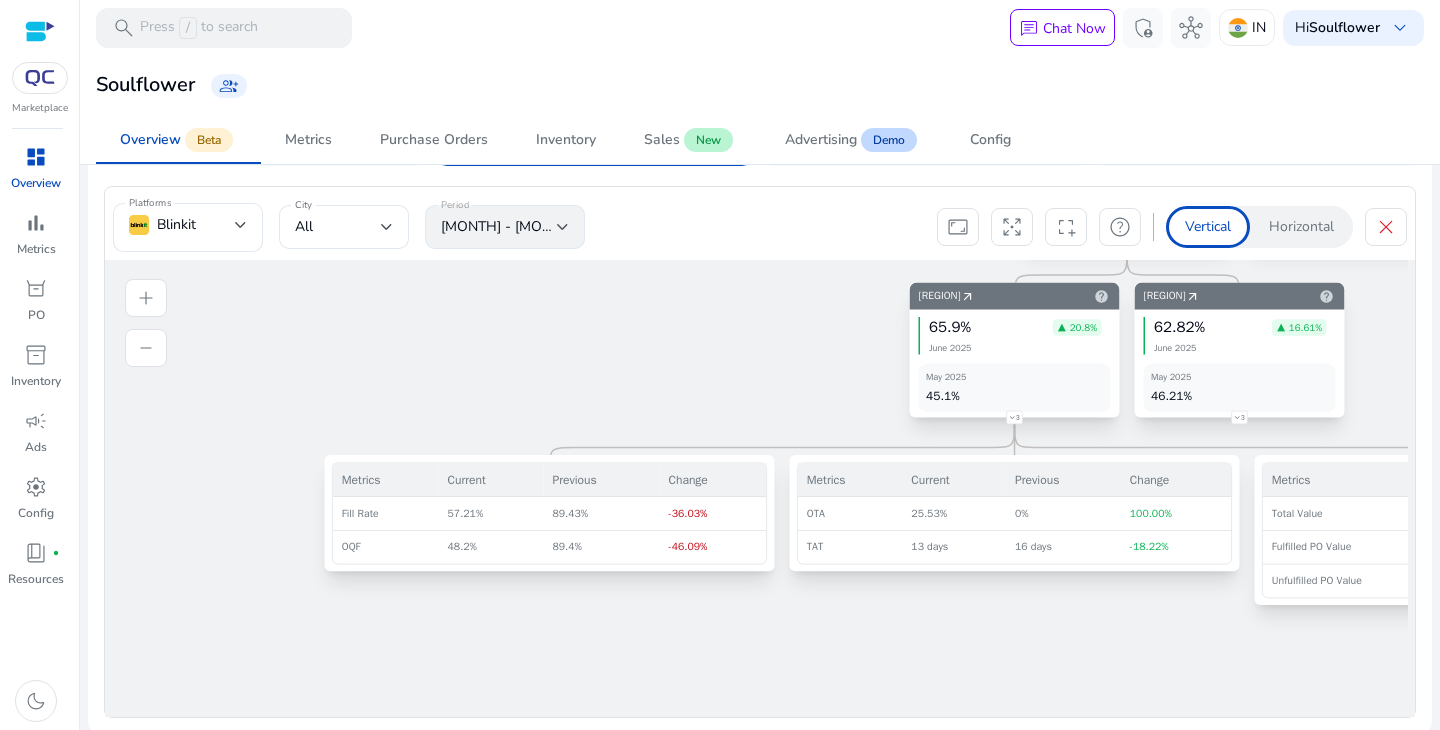 click on "3" 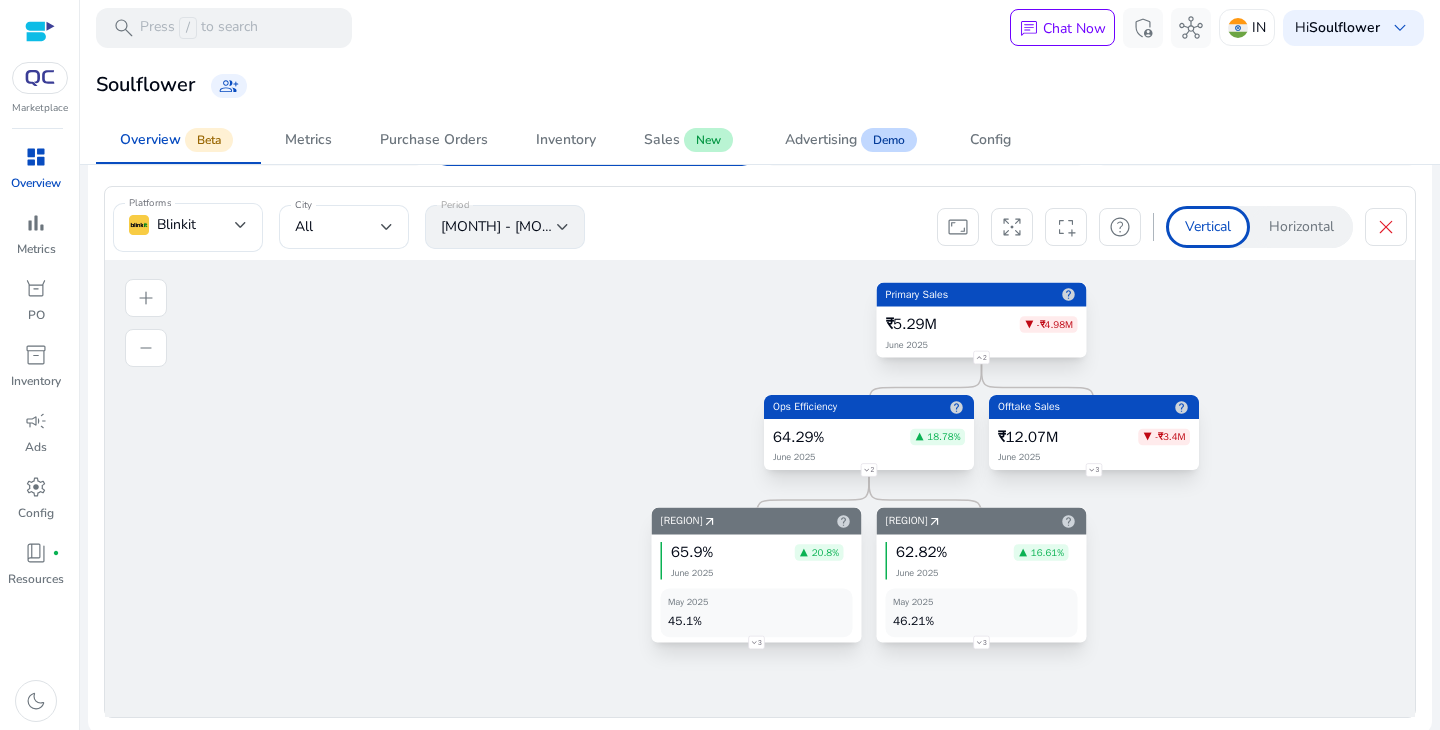 click on "2" 